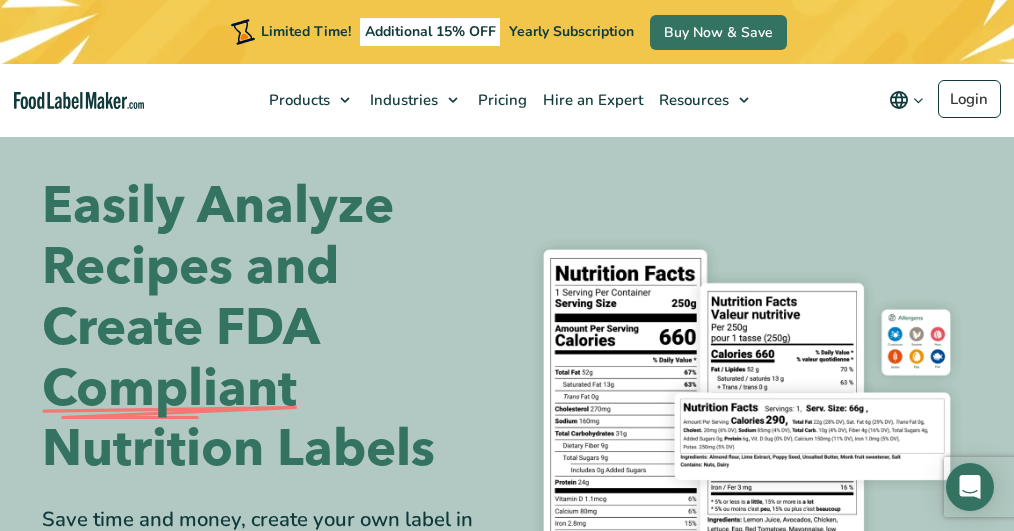 scroll, scrollTop: 0, scrollLeft: 0, axis: both 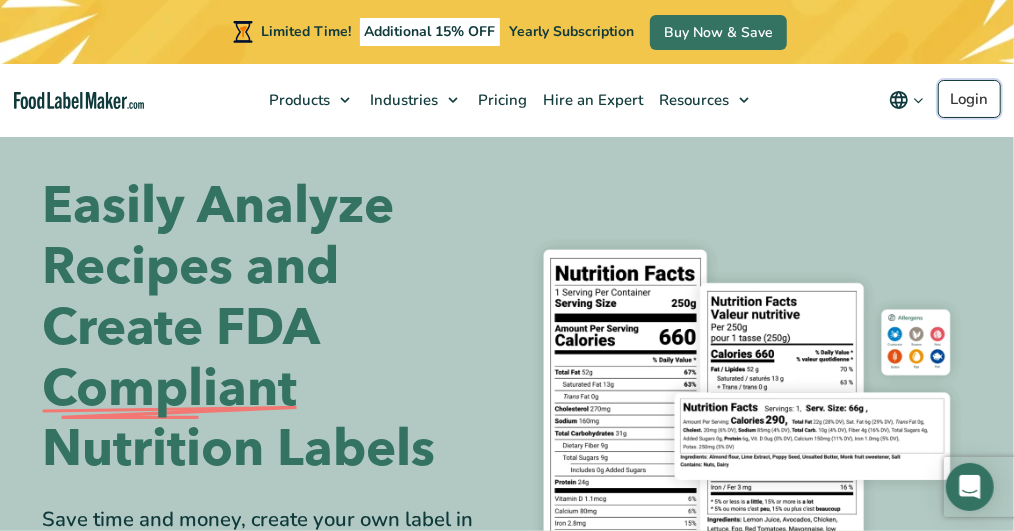 click on "Login" at bounding box center (969, 99) 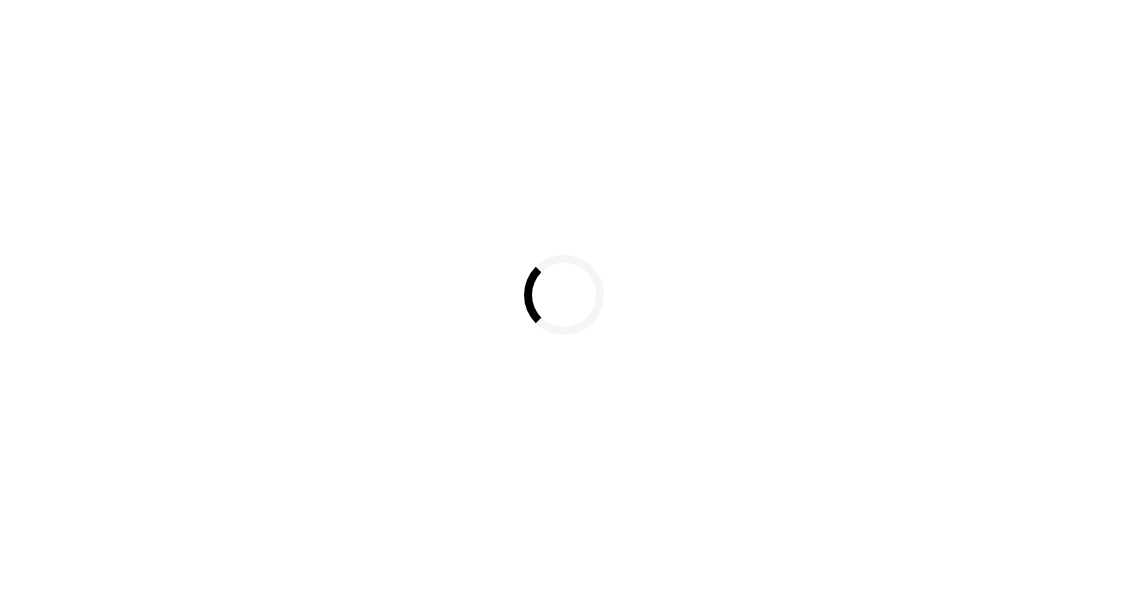 scroll, scrollTop: 0, scrollLeft: 0, axis: both 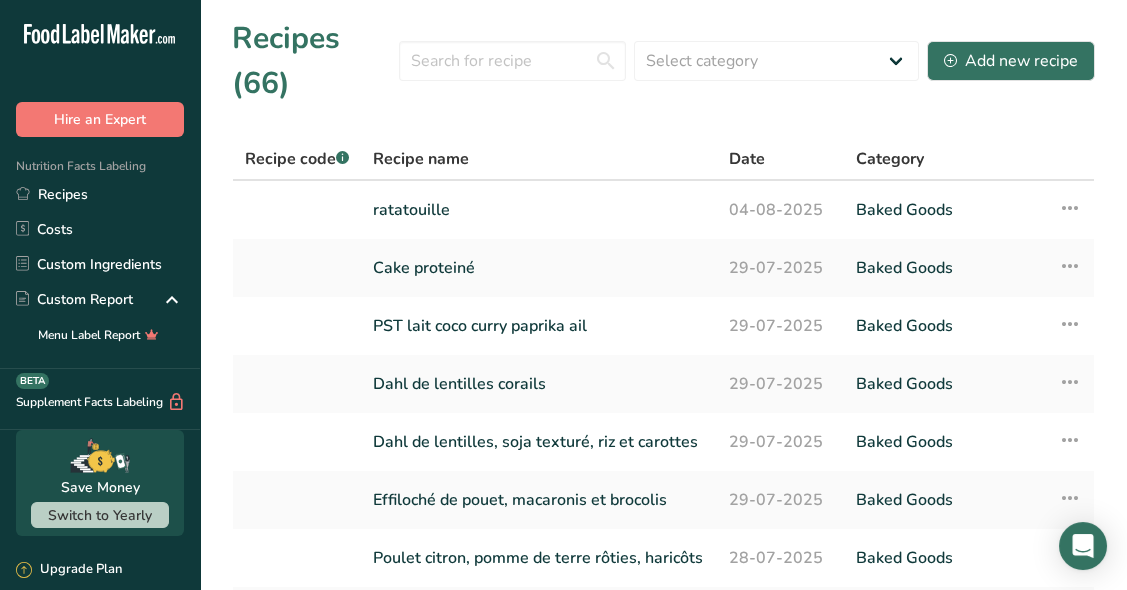 click on "ratatouille" at bounding box center (539, 210) 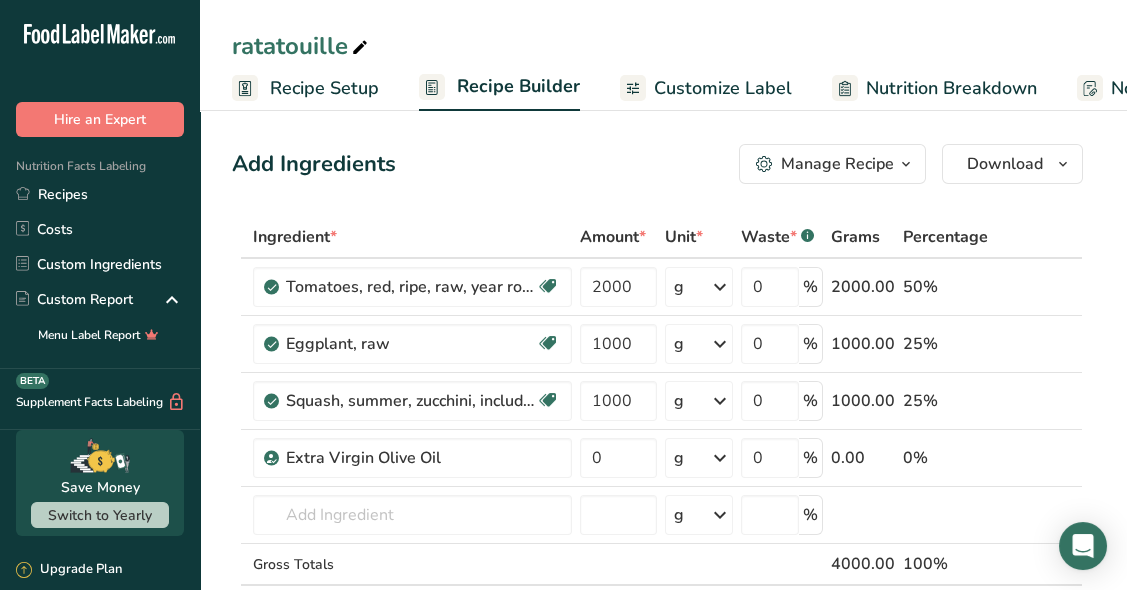 click on "Source of Antioxidants
Dairy free
Gluten free
Vegan
Vegetarian
Soy free" at bounding box center (0, 0) 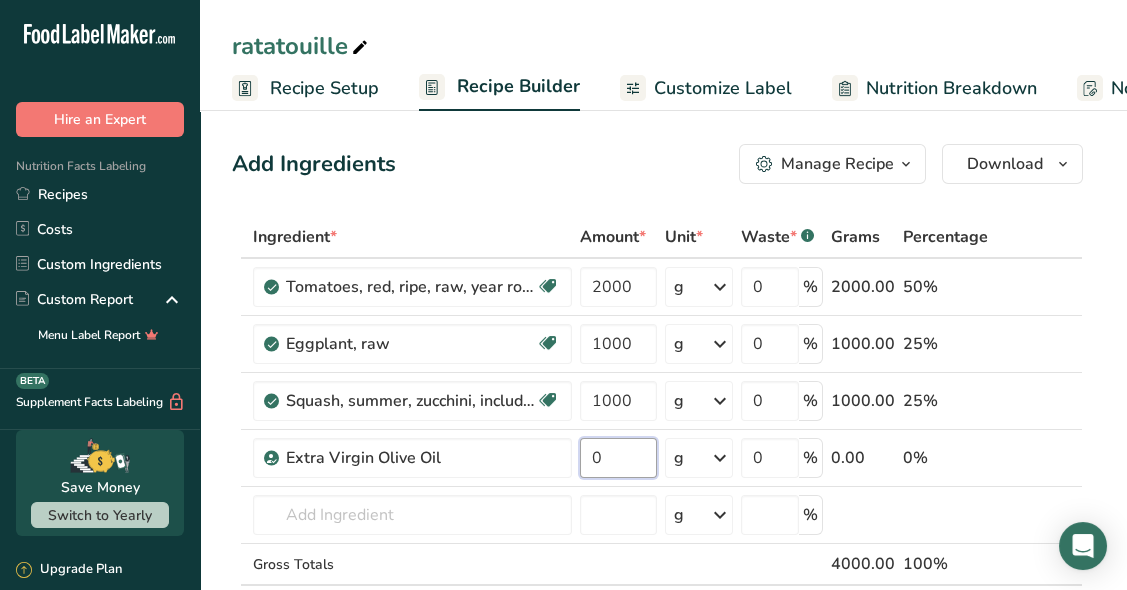 click on "0" at bounding box center (618, 458) 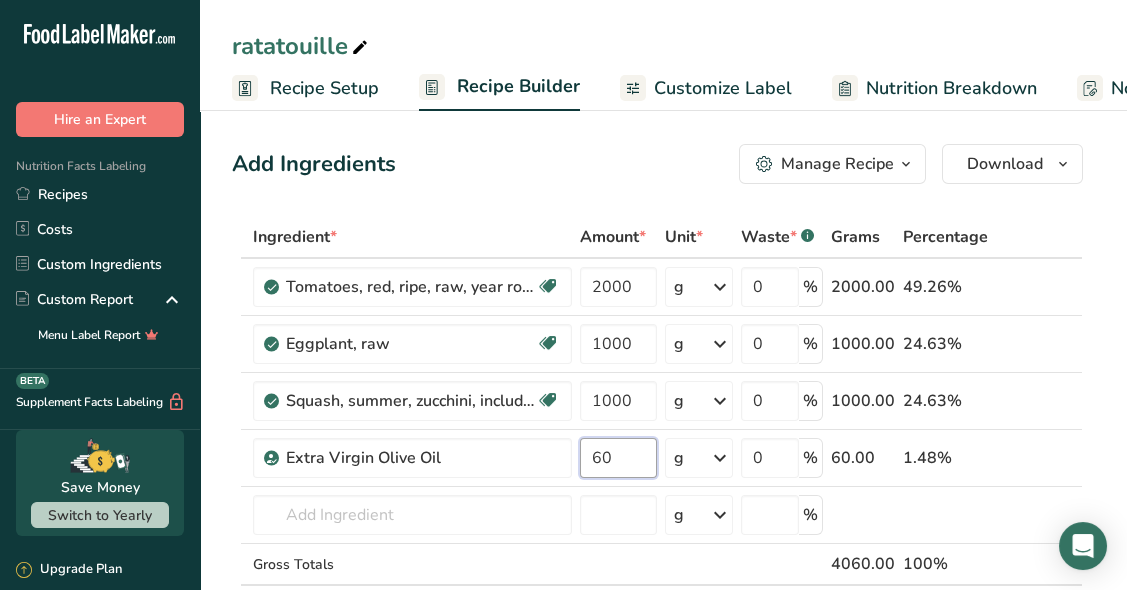 type on "60" 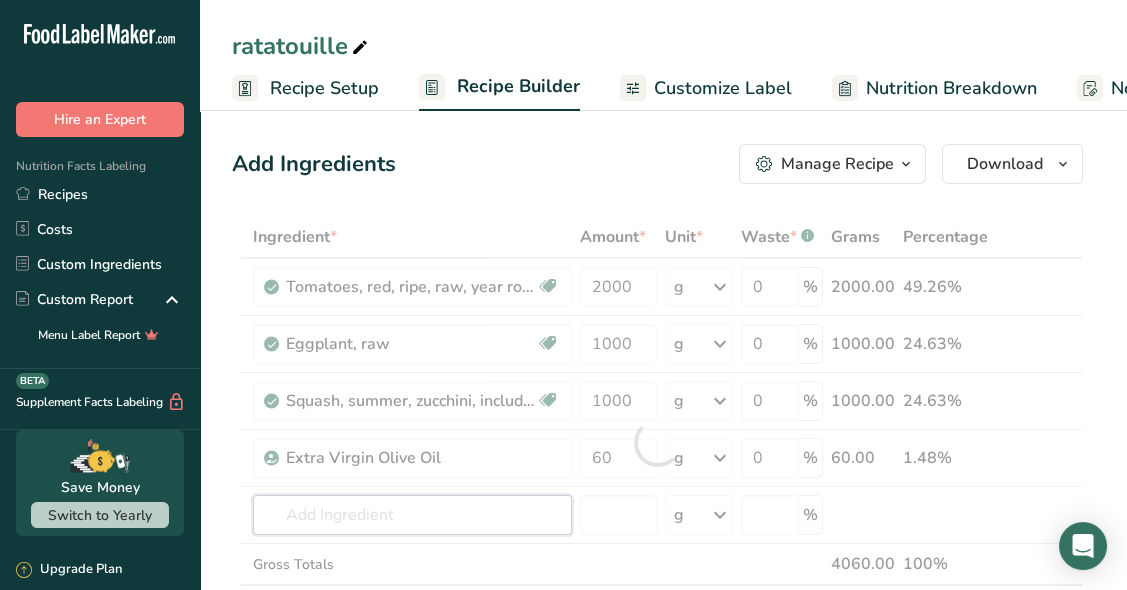 click on "Ingredient *
Amount *
Unit *
Waste *   .a-a{fill:#347362;}.b-a{fill:#fff;}          Grams
Percentage
Tomatoes, red, ripe, raw, year round average
Source of Antioxidants
Dairy free
Gluten free
Vegan
Vegetarian
Soy free
[NUMBER]
g
Portions
1 cup cherry tomatoes
1 cup, chopped or sliced
1 Italian tomato
See more
Weight Units
g
kg
mg
See more
Volume Units
l
Volume units require a density conversion. If you know your ingredient's density enter it below. Otherwise, click on "RIA" our AI Regulatory bot - she will be able to help you
lb/ft3" at bounding box center (657, 442) 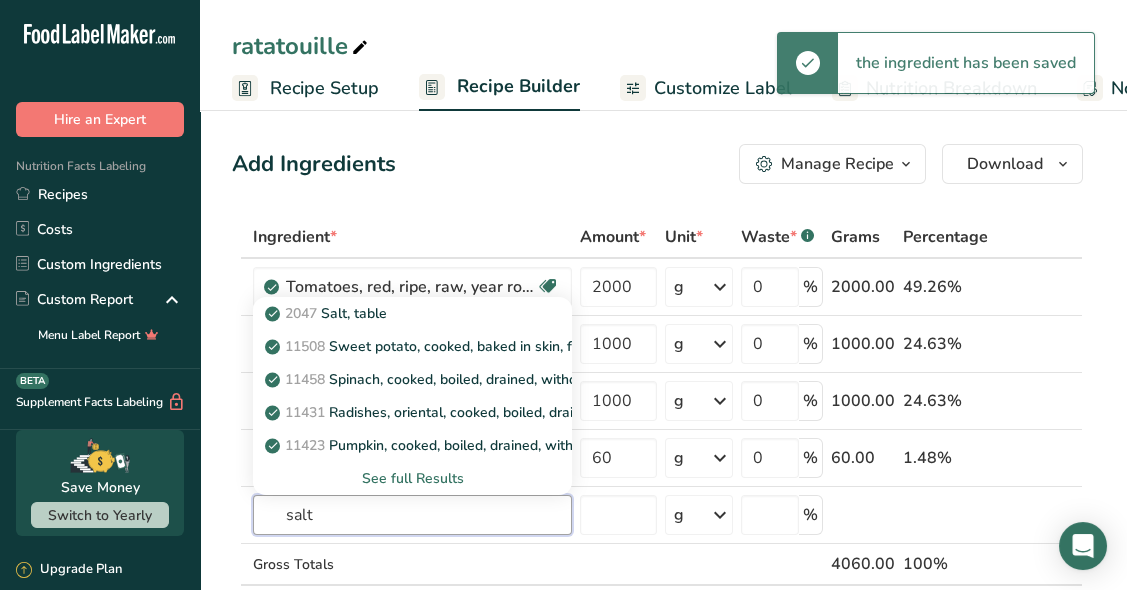 type on "salt" 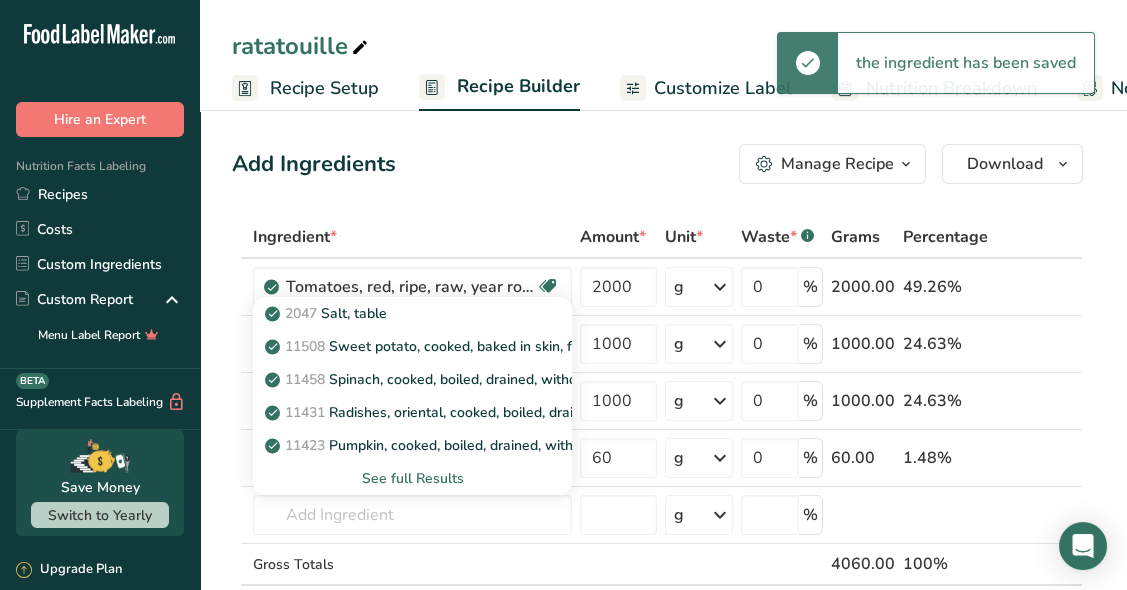 click on "2047
Salt, table" at bounding box center [412, 313] 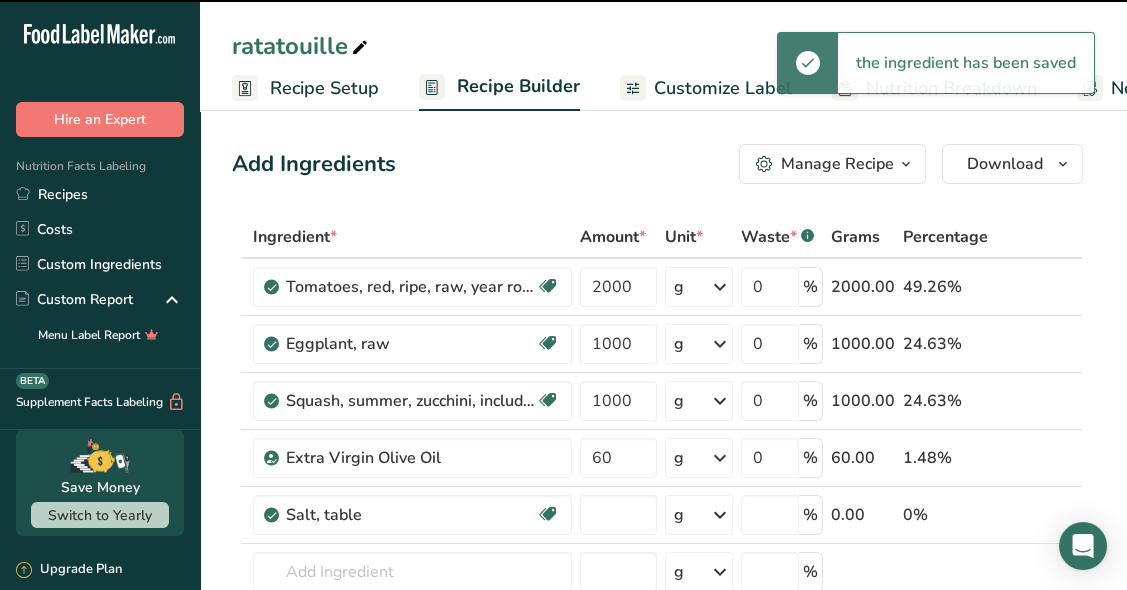 type on "0" 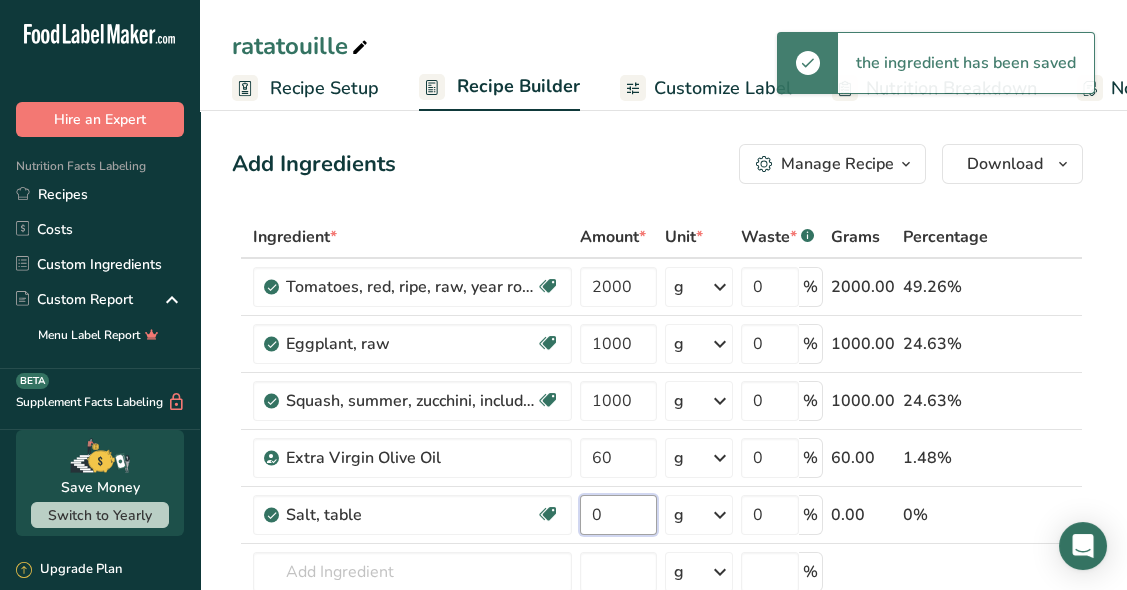 click on "0" at bounding box center (618, 515) 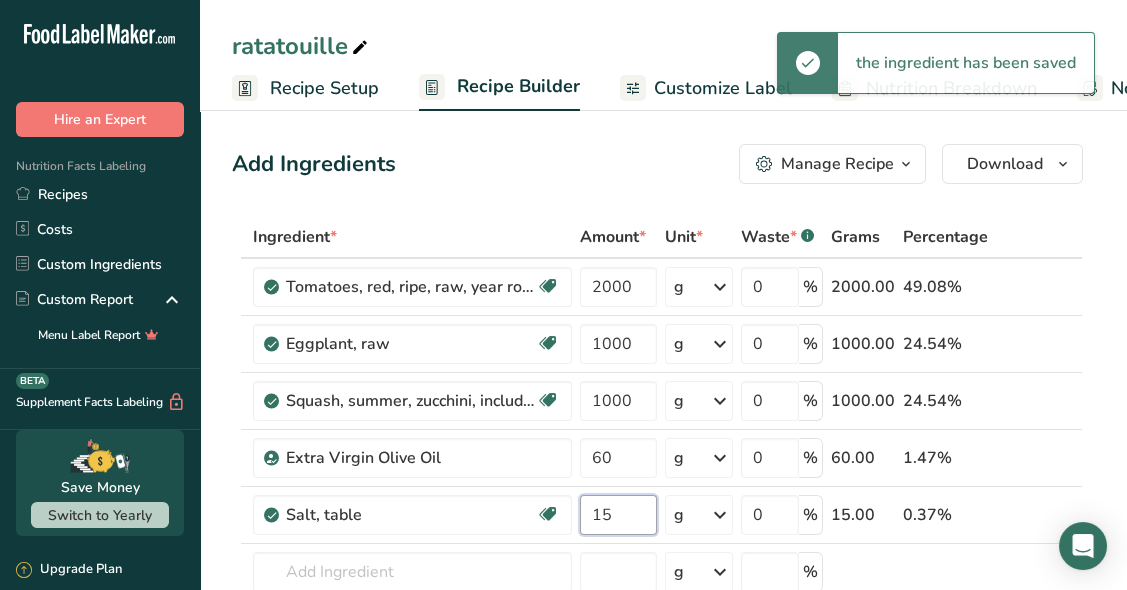 type on "15" 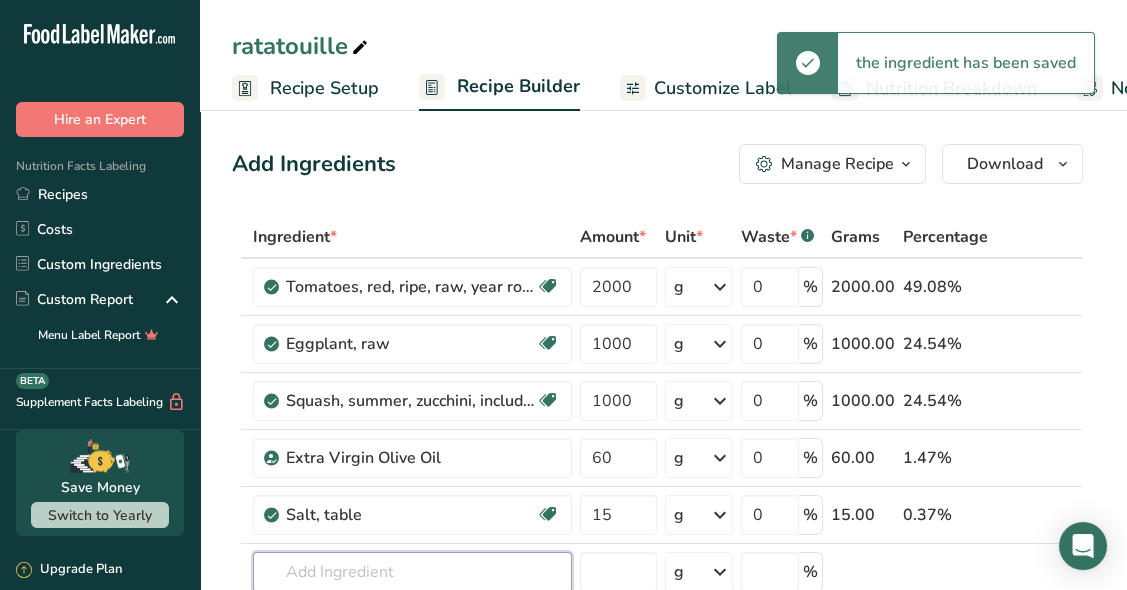 click on "Ingredient *
Amount *
Unit *
Waste *   .a-a{fill:#347362;}.b-a{fill:#fff;}          Grams
Percentage
Tomatoes, red, ripe, raw, year round average
Source of Antioxidants
Dairy free
Gluten free
Vegan
Vegetarian
Soy free
[NUMBER]
g
Portions
1 cup cherry tomatoes
1 cup, chopped or sliced
1 Italian tomato
See more
Weight Units
g
kg
mg
See more
Volume Units
l
Volume units require a density conversion. If you know your ingredient's density enter it below. Otherwise, click on "RIA" our AI Regulatory bot - she will be able to help you
lb/ft3" at bounding box center (657, 471) 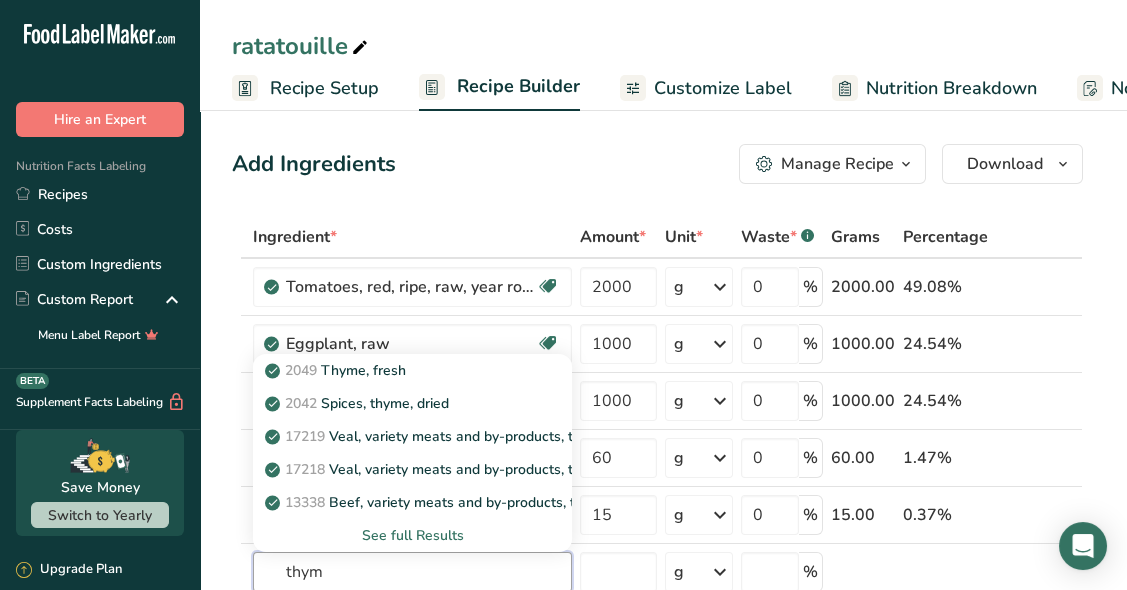 type on "thym" 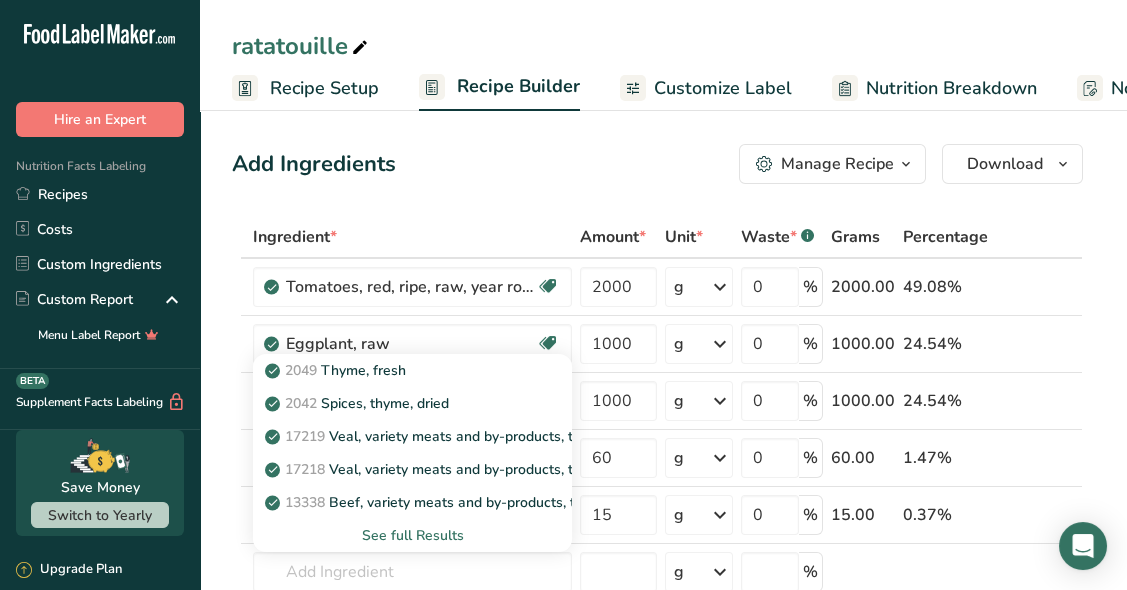 drag, startPoint x: 365, startPoint y: 373, endPoint x: 369, endPoint y: 388, distance: 15.524175 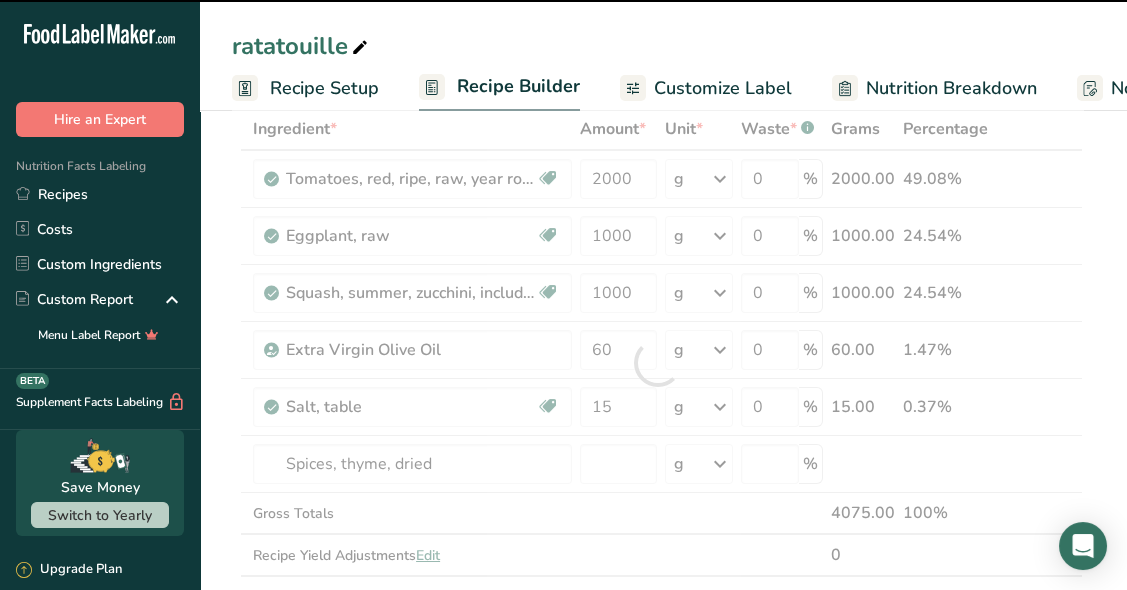 scroll, scrollTop: 112, scrollLeft: 0, axis: vertical 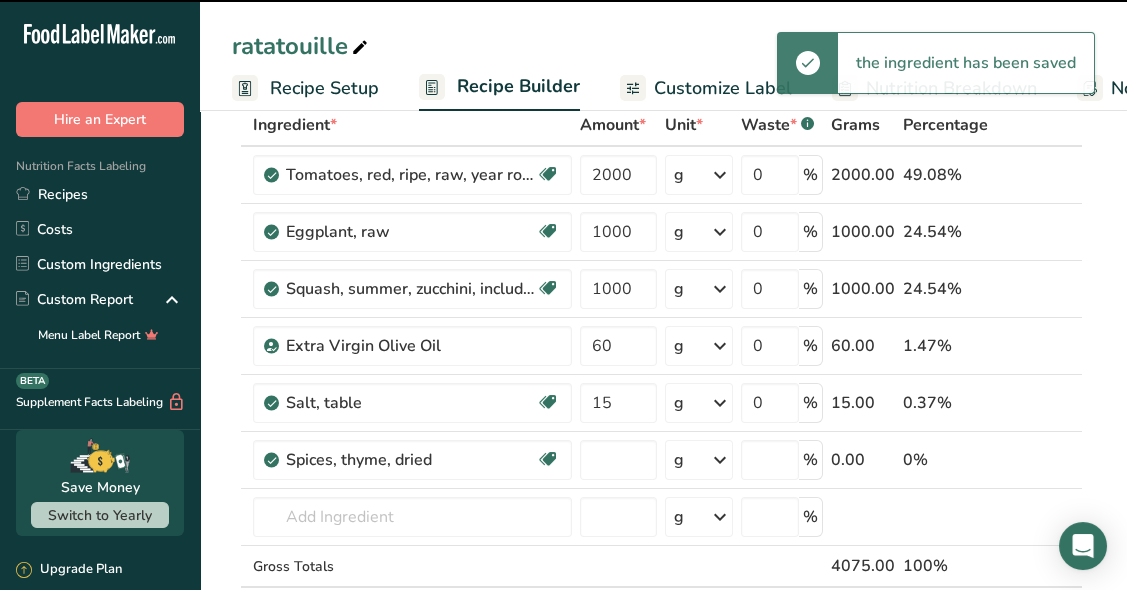 type on "0" 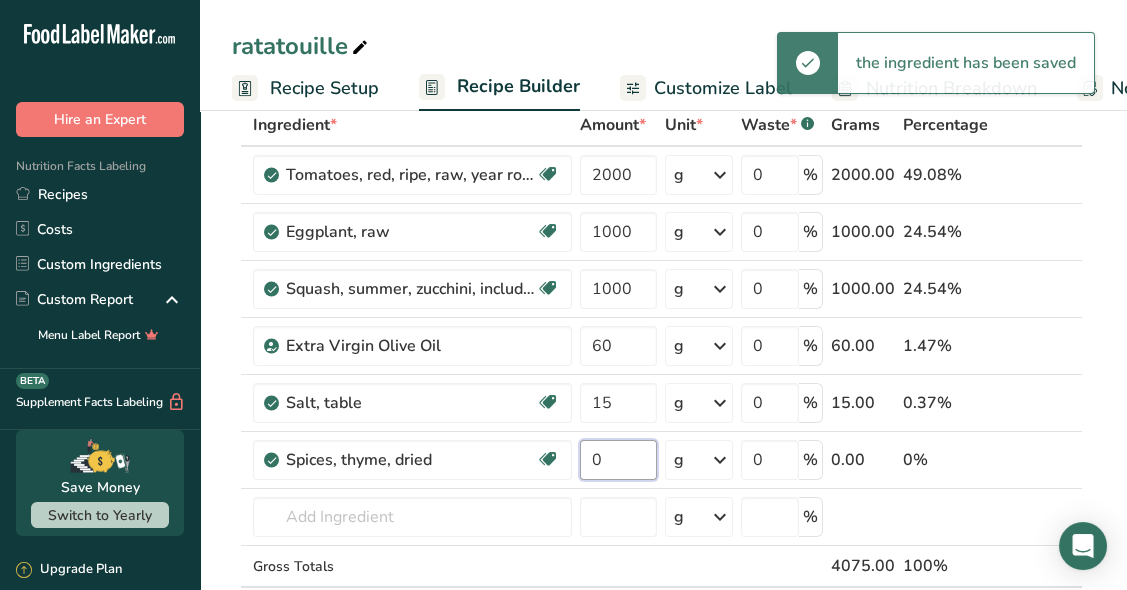 click on "0" at bounding box center [618, 460] 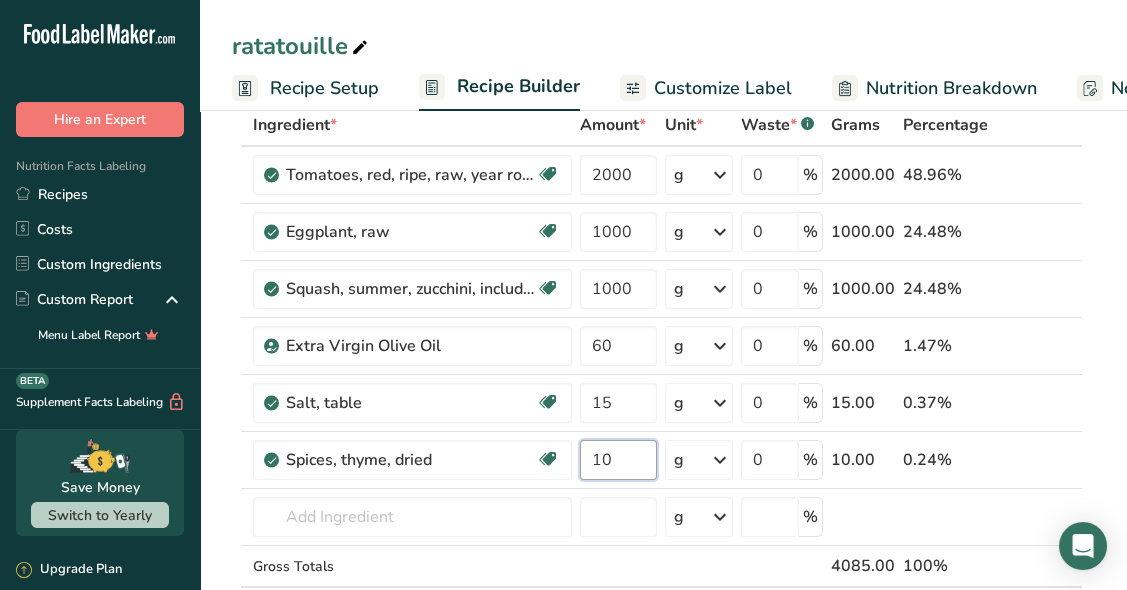 type on "10" 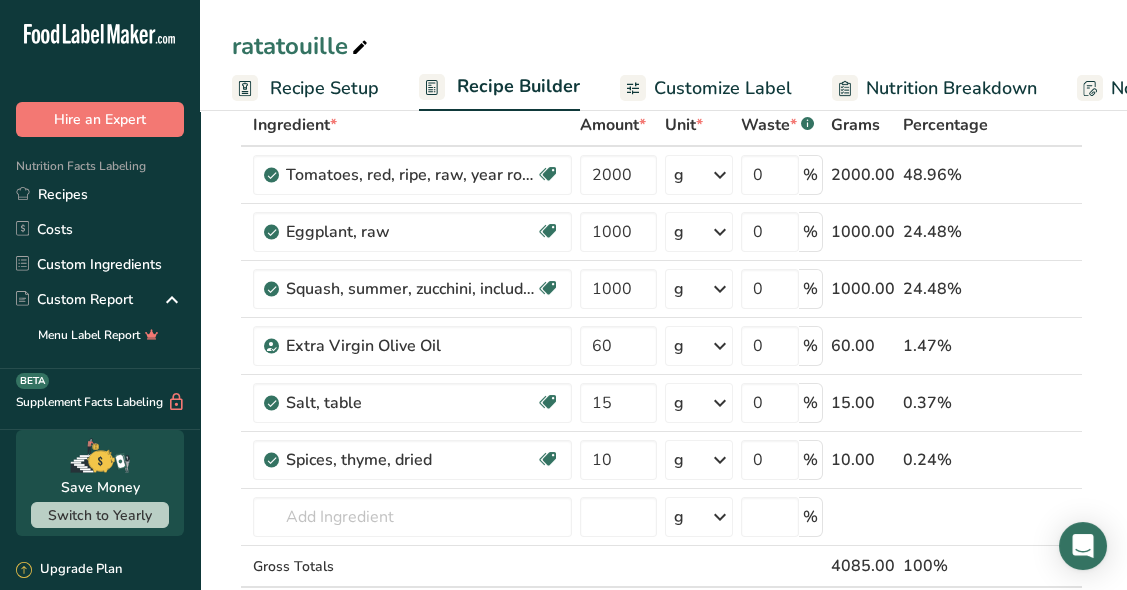 click on "Add Ingredients
Manage Recipe         Delete Recipe           Duplicate Recipe             Scale Recipe             Save as Sub-Recipe   .a-a{fill:#347362;}.b-a{fill:#fff;}                               Nutrition Breakdown                 Recipe Card
NEW
Amino Acids Pattern Report             Activity History
Download
Choose your preferred label style
Standard FDA label
Standard FDA label
The most common format for nutrition facts labels in compliance with the FDA's typeface, style and requirements
Tabular FDA label
A label format compliant with the FDA regulations presented in a tabular (horizontal) display.
Linear FDA label
A simple linear display for small sized packages.
Simplified FDA label" at bounding box center (663, 945) 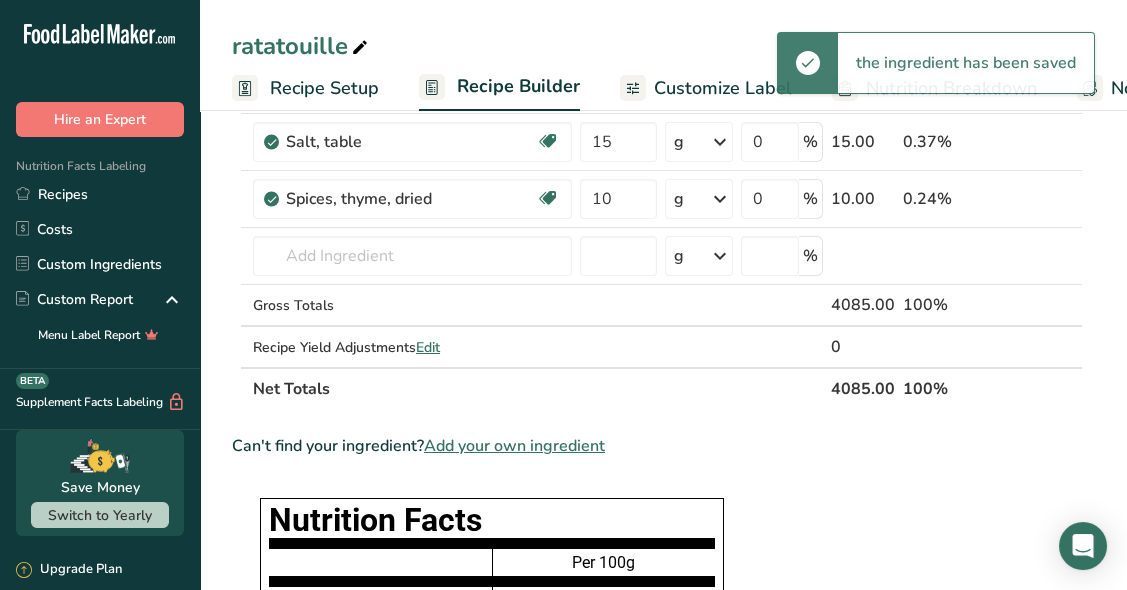 scroll, scrollTop: 365, scrollLeft: 0, axis: vertical 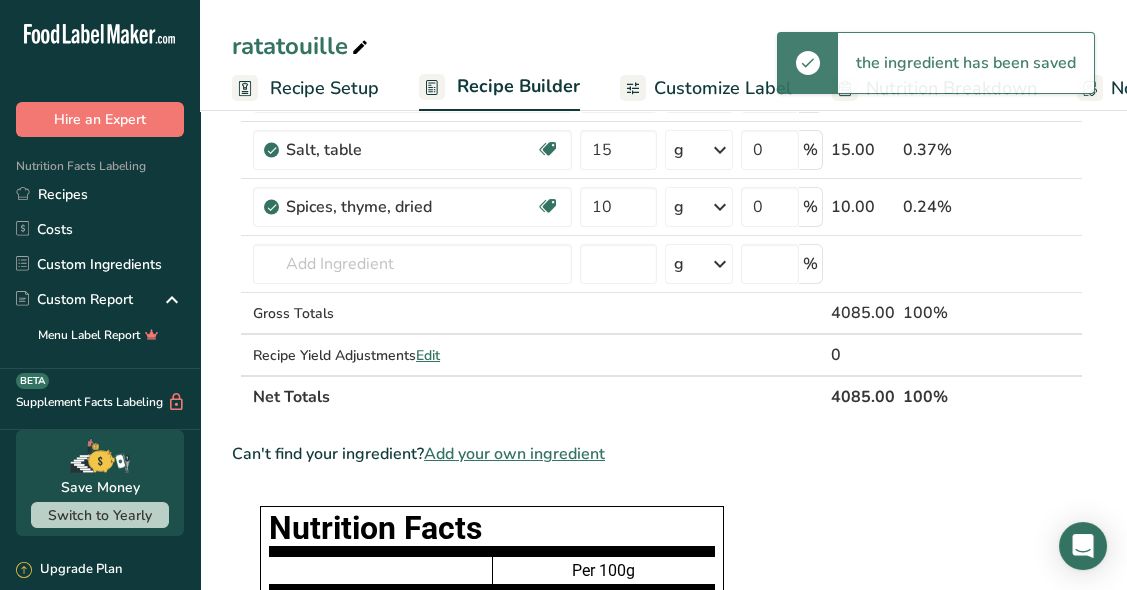 click on "Edit" at bounding box center (428, 355) 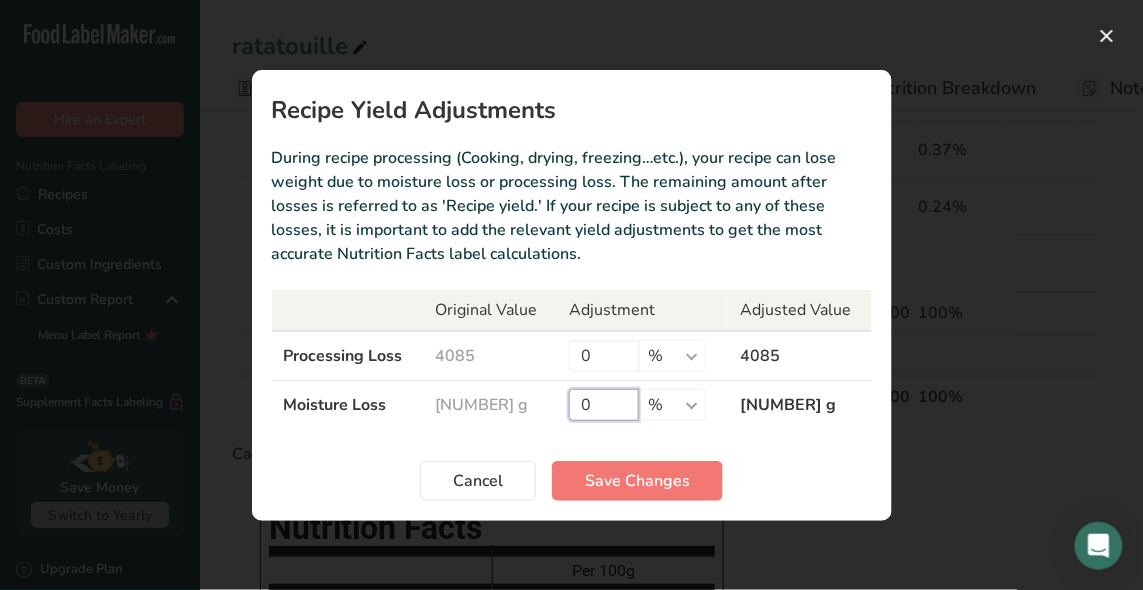 drag, startPoint x: 627, startPoint y: 400, endPoint x: 566, endPoint y: 410, distance: 61.81424 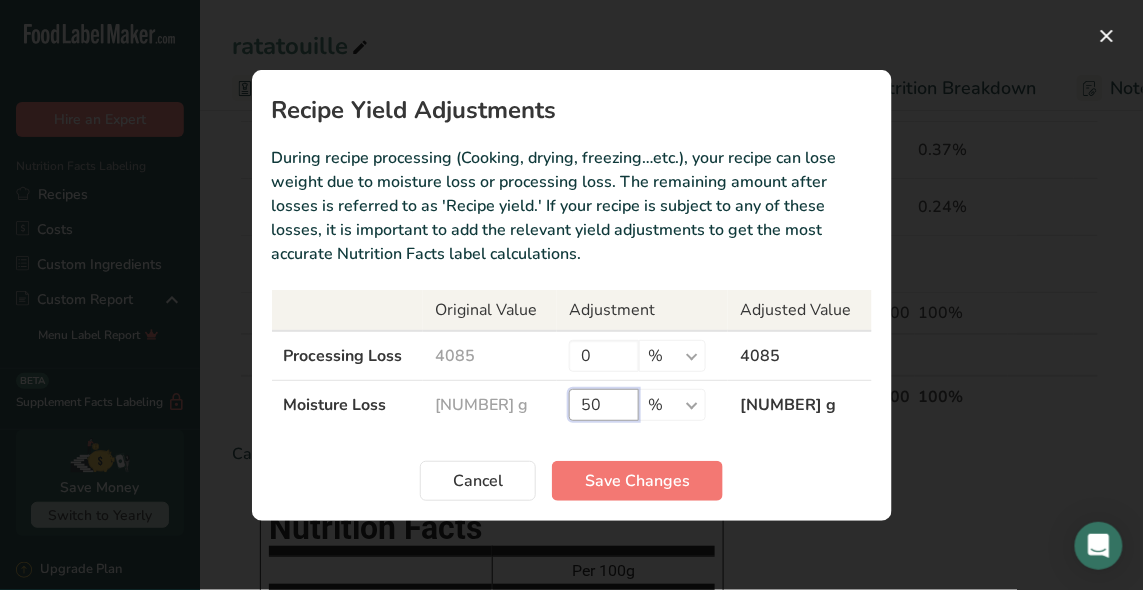 type on "50" 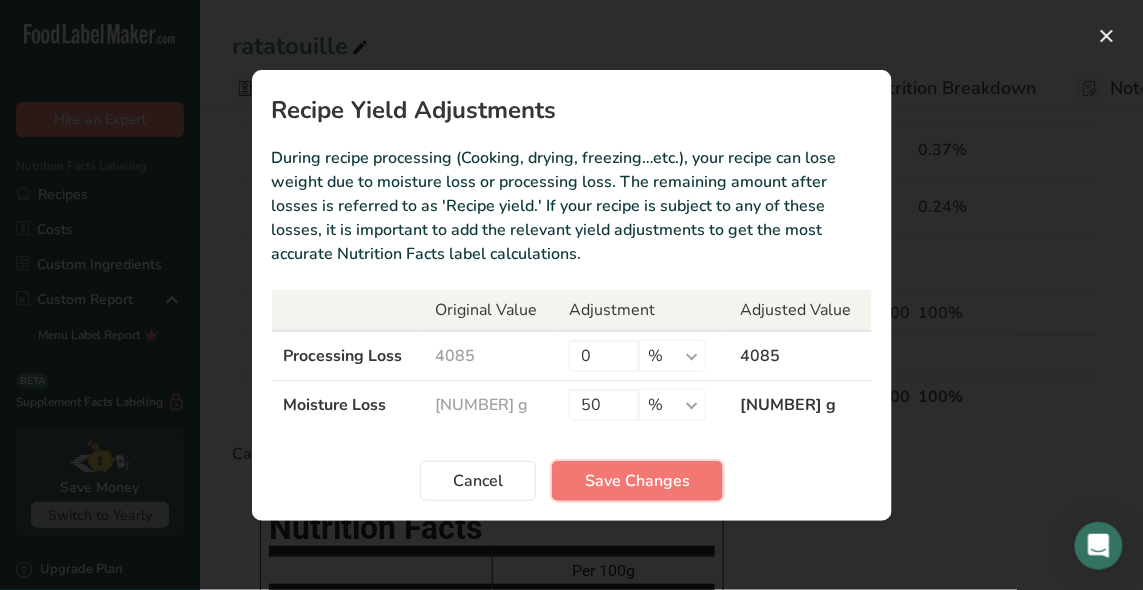click on "Save Changes" at bounding box center (637, 481) 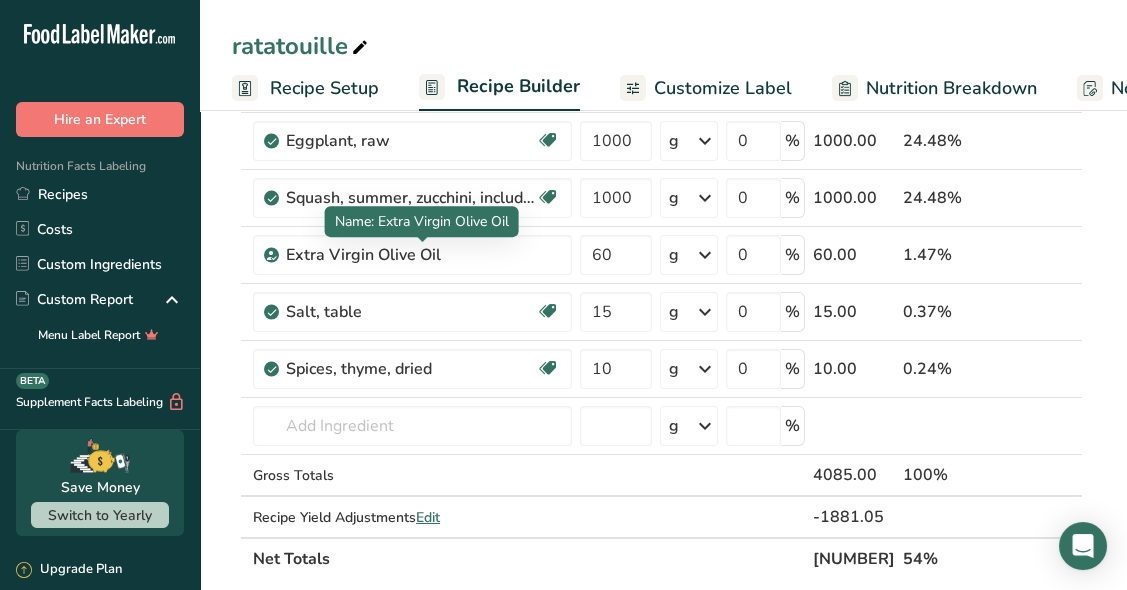 scroll, scrollTop: 0, scrollLeft: 0, axis: both 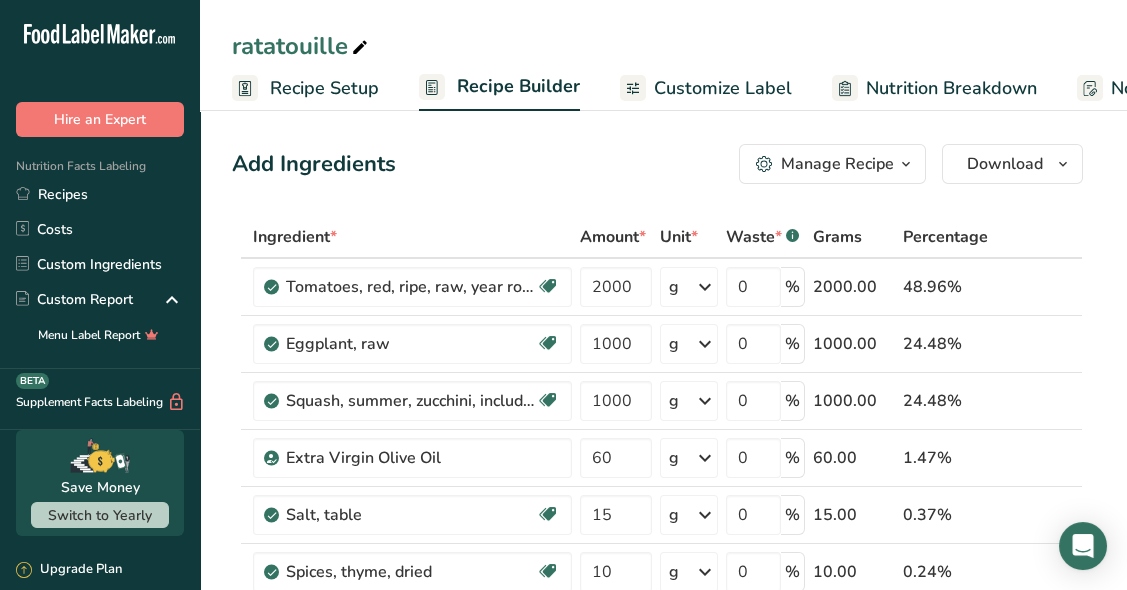 click on "Customize Label" at bounding box center [723, 88] 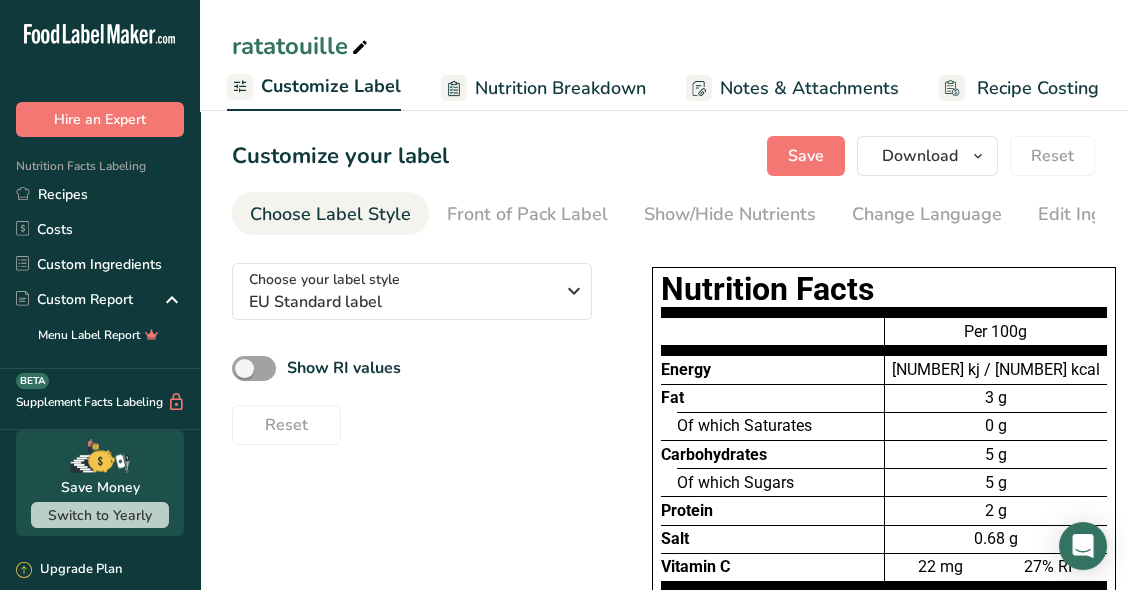 click on "Nutrition Breakdown" at bounding box center [560, 88] 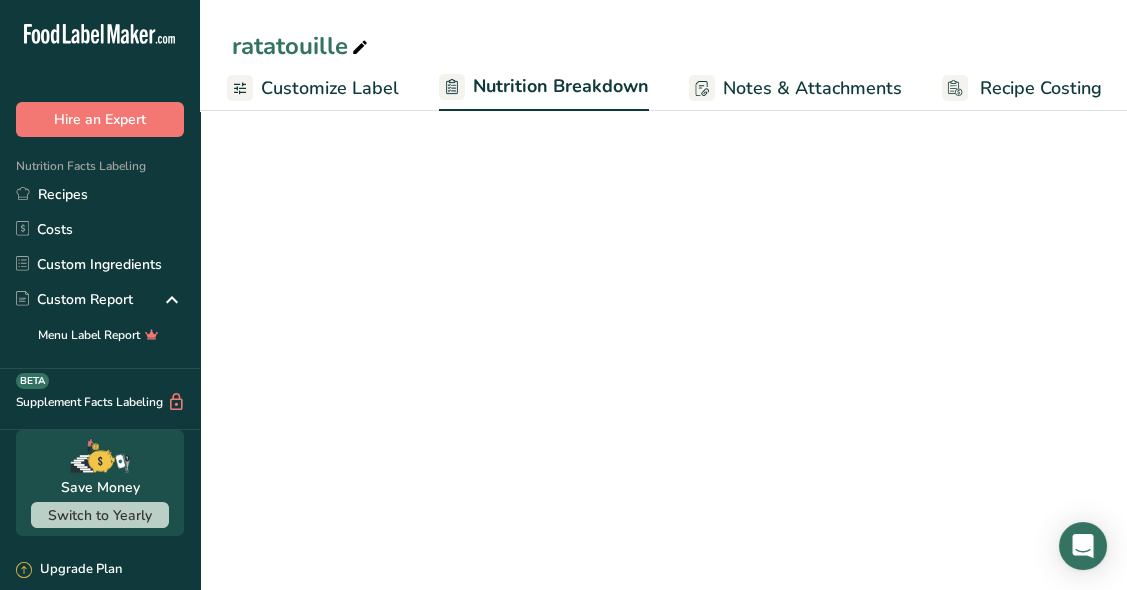 scroll, scrollTop: 0, scrollLeft: 396, axis: horizontal 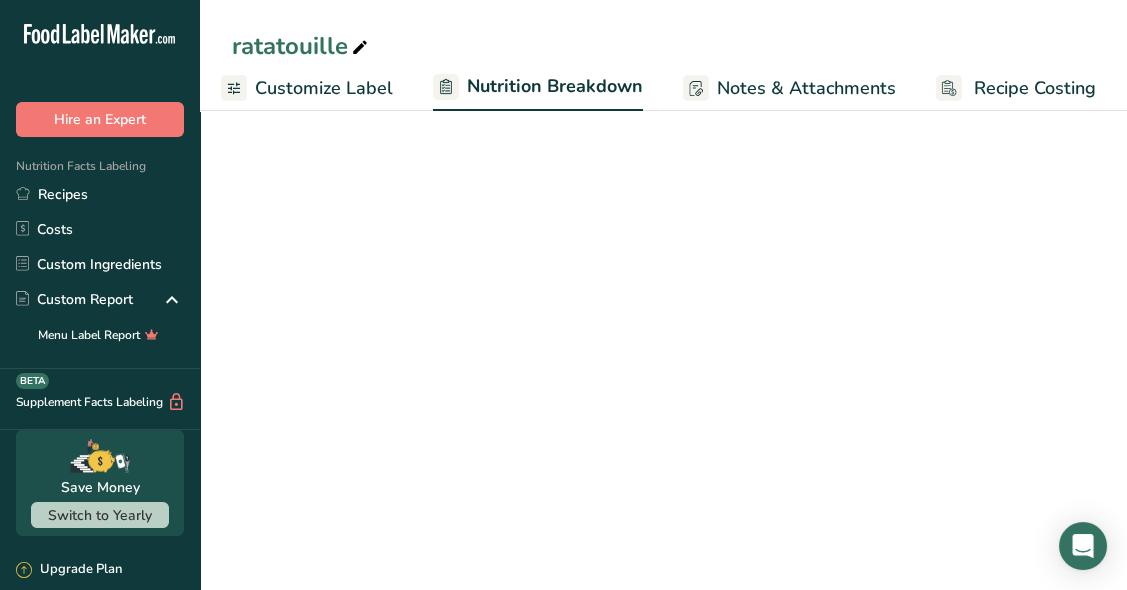 select on "Calories" 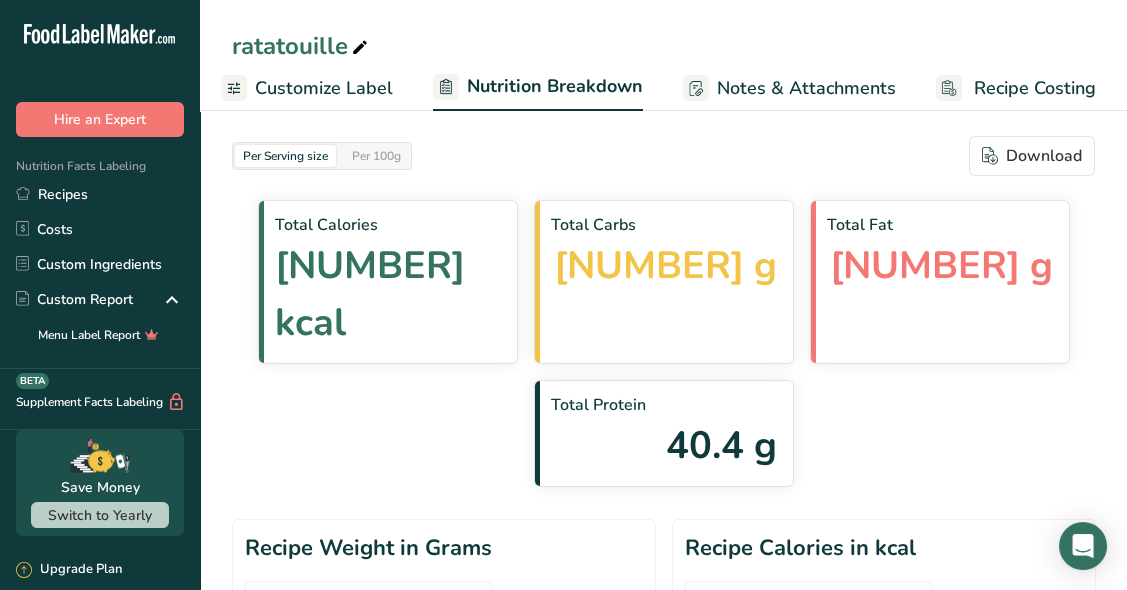 click on "Notes & Attachments" at bounding box center (789, 88) 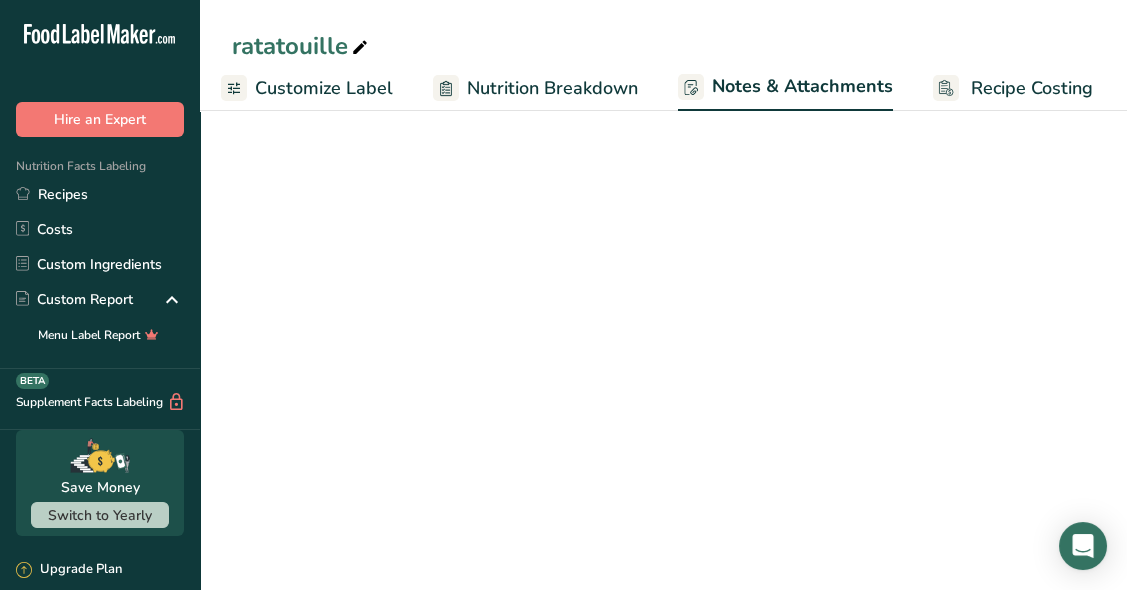 scroll, scrollTop: 0, scrollLeft: 395, axis: horizontal 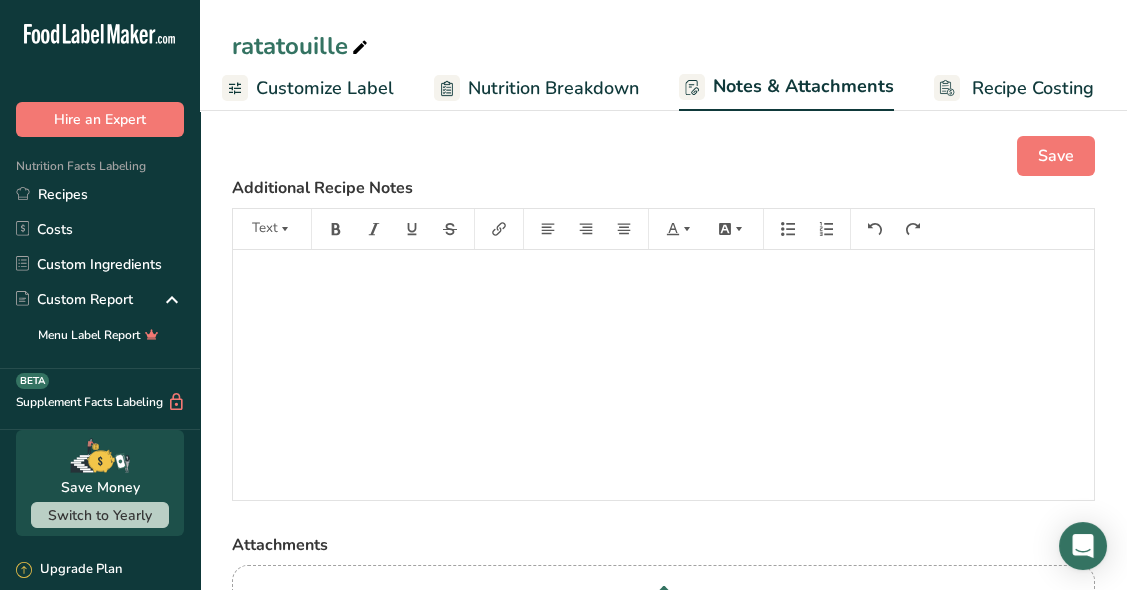 click on "Recipe Costing" at bounding box center [1014, 88] 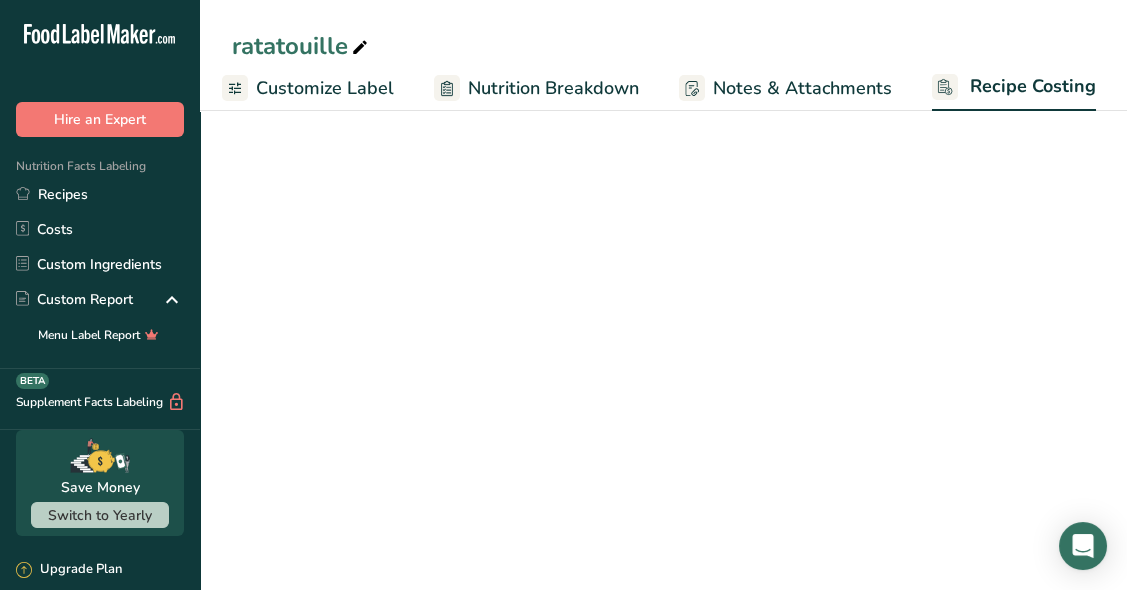 scroll, scrollTop: 0, scrollLeft: 394, axis: horizontal 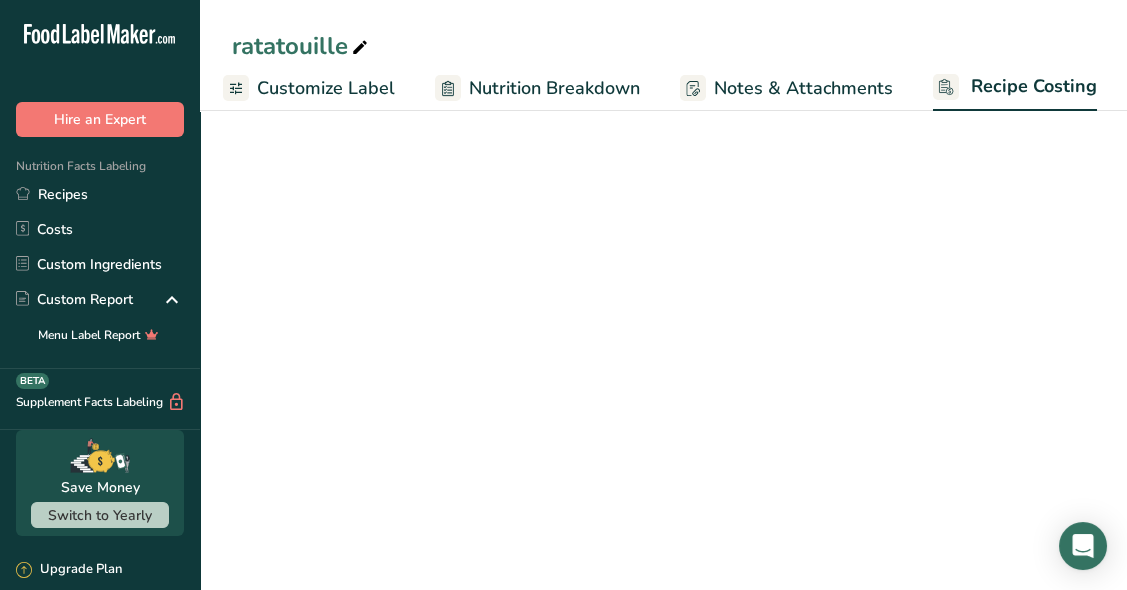 select on "1" 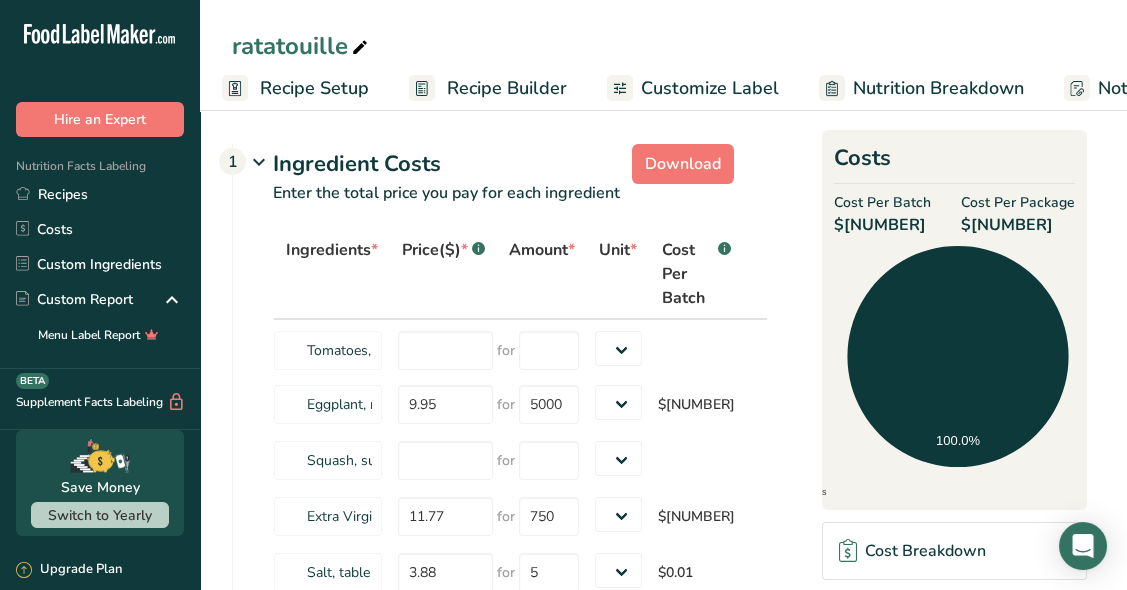 scroll, scrollTop: 0, scrollLeft: 0, axis: both 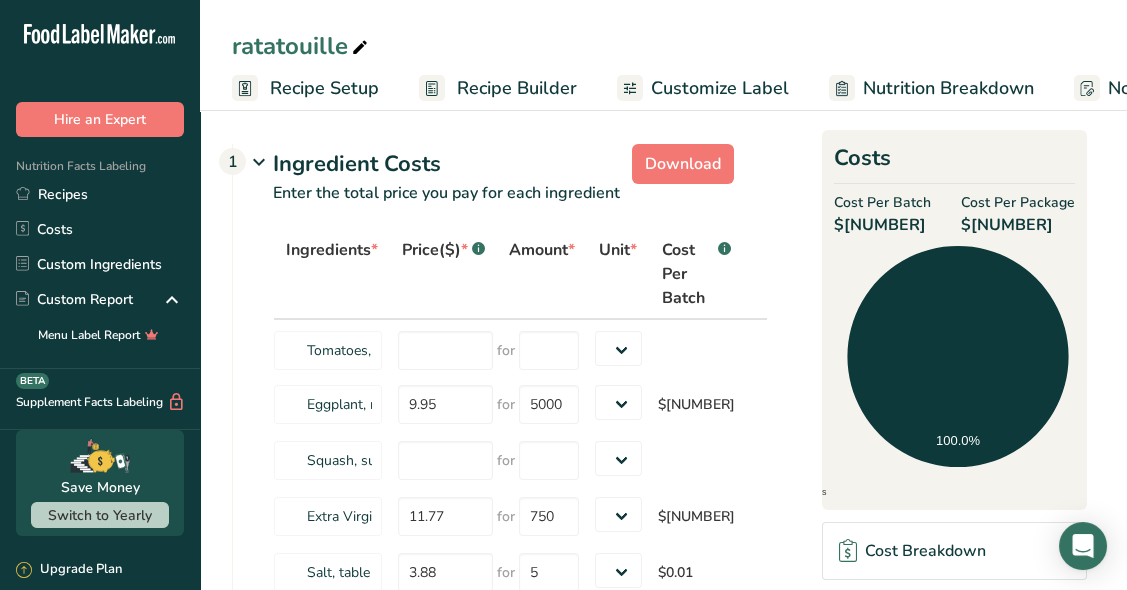 click on "Recipe Setup" at bounding box center (324, 88) 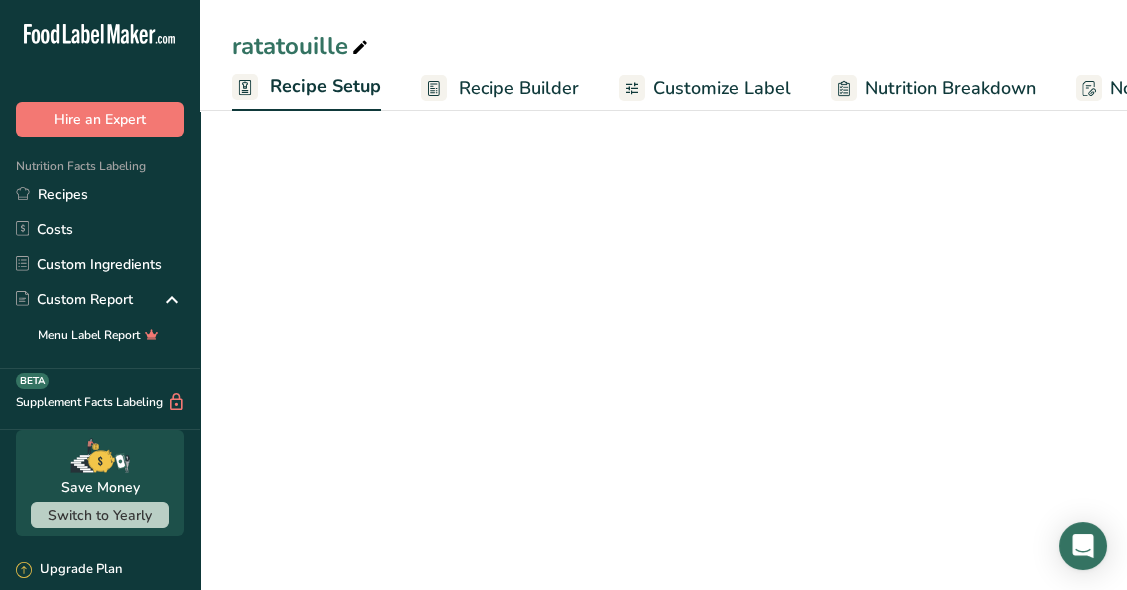 scroll, scrollTop: 0, scrollLeft: 7, axis: horizontal 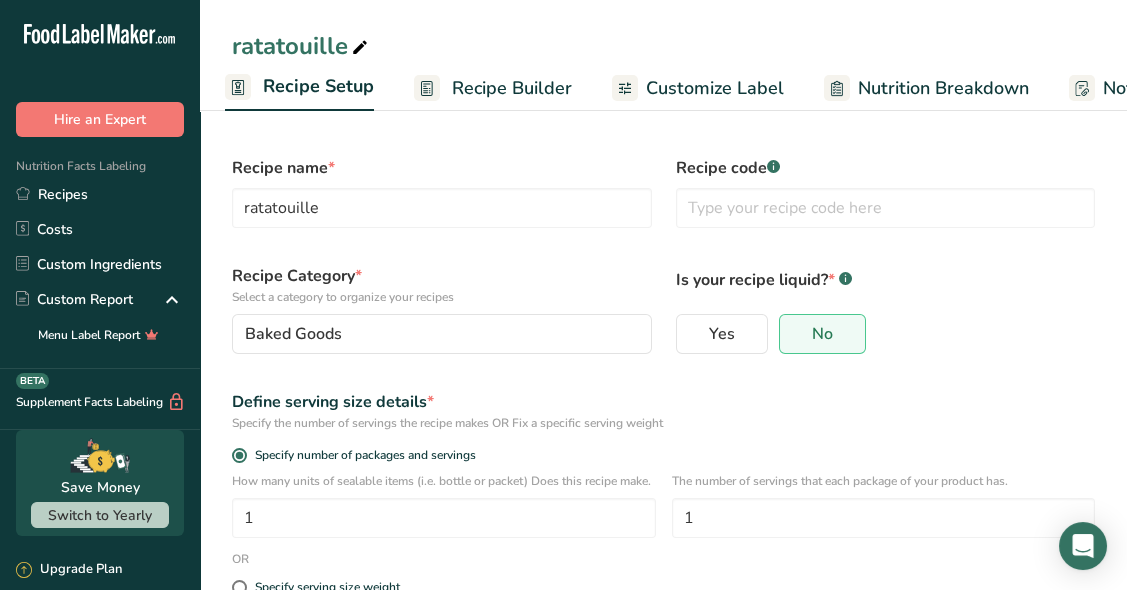 click on "Recipe Builder" at bounding box center [512, 88] 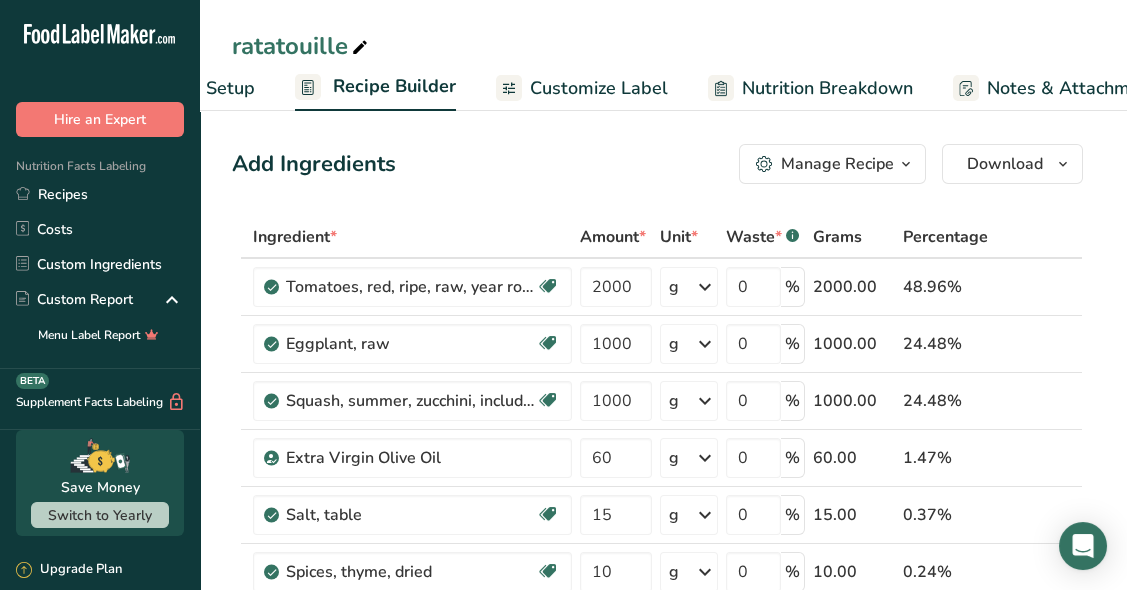 scroll, scrollTop: 0, scrollLeft: 192, axis: horizontal 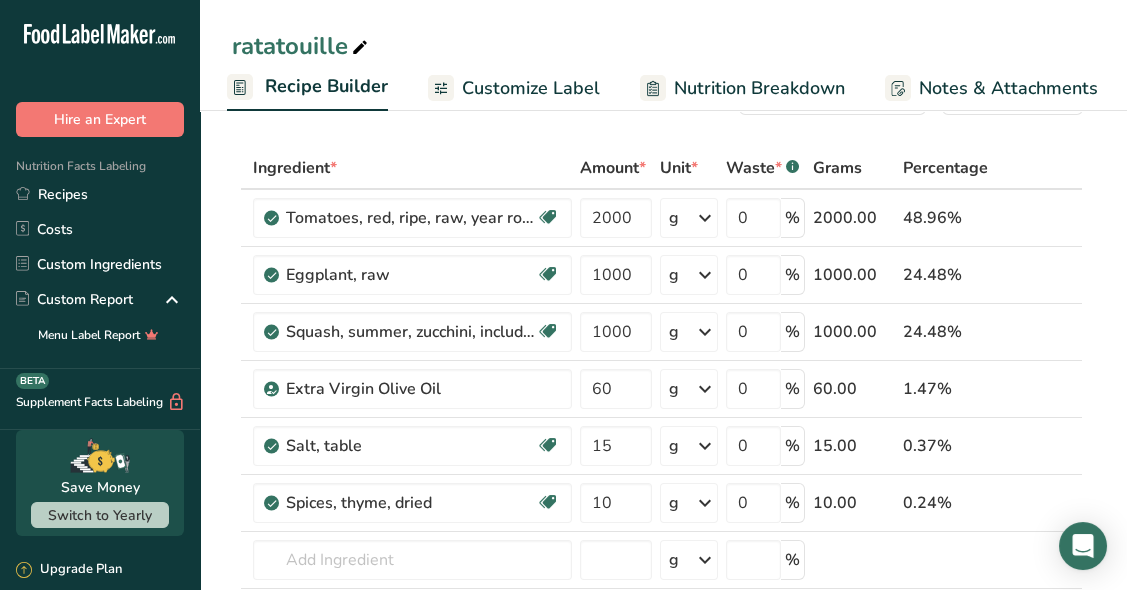 click on "Recipes" at bounding box center [100, 194] 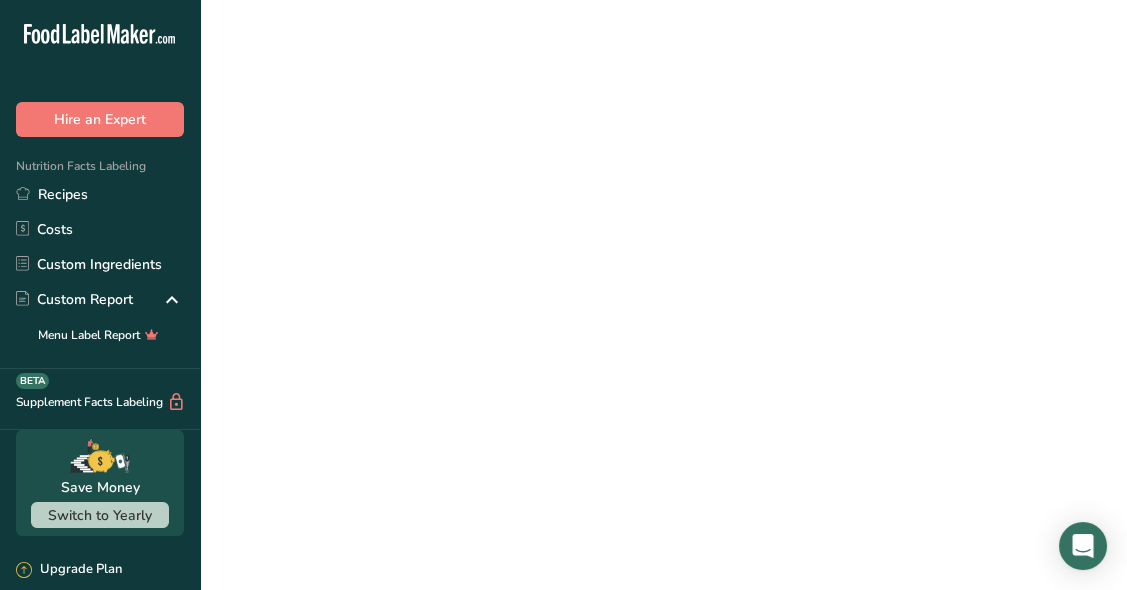 scroll, scrollTop: 0, scrollLeft: 0, axis: both 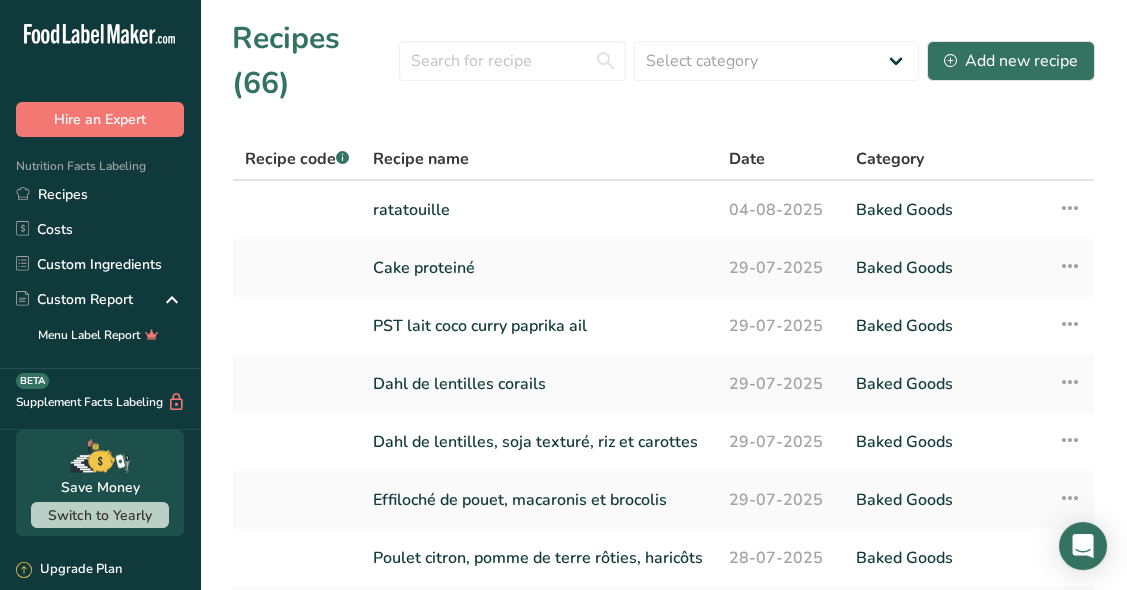 click on "ratatouille" at bounding box center [539, 210] 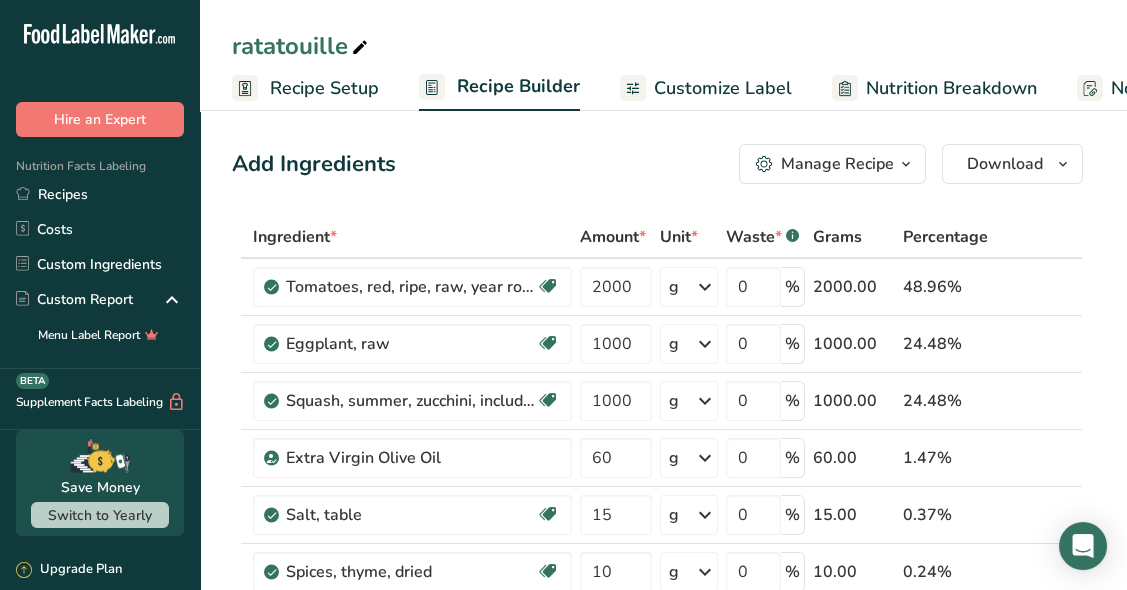 click at bounding box center (906, 164) 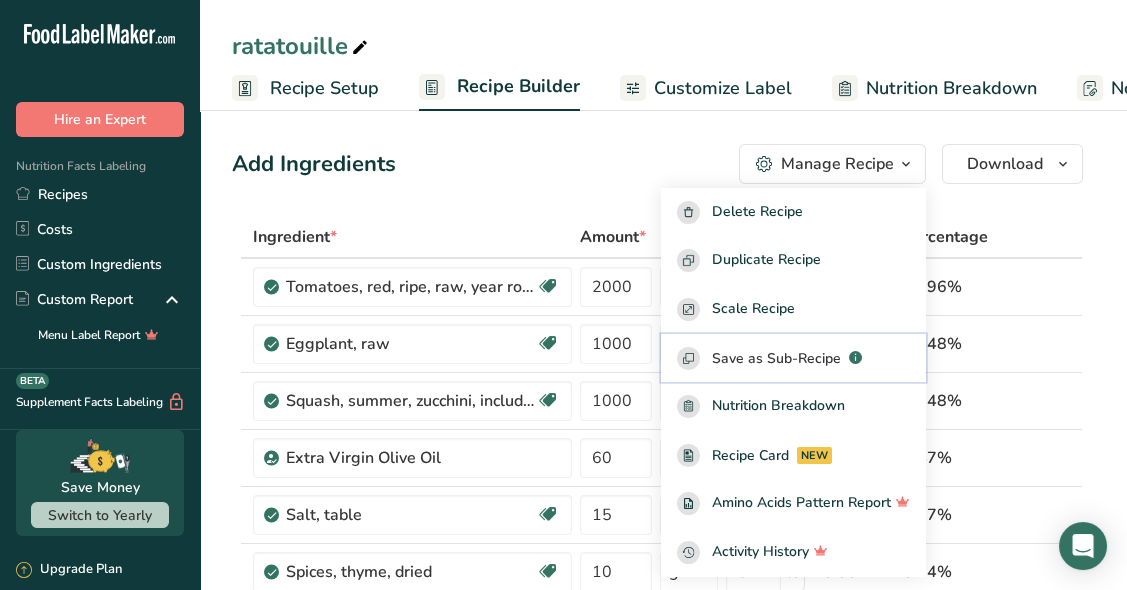 click on "Save as Sub-Recipe" at bounding box center (776, 358) 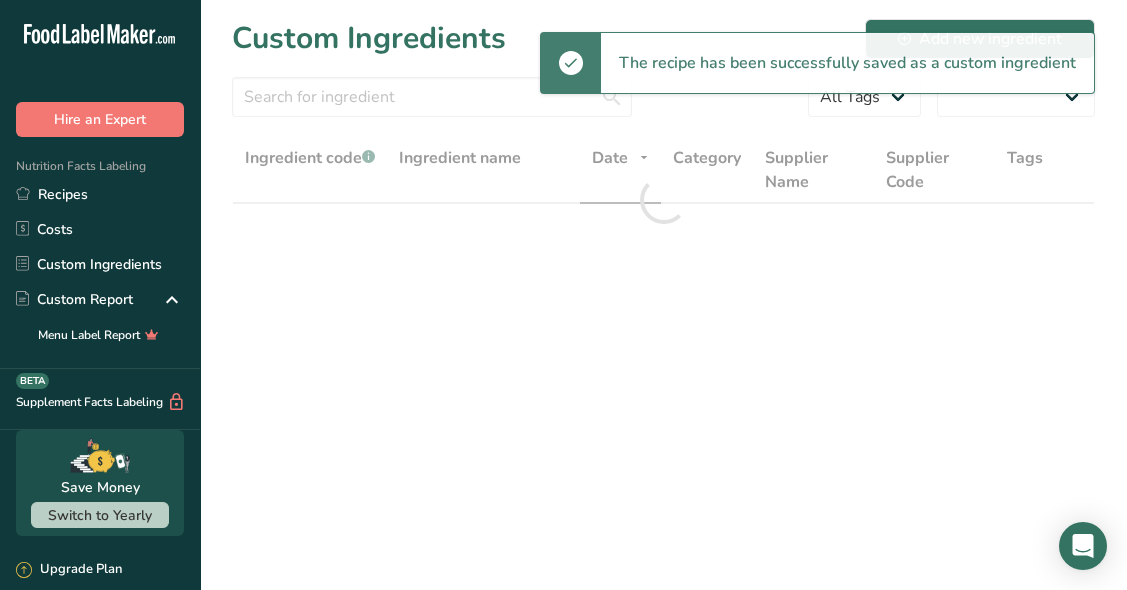 select on "30" 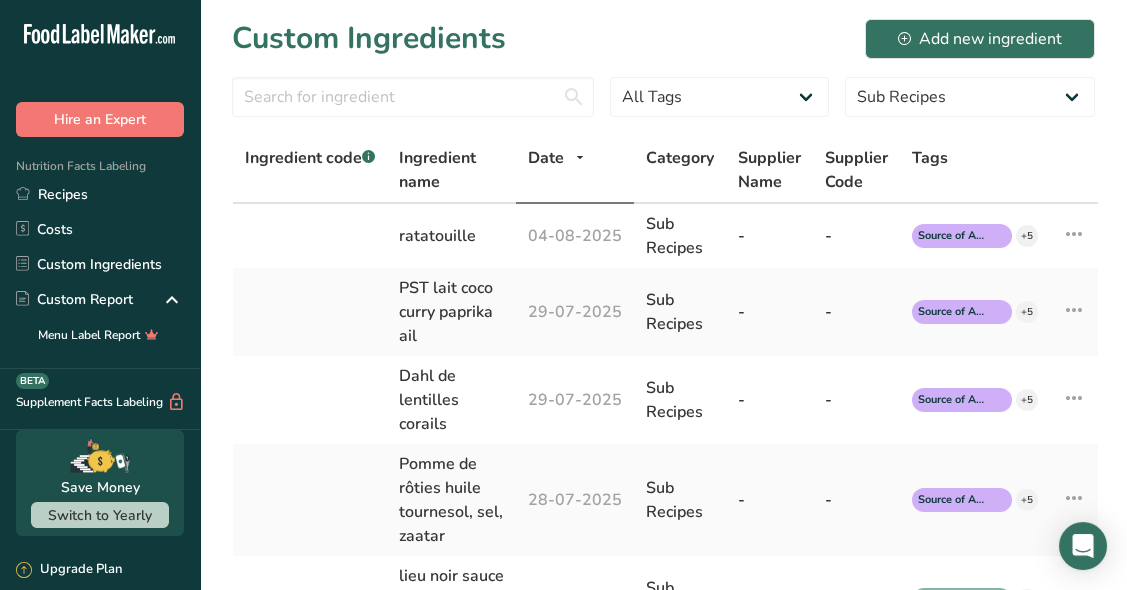 click 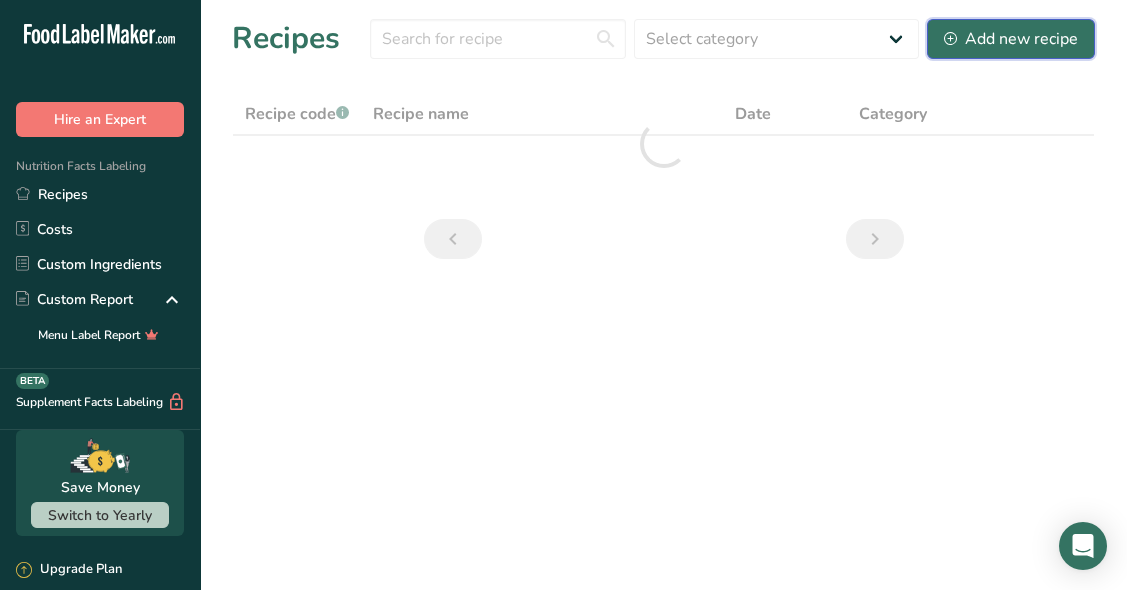 click on "Add new recipe" at bounding box center [1011, 39] 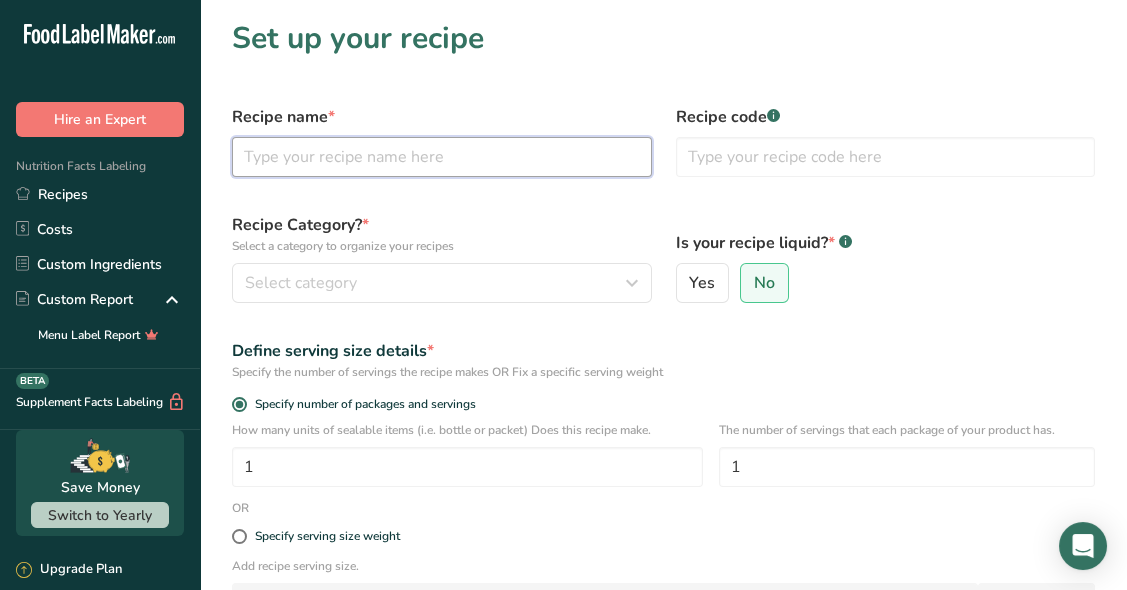 click at bounding box center [442, 157] 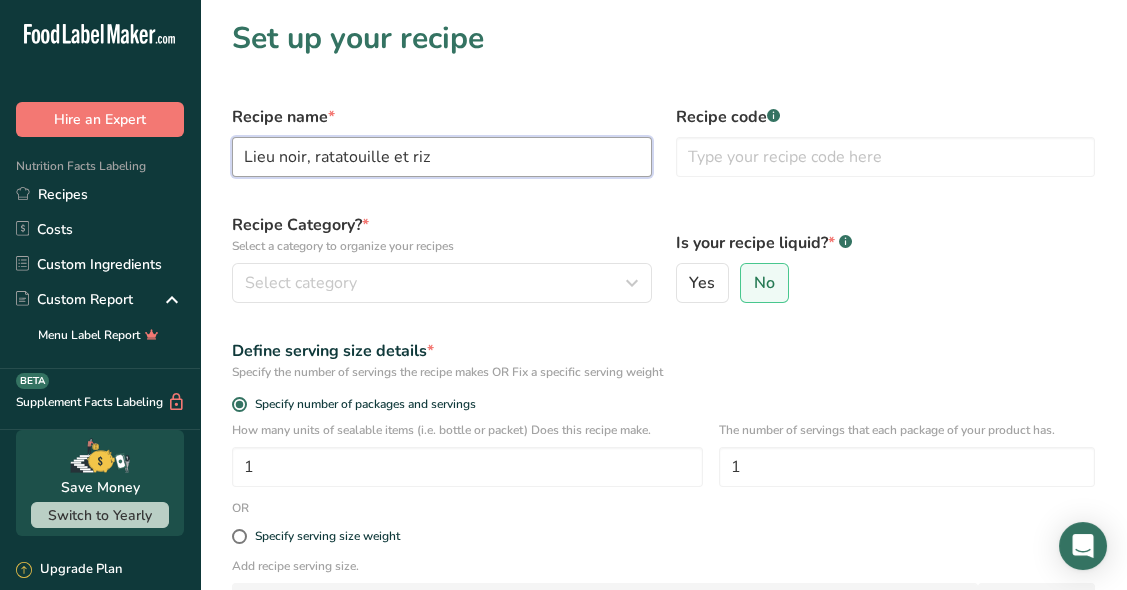 type on "Lieu noir, ratatouille et riz" 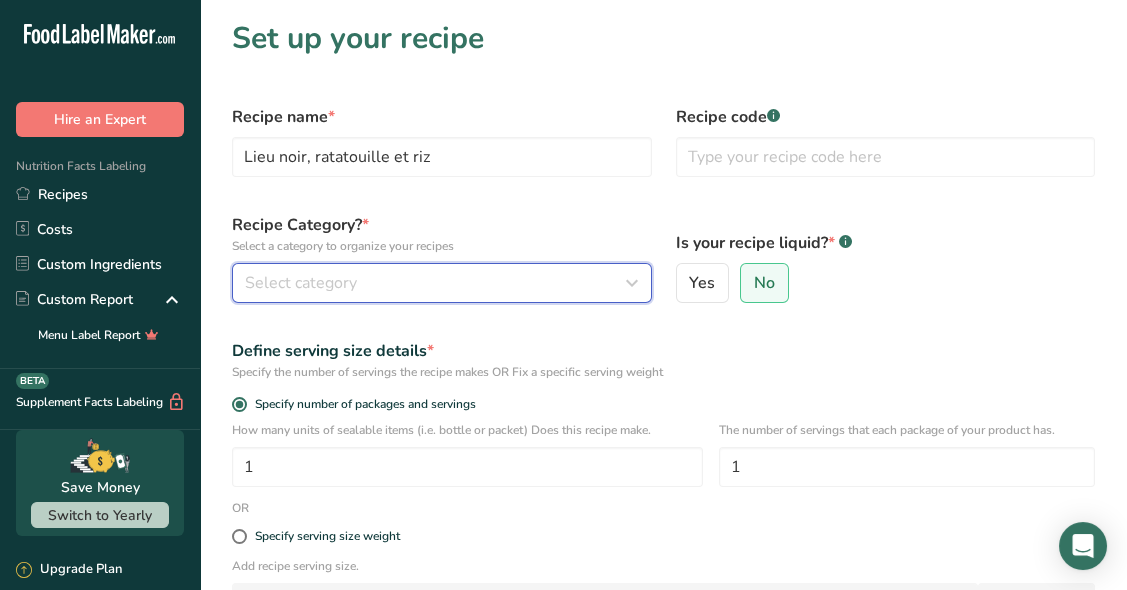 click on "Select category" at bounding box center [442, 283] 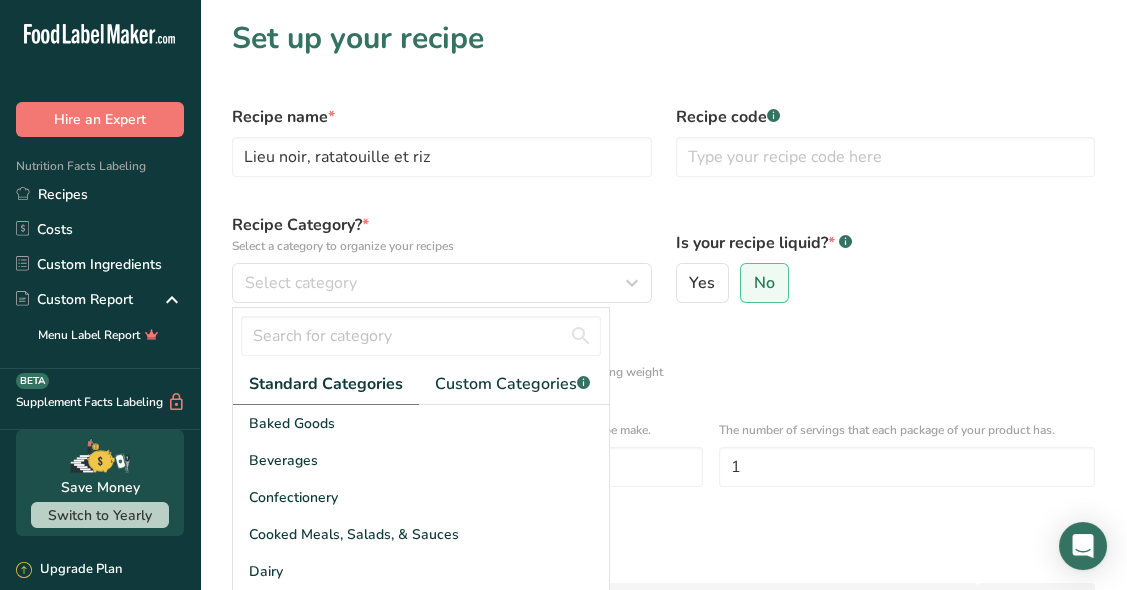 click on "Baked Goods" at bounding box center [421, 423] 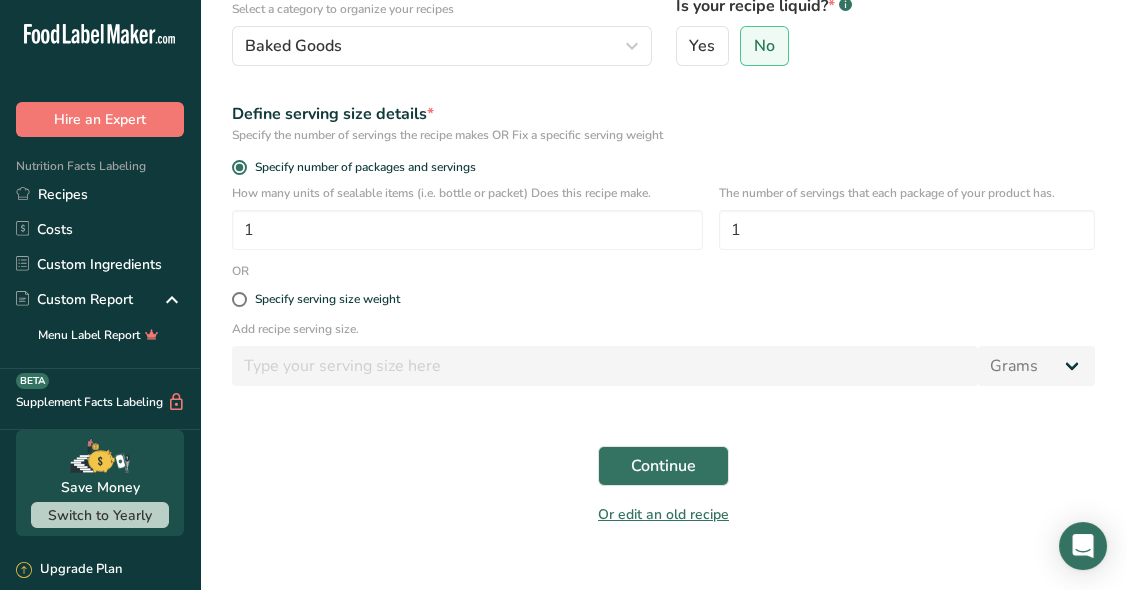 scroll, scrollTop: 238, scrollLeft: 0, axis: vertical 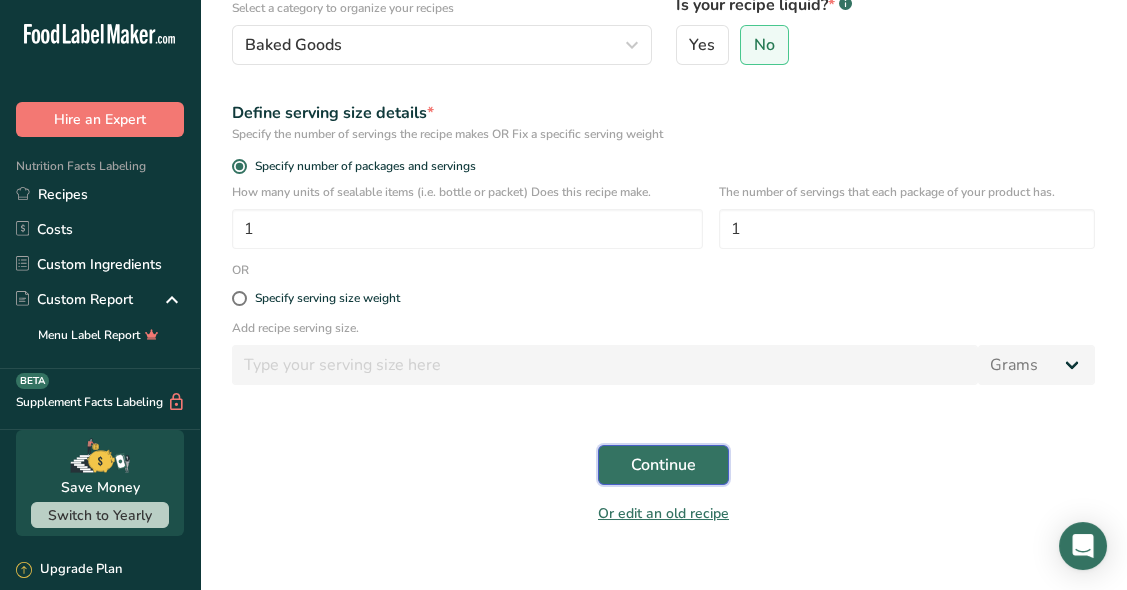 click on "Continue" at bounding box center (663, 465) 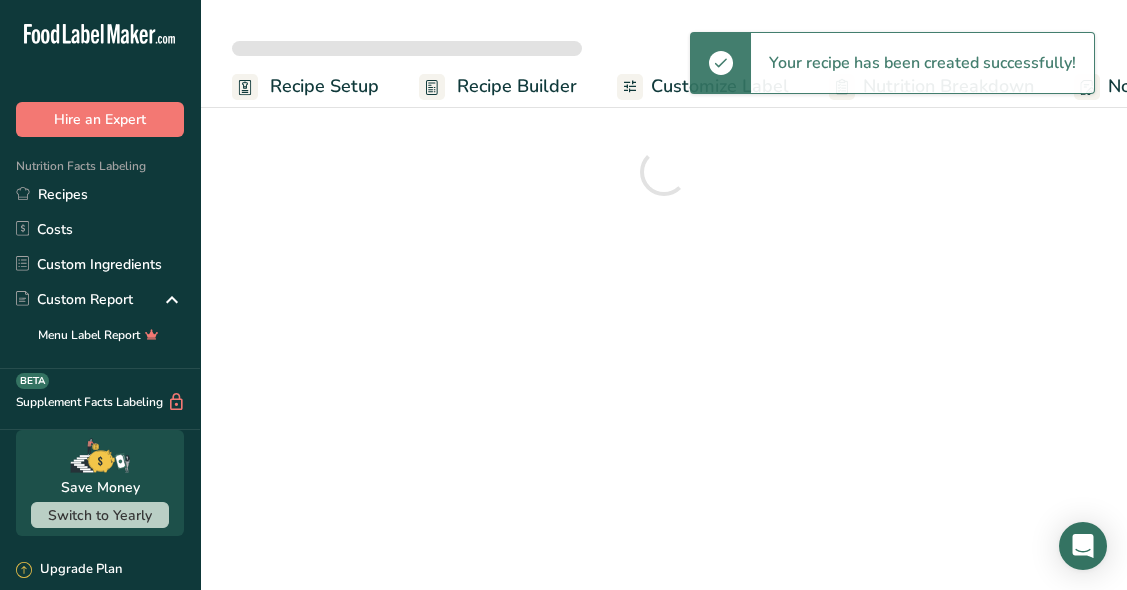 scroll, scrollTop: 0, scrollLeft: 0, axis: both 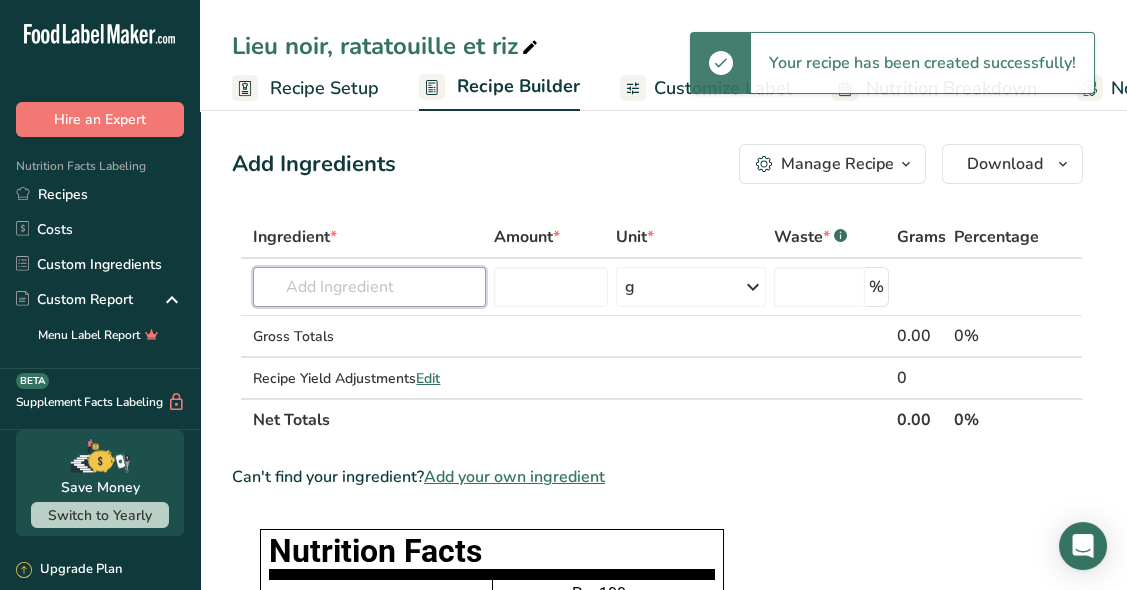 click at bounding box center (369, 287) 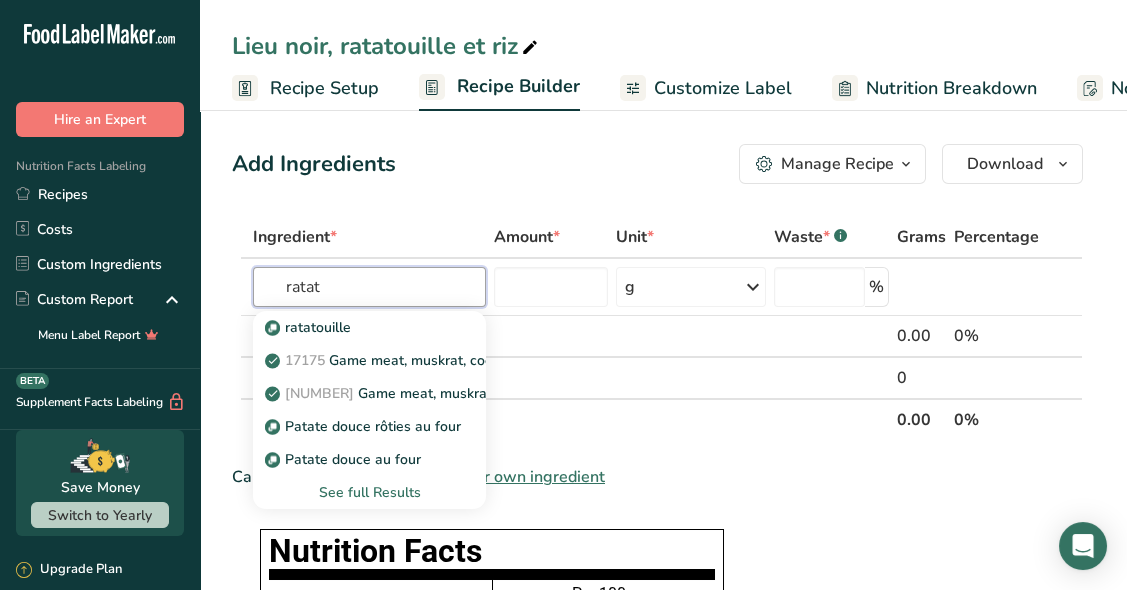 type on "ratat" 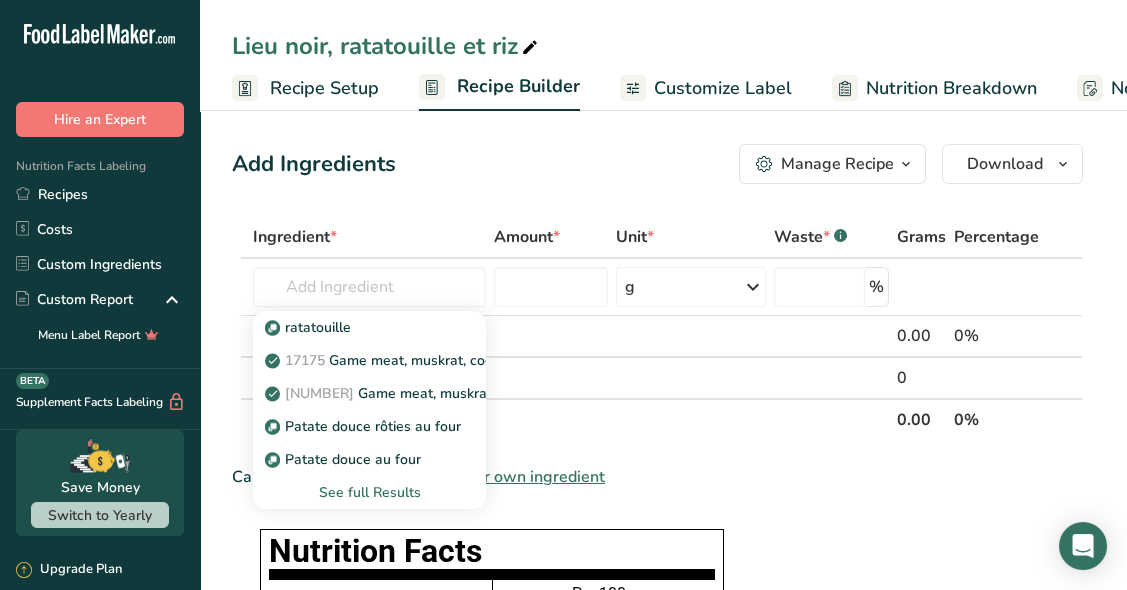 click on "ratatouille" at bounding box center [353, 327] 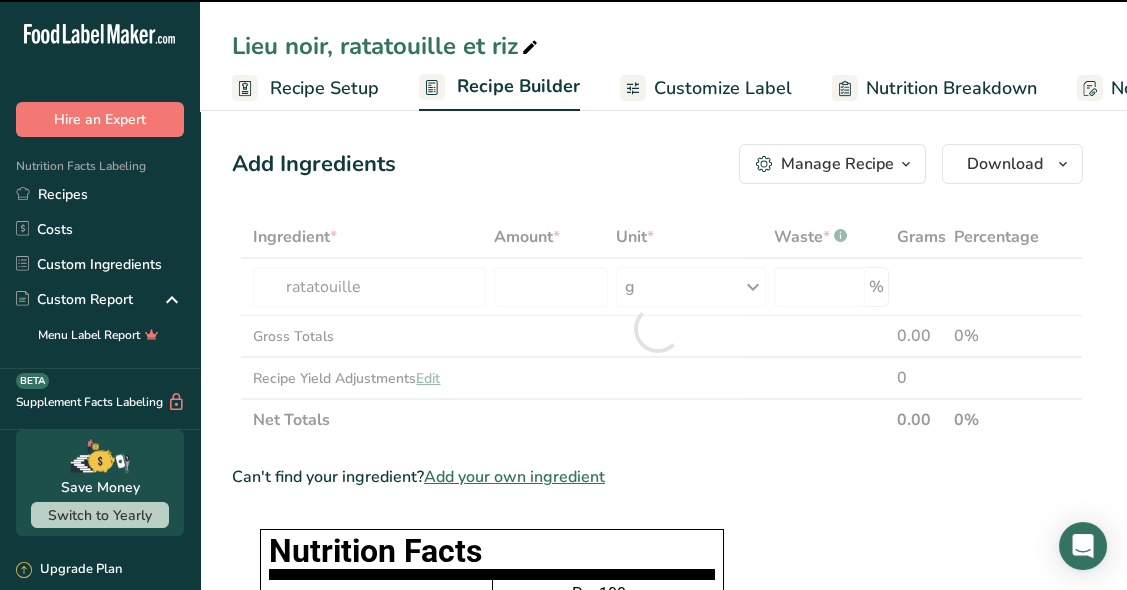 type on "0" 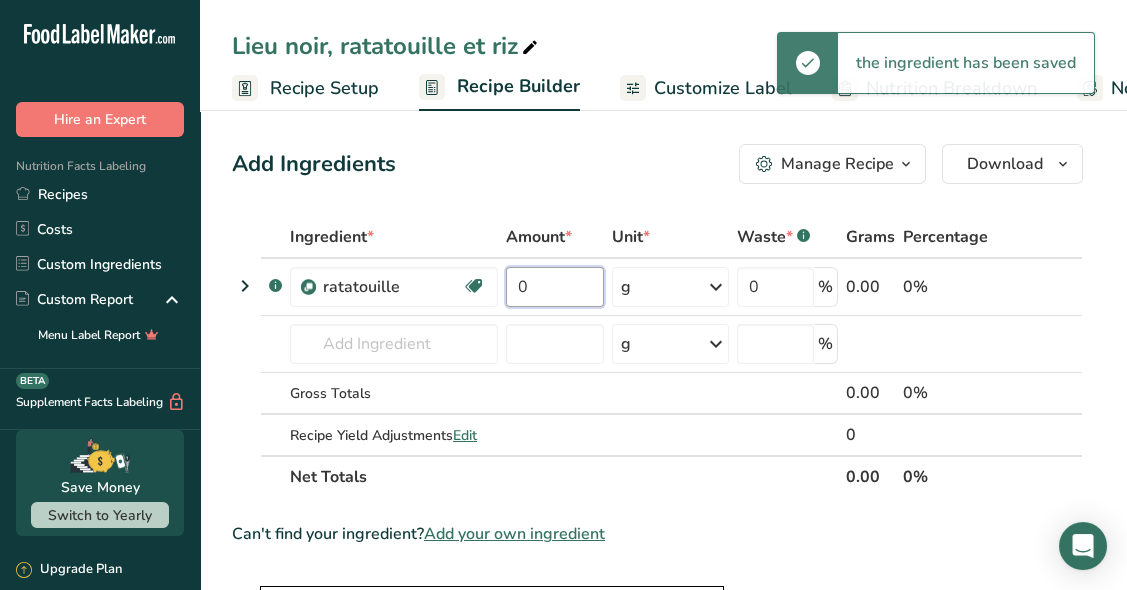 click on "0" at bounding box center [555, 287] 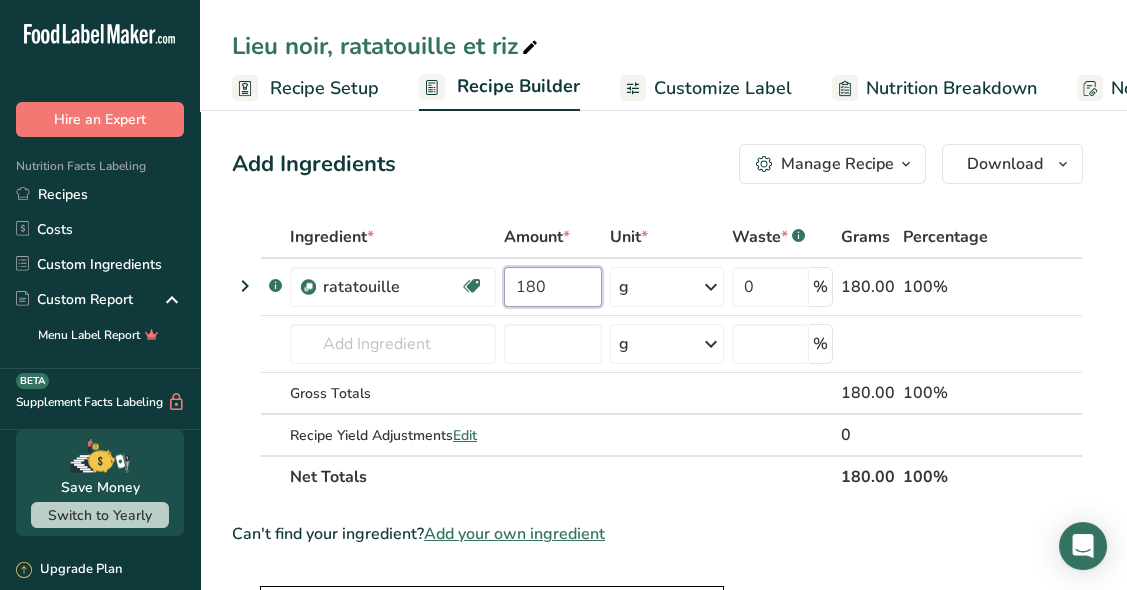 type on "180" 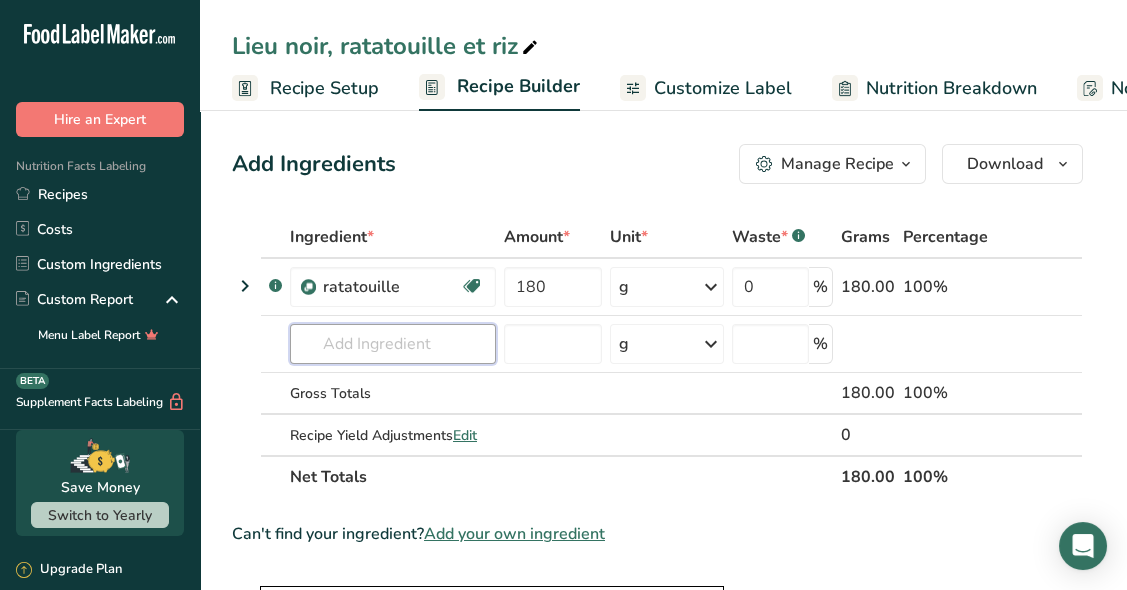 click on "Ingredient *
Amount *
Unit *
Waste *   .a-a{fill:#347362;}.b-a{fill:#fff;}          Grams
Percentage
.a-a{fill:#347362;}.b-a{fill:#fff;}
ratatouille
Source of Antioxidants
Dairy free
Gluten free
Vegan
Vegetarian
Soy free
[NUMBER]
g
Weight Units
g
kg
mg
See more
Volume Units
l
mL
fl oz
See more
0
%
[NUMBER]
100%
ratatouille
[NUMBER]
Game meat, muskrat, cooked, roasted
[NUMBER]
g" at bounding box center [657, 357] 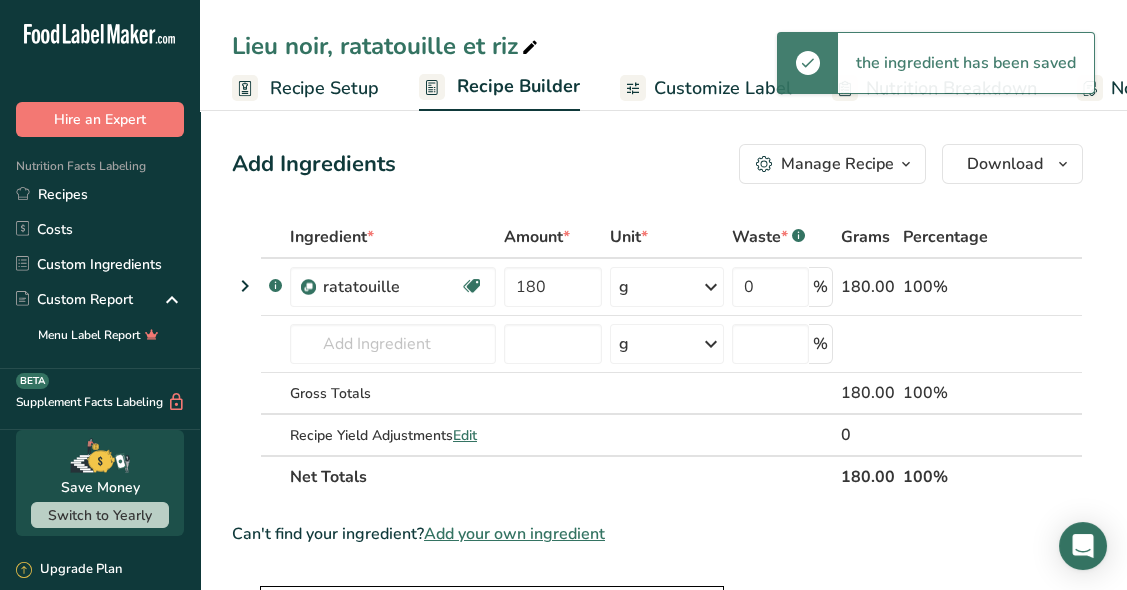 click on "the ingredient has been saved" at bounding box center [966, 63] 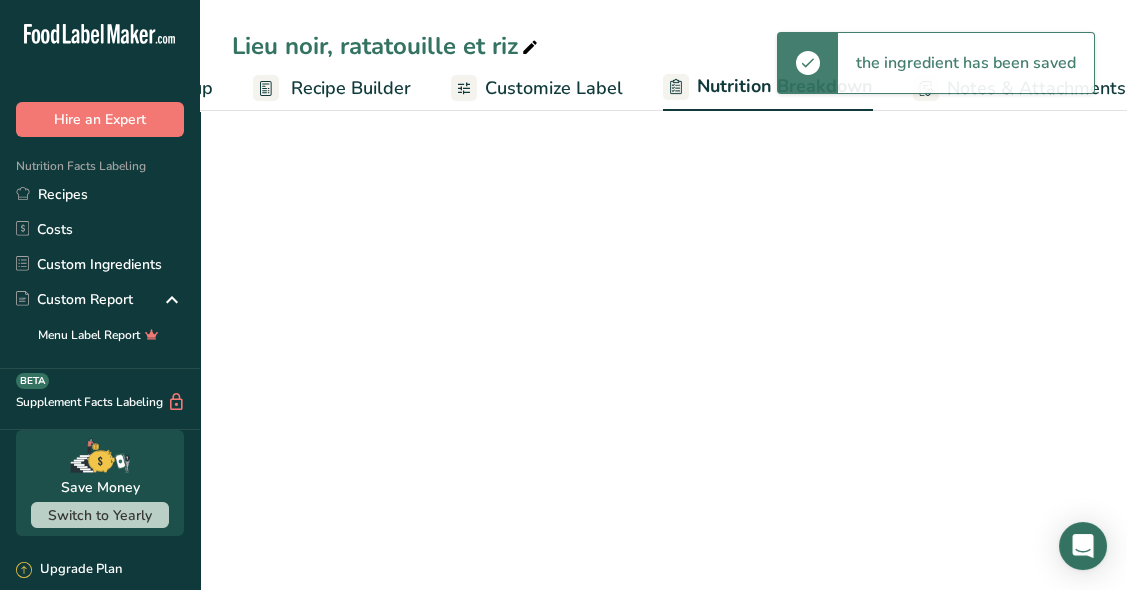 select on "Calories" 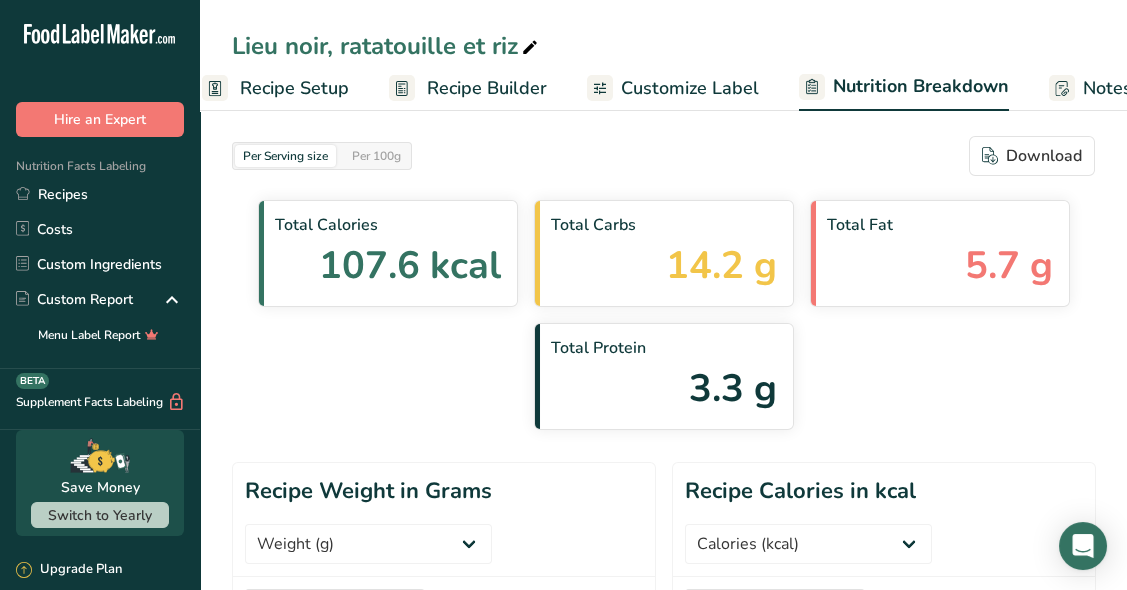 scroll, scrollTop: 0, scrollLeft: 0, axis: both 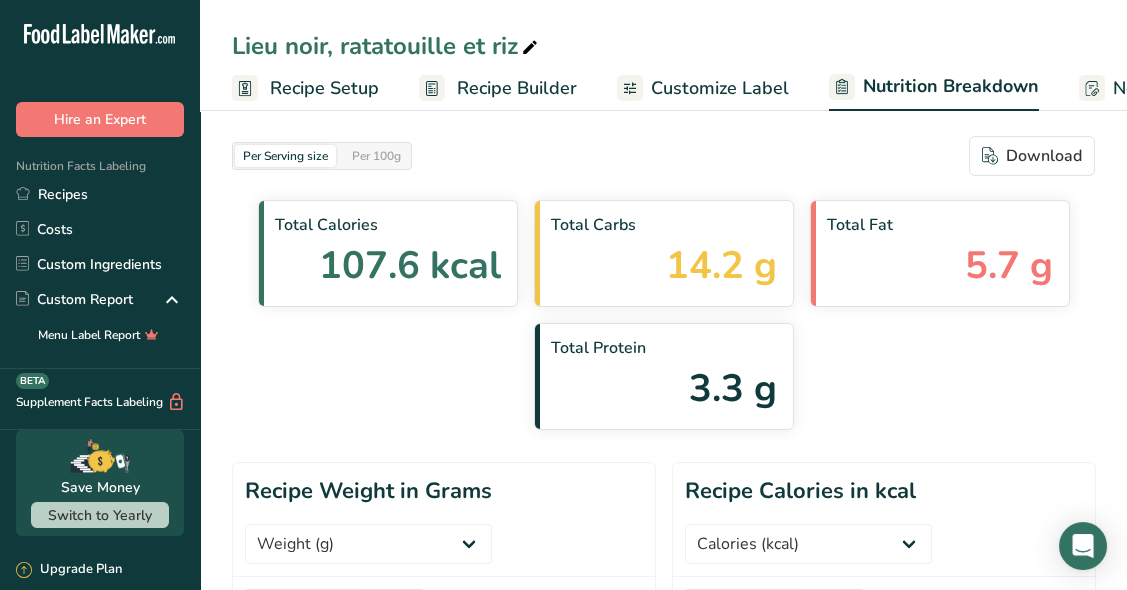 click on "Recipe Setup" at bounding box center (324, 88) 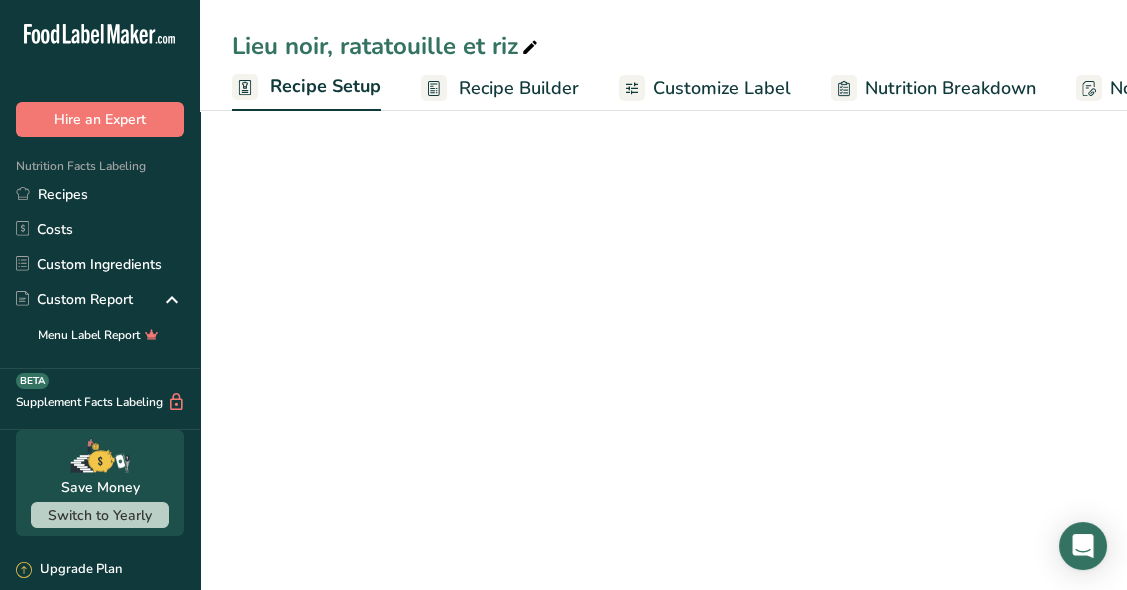 scroll, scrollTop: 0, scrollLeft: 7, axis: horizontal 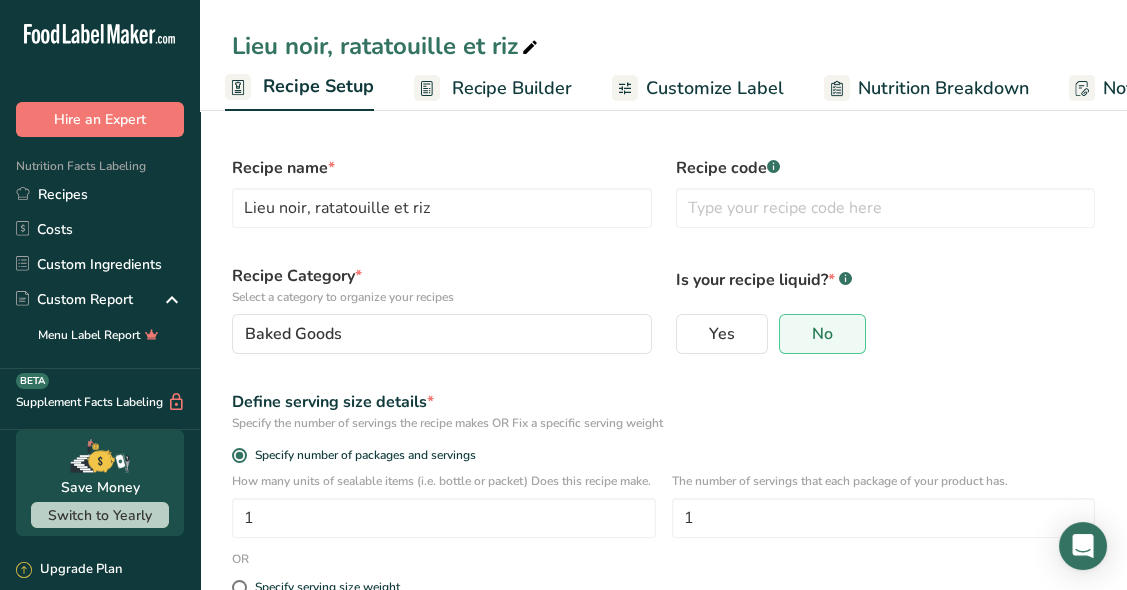 click on "Recipe Builder" at bounding box center (512, 88) 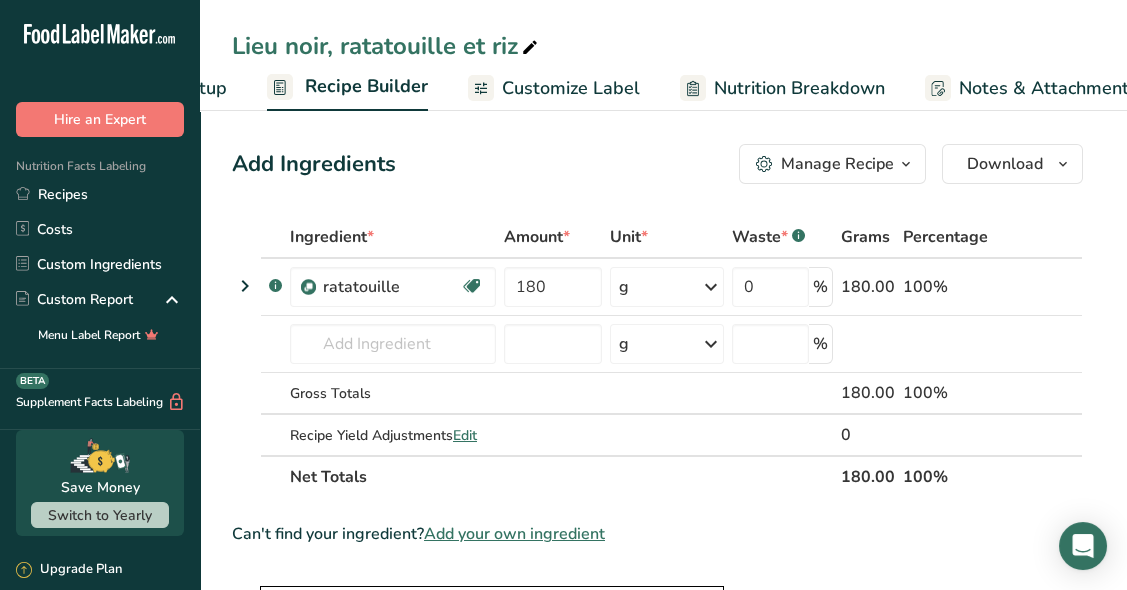 scroll, scrollTop: 0, scrollLeft: 192, axis: horizontal 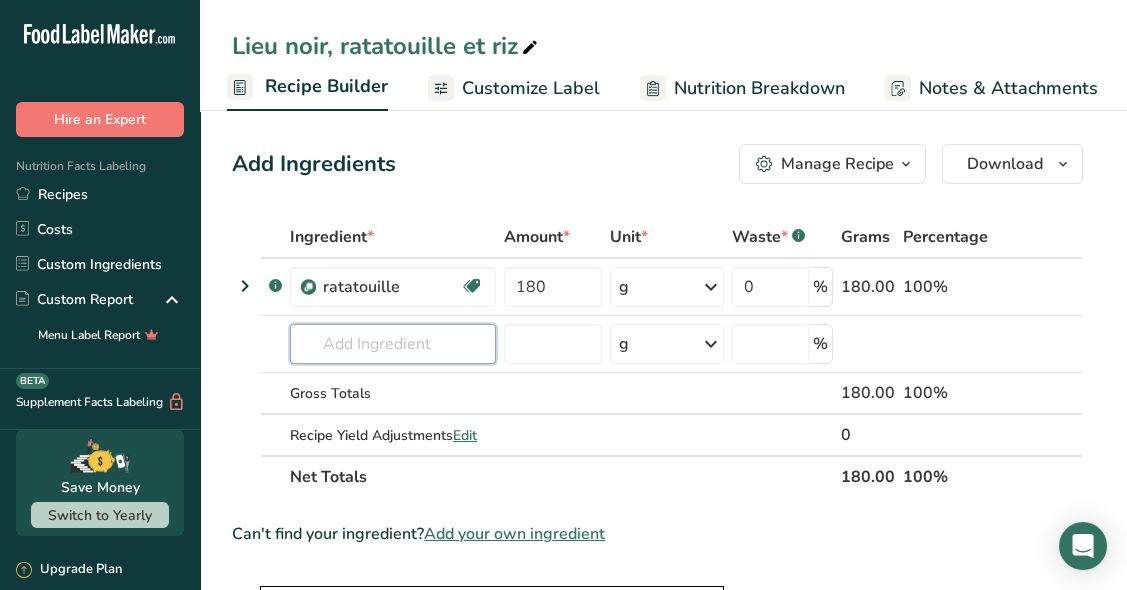 click at bounding box center [393, 344] 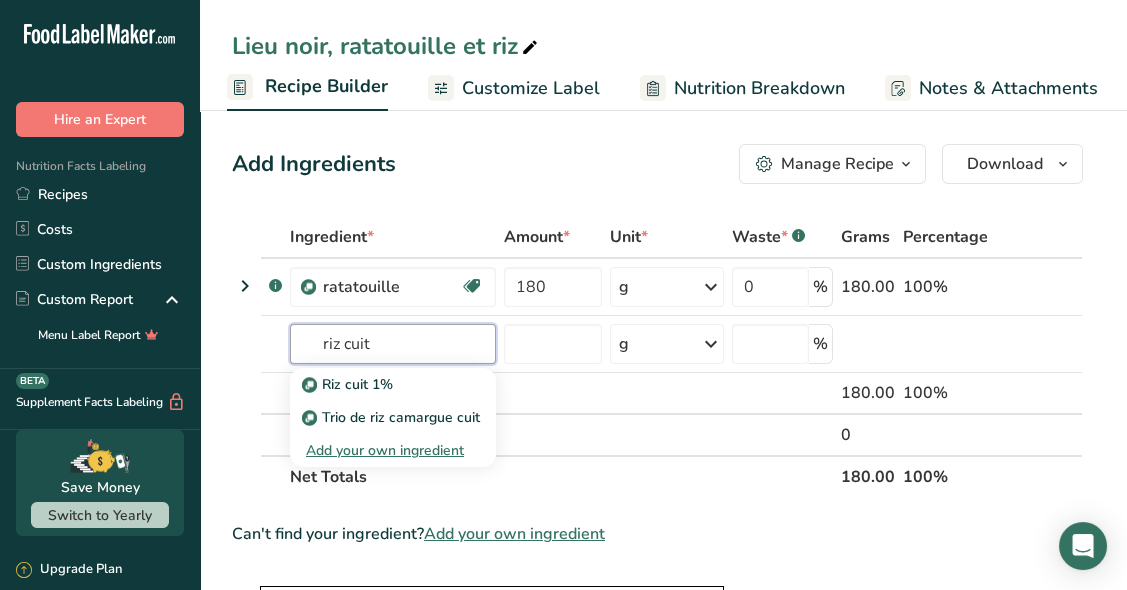 type on "riz cuit" 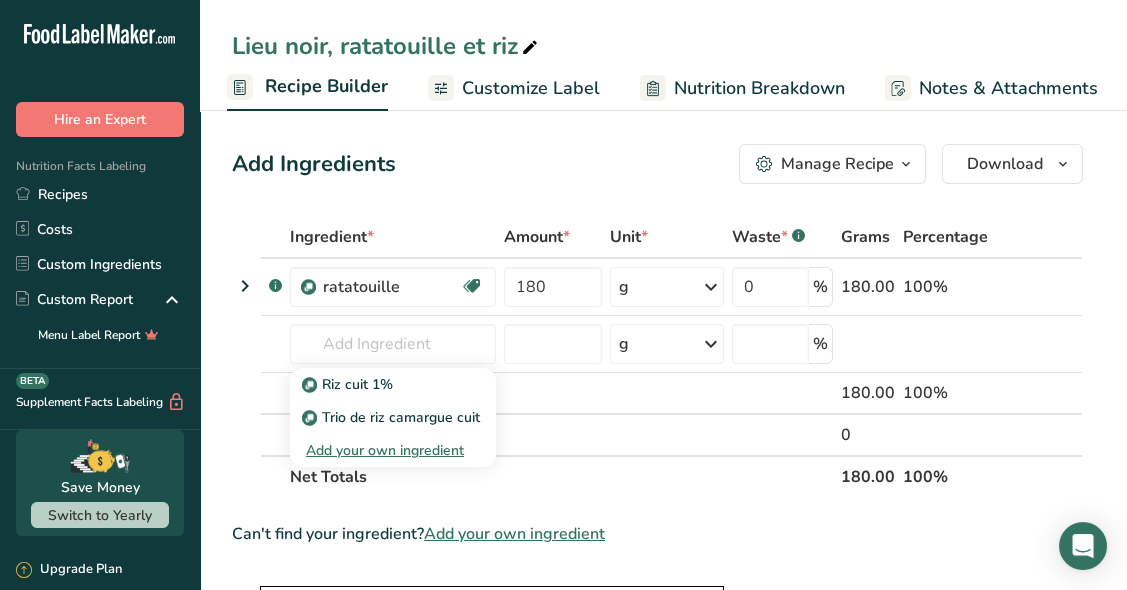 click on "Riz cuit 1%" at bounding box center [349, 384] 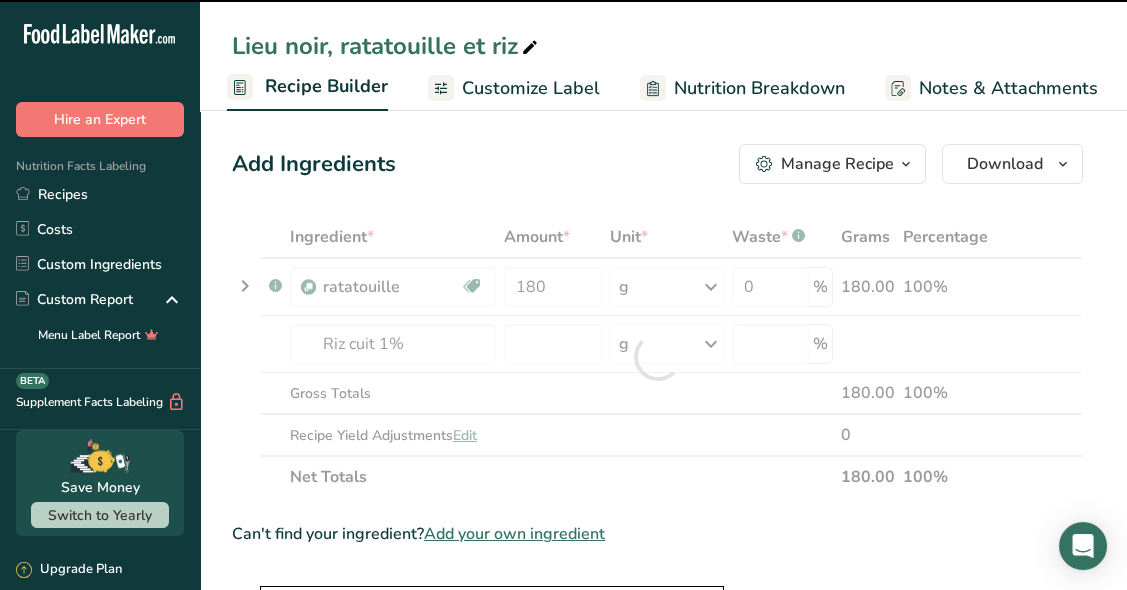 type on "0" 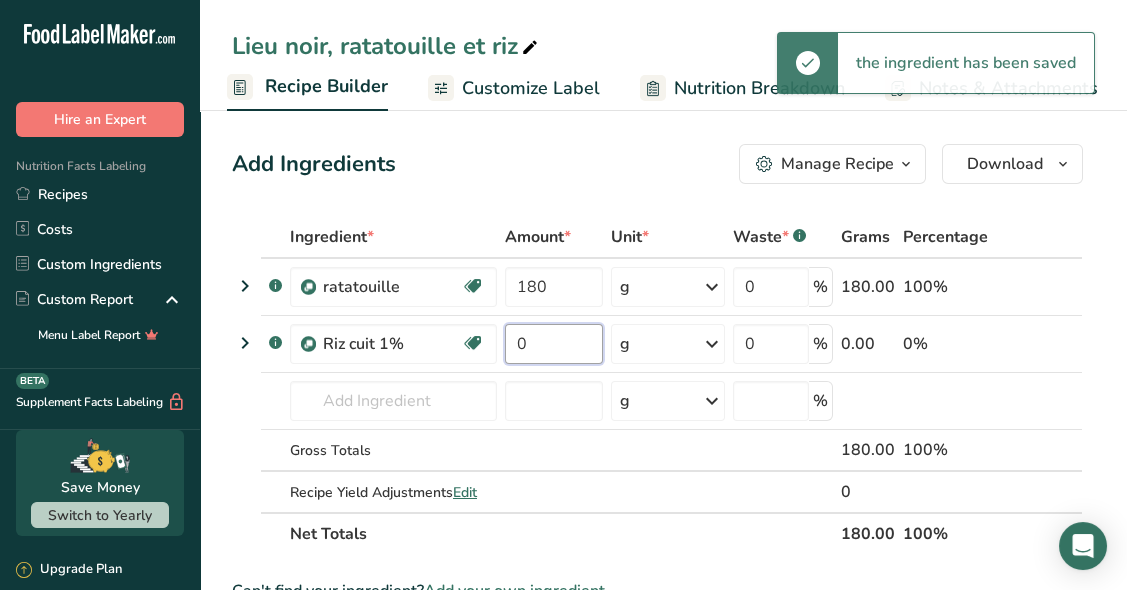 click on "0" at bounding box center [554, 344] 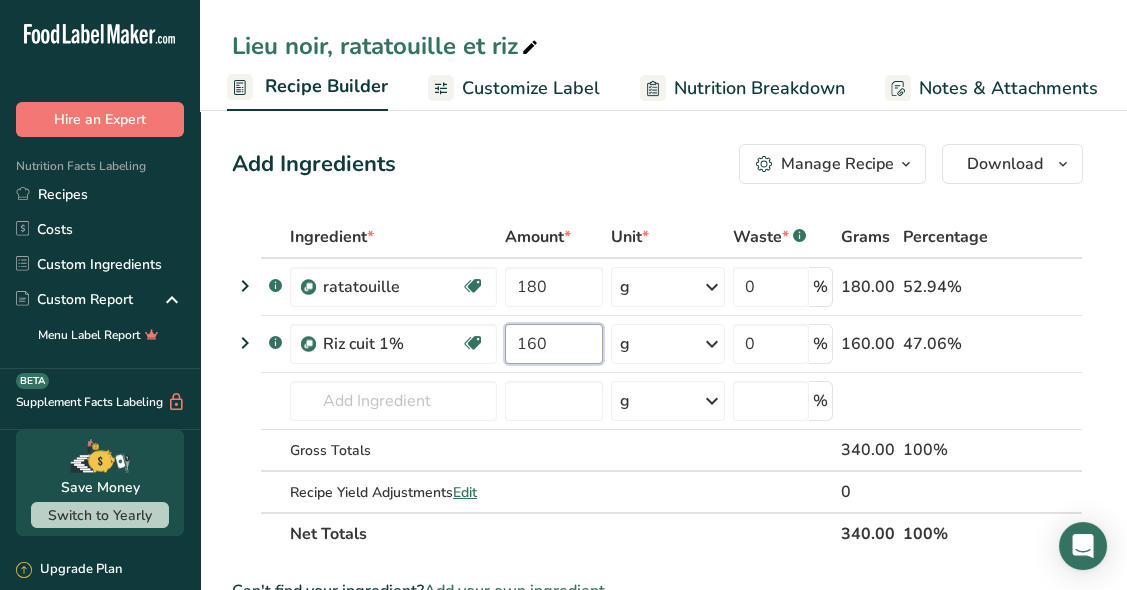 type on "160" 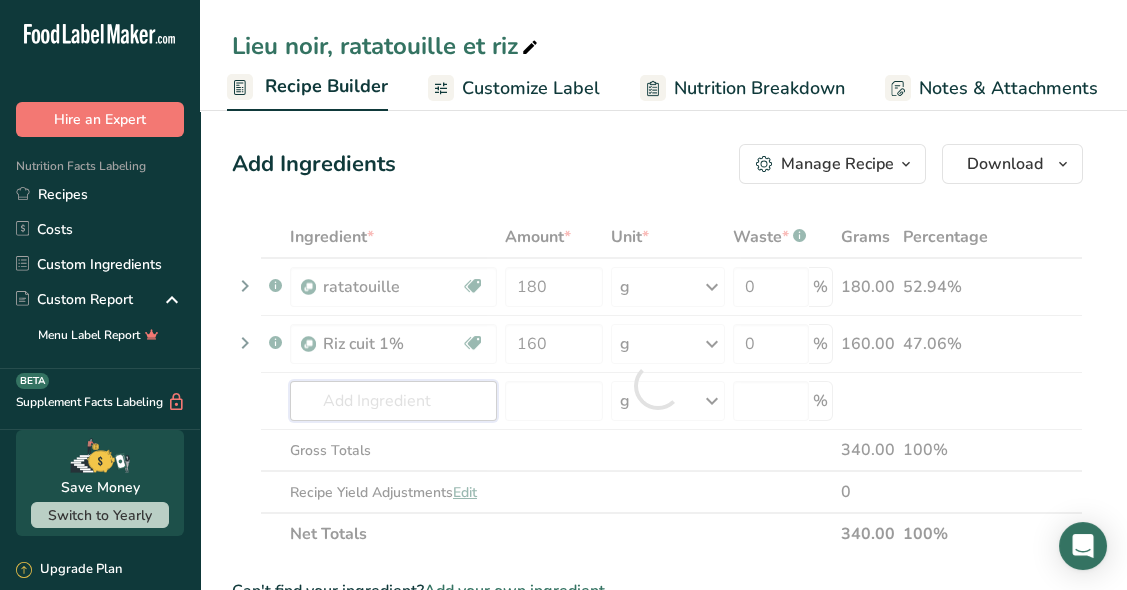 click on "Ingredient *
Amount *
Unit *
Waste *   .a-a{fill:#347362;}.b-a{fill:#fff;}          Grams
Percentage
.a-a{fill:#347362;}.b-a{fill:#fff;}
ratatouille
Source of Antioxidants
Dairy free
Gluten free
Vegan
Vegetarian
Soy free
[NUMBER]
g
Weight Units
g
kg
mg
See more
Volume Units
l
mL
fl oz
See more
0
%
[NUMBER]
[PERCENTAGE]
.a-a{fill:#347362;}.b-a{fill:#fff;}
Riz cuit [PERCENTAGE]
Dairy free
Gluten free
Vegan
Vegetarian
Soy free
[NUMBER]
g" at bounding box center (657, 385) 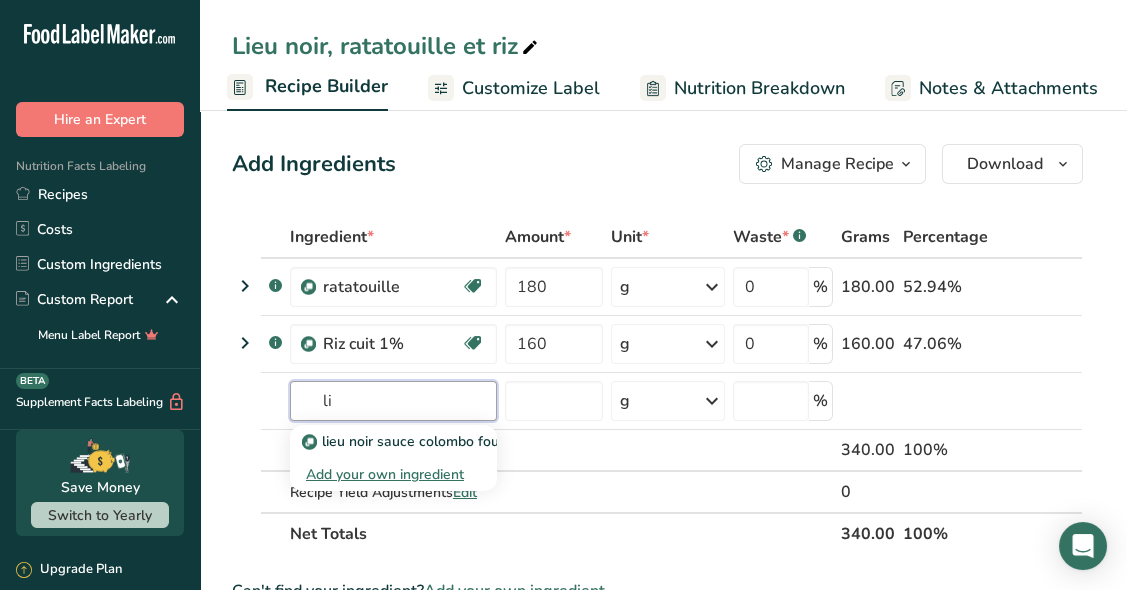 type on "l" 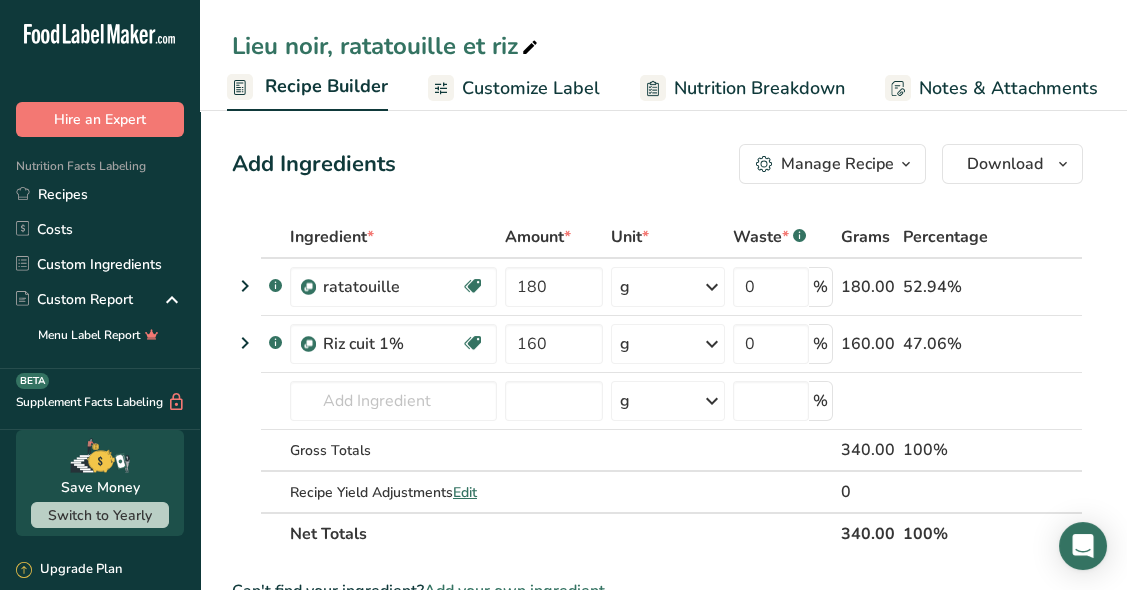 click on "Recipes" at bounding box center [100, 194] 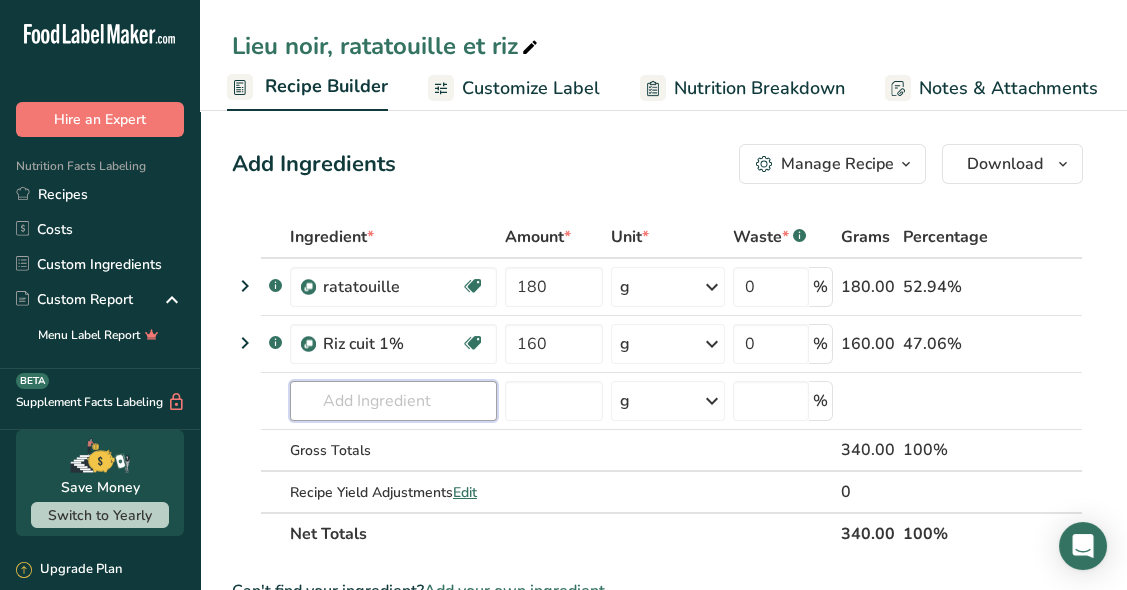 click at bounding box center (393, 401) 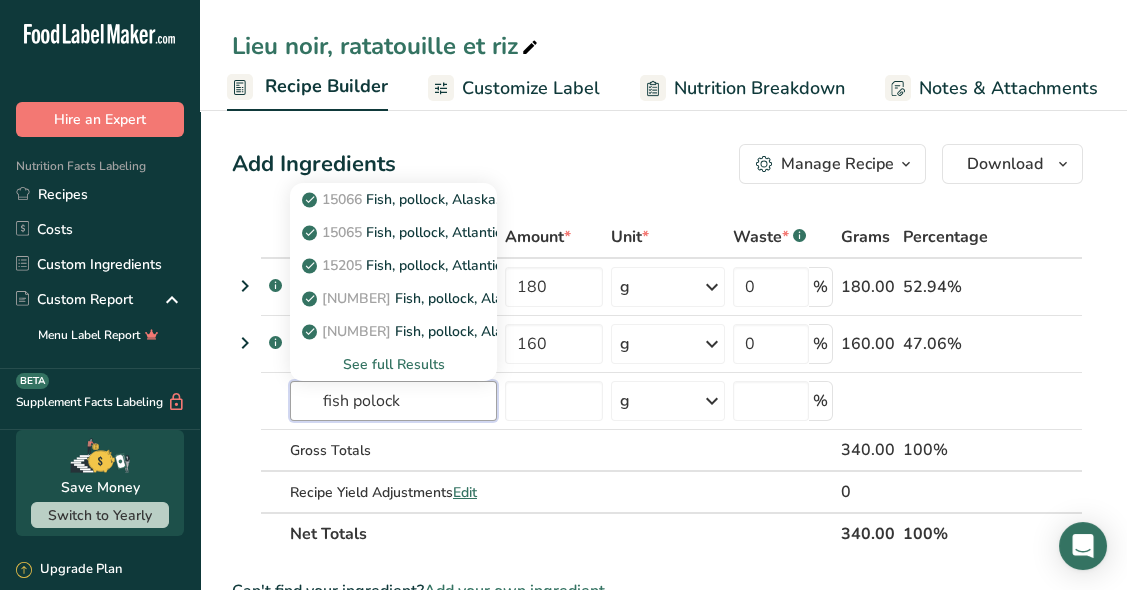 type on "fish polock" 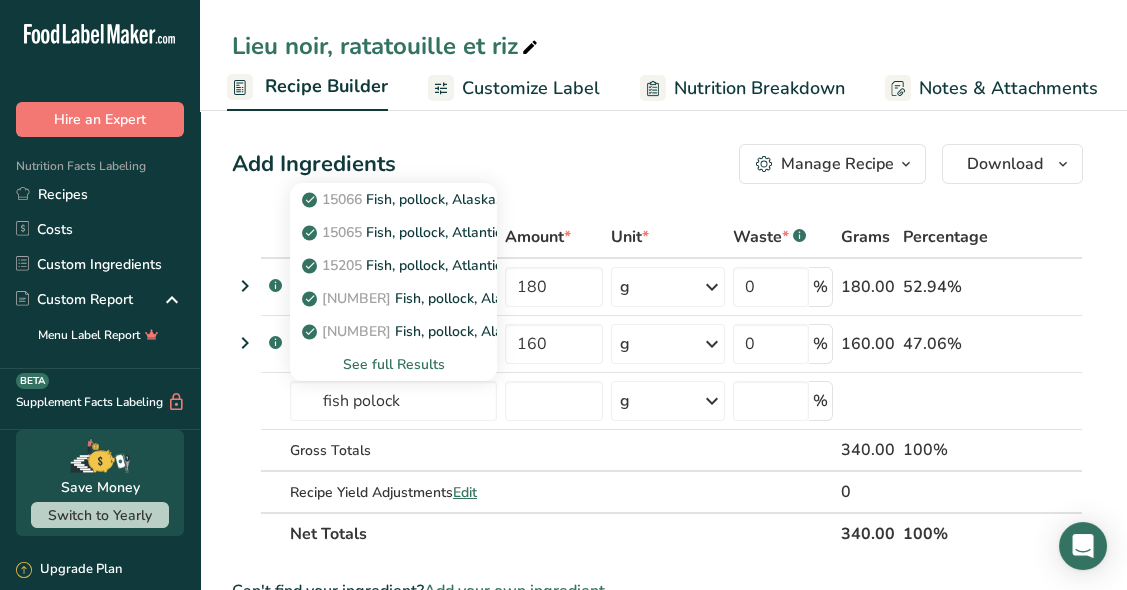 type 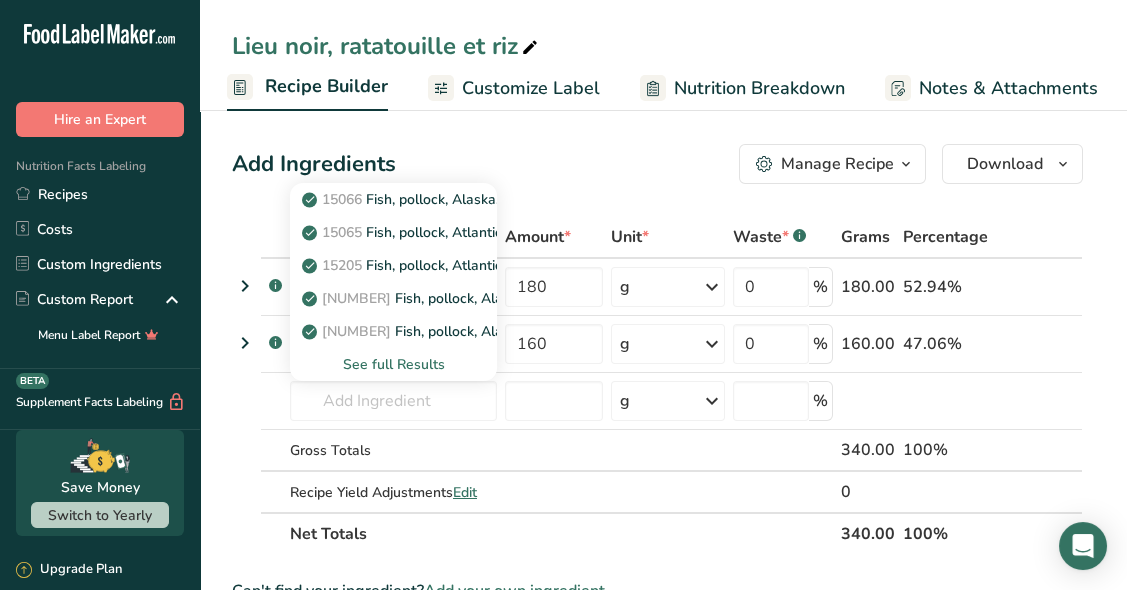 click on "See full Results" at bounding box center [393, 364] 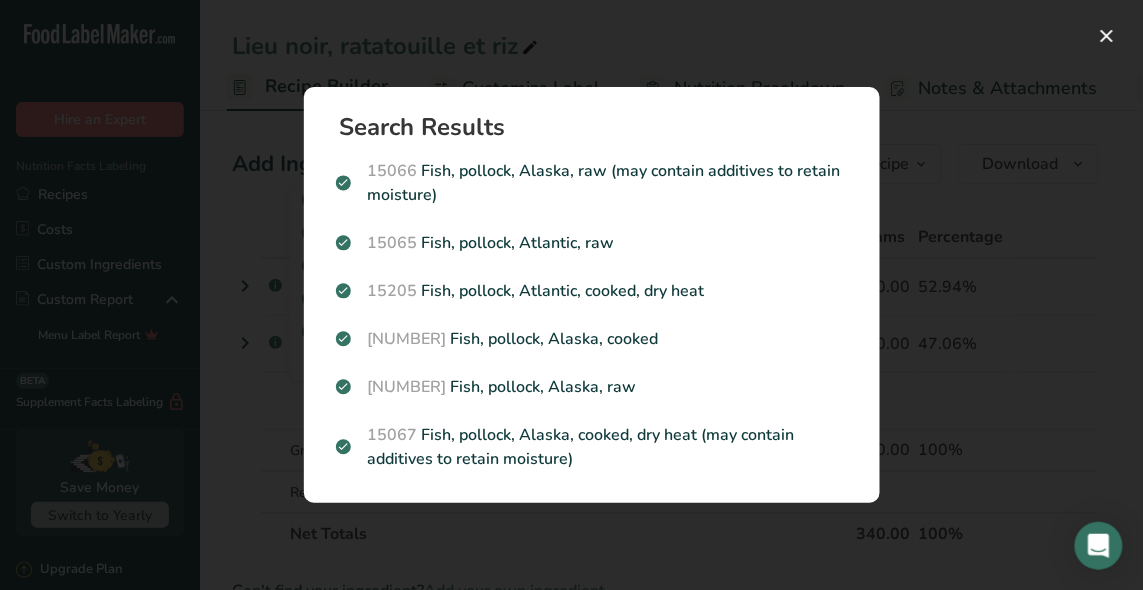 click on "[NUMBER]
Fish, pollock, Atlantic, raw" at bounding box center [592, 243] 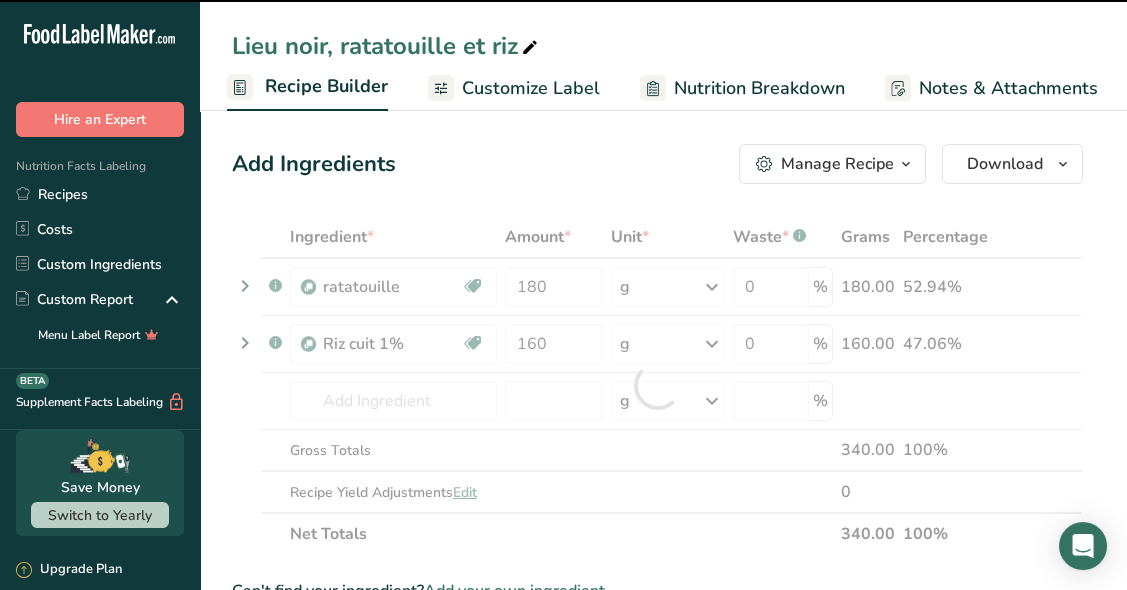 type on "0" 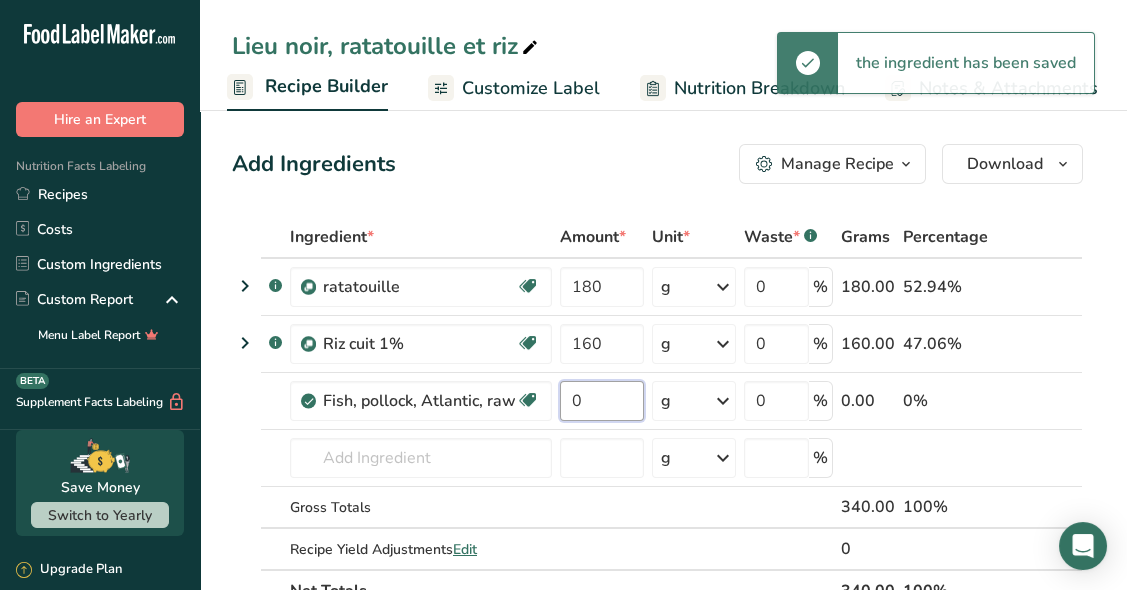 click on "0" at bounding box center [602, 401] 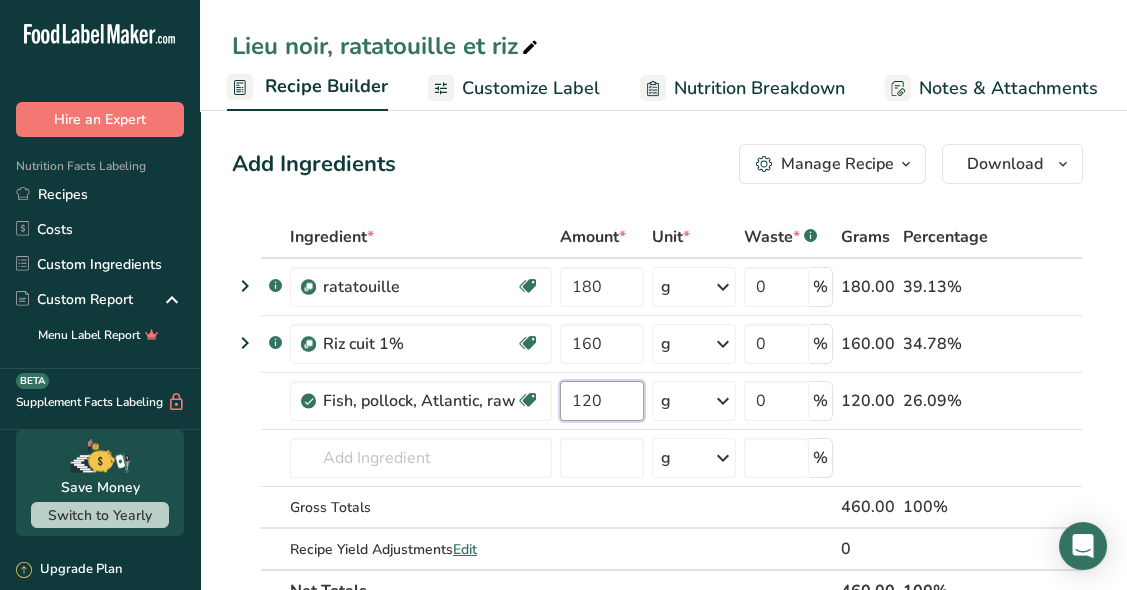 type on "120" 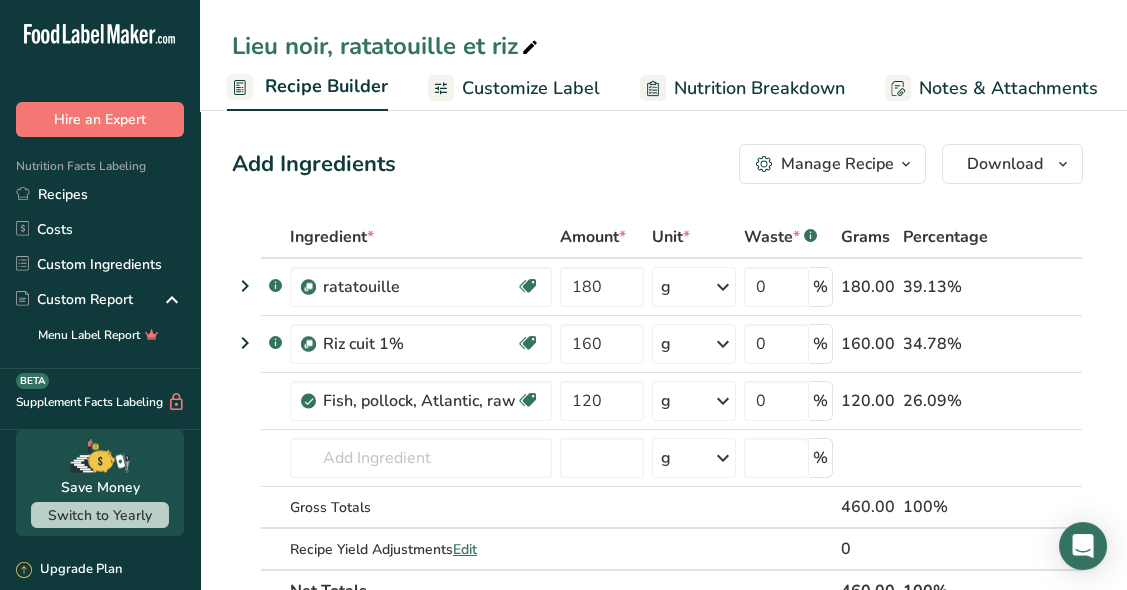 click on "Add Ingredients
Manage Recipe         Delete Recipe           Duplicate Recipe             Scale Recipe             Save as Sub-Recipe   .a-a{fill:#347362;}.b-a{fill:#fff;}                               Nutrition Breakdown                 Recipe Card
NEW
Amino Acids Pattern Report             Activity History
Download
Choose your preferred label style
Standard FDA label
Standard FDA label
The most common format for nutrition facts labels in compliance with the FDA's typeface, style and requirements
Tabular FDA label
A label format compliant with the FDA regulations presented in a tabular (horizontal) display.
Linear FDA label
A simple linear display for small sized packages.
Simplified FDA label" at bounding box center [657, 164] 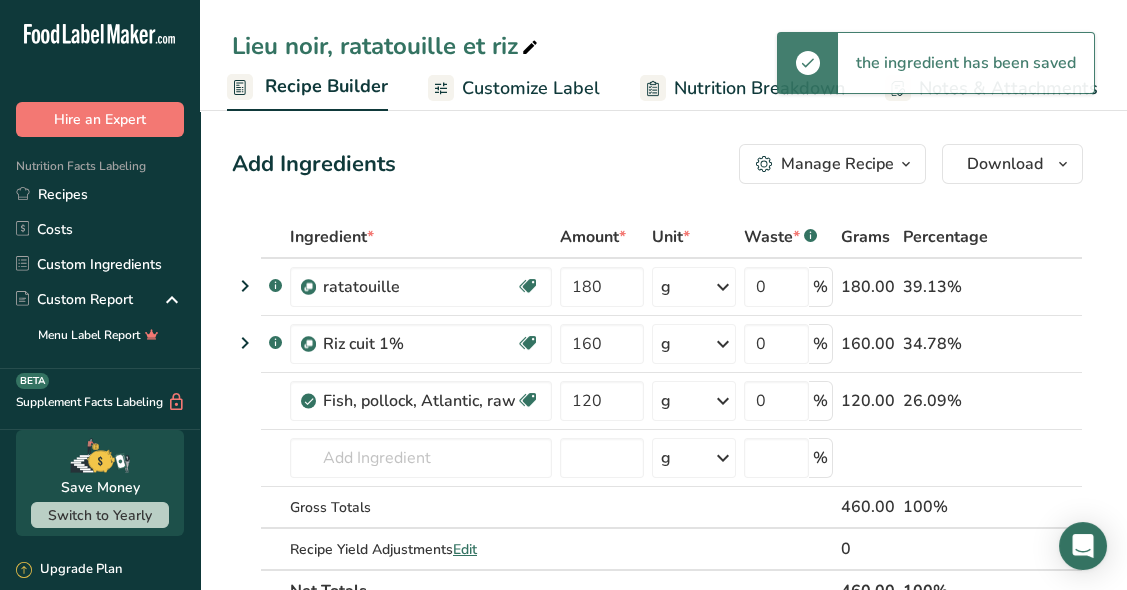 scroll, scrollTop: 0, scrollLeft: 394, axis: horizontal 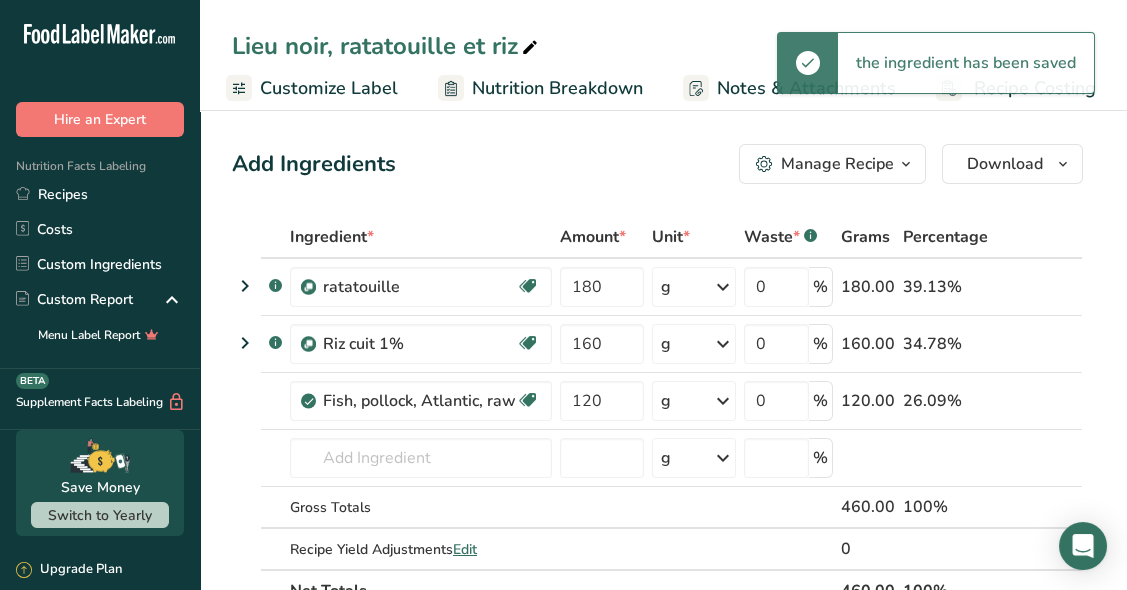 click on "Recipe Costing" at bounding box center (1016, 88) 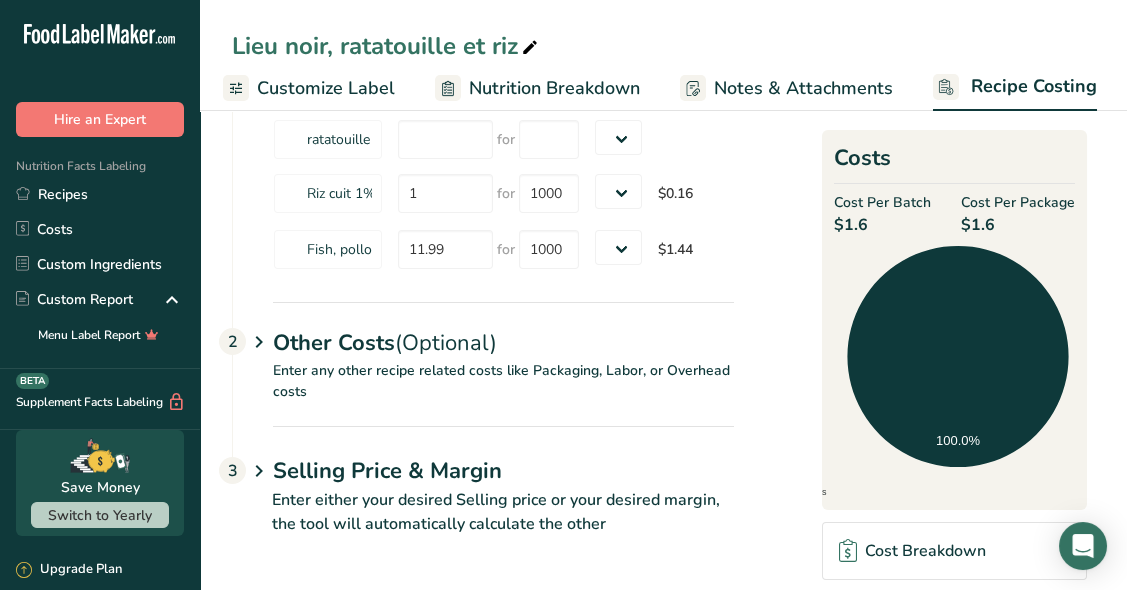 scroll, scrollTop: 0, scrollLeft: 0, axis: both 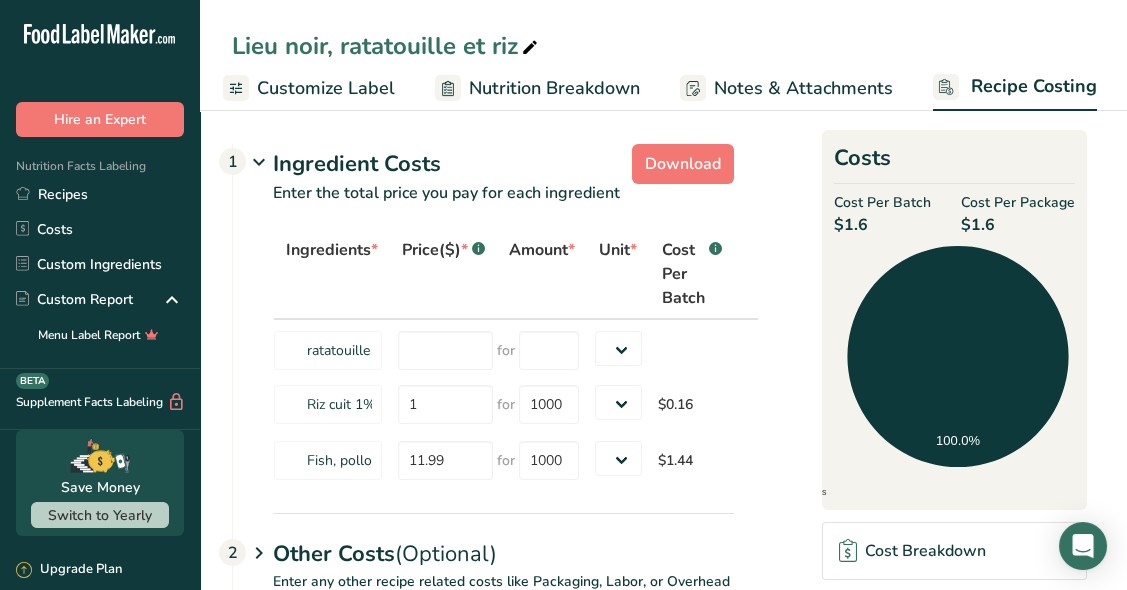 click on "Nutrition Breakdown" at bounding box center (554, 88) 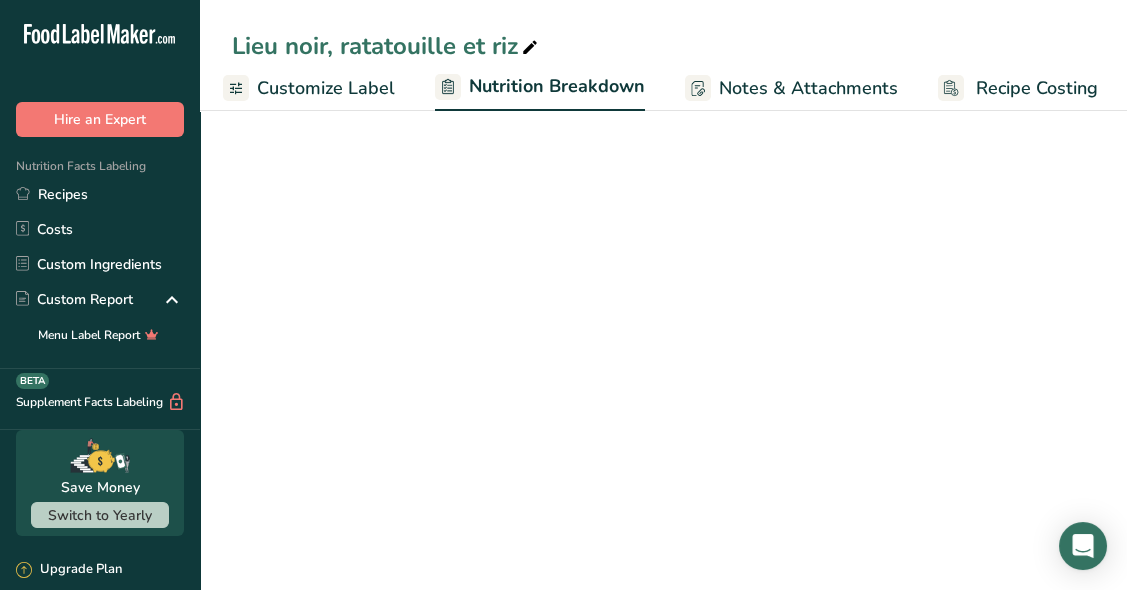 scroll, scrollTop: 0, scrollLeft: 396, axis: horizontal 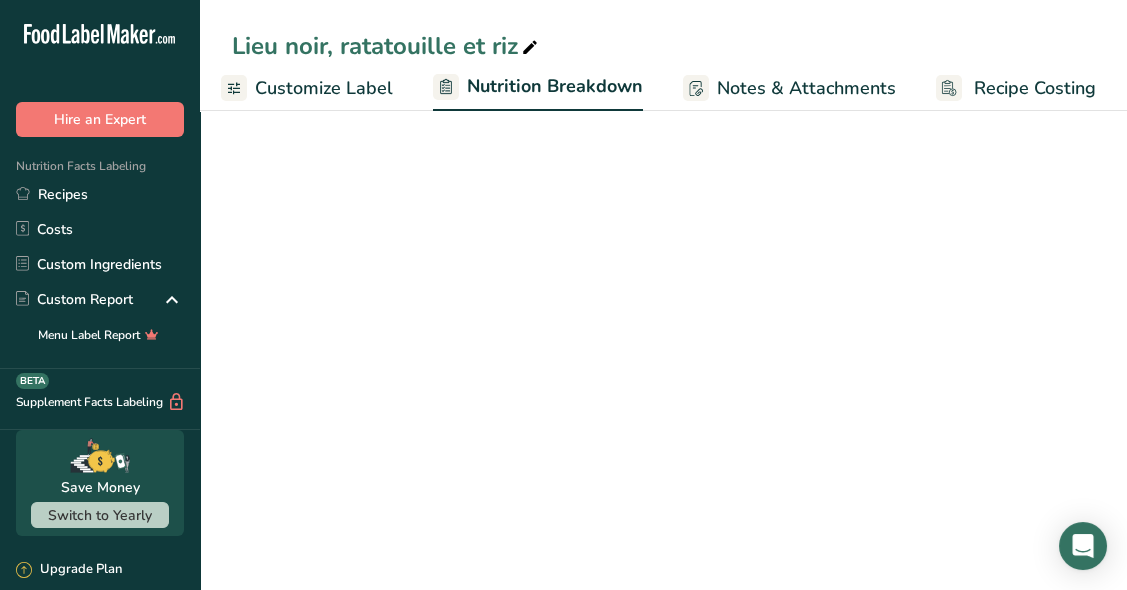 select on "Calories" 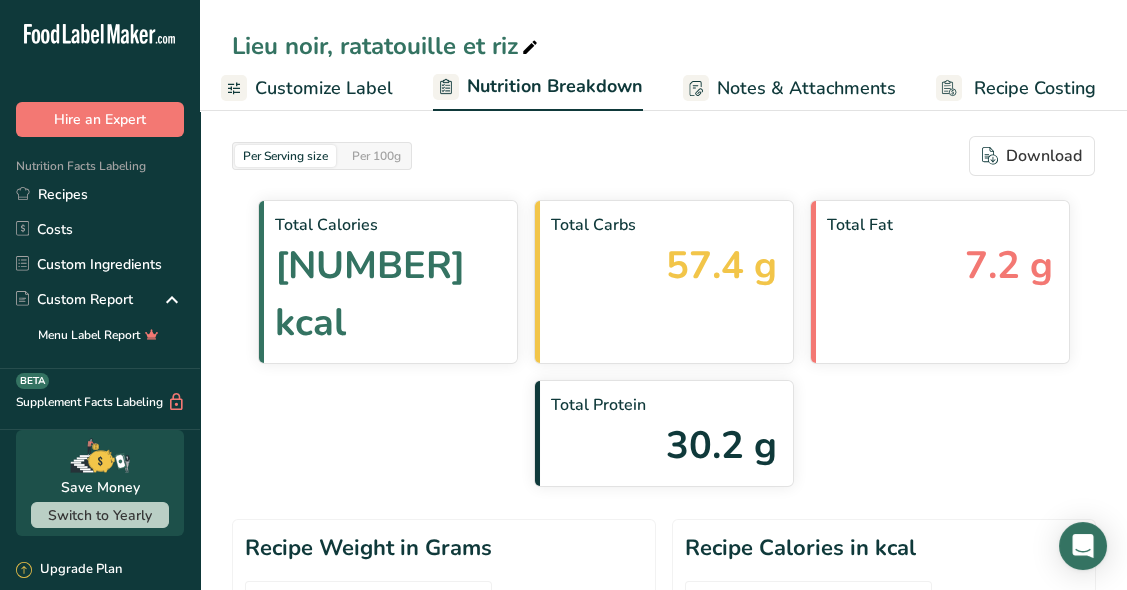 click on "Recipe Setup                       Recipe Builder   Customize Label               Nutrition Breakdown               Notes & Attachments                 Recipe Costing" at bounding box center [470, 87] 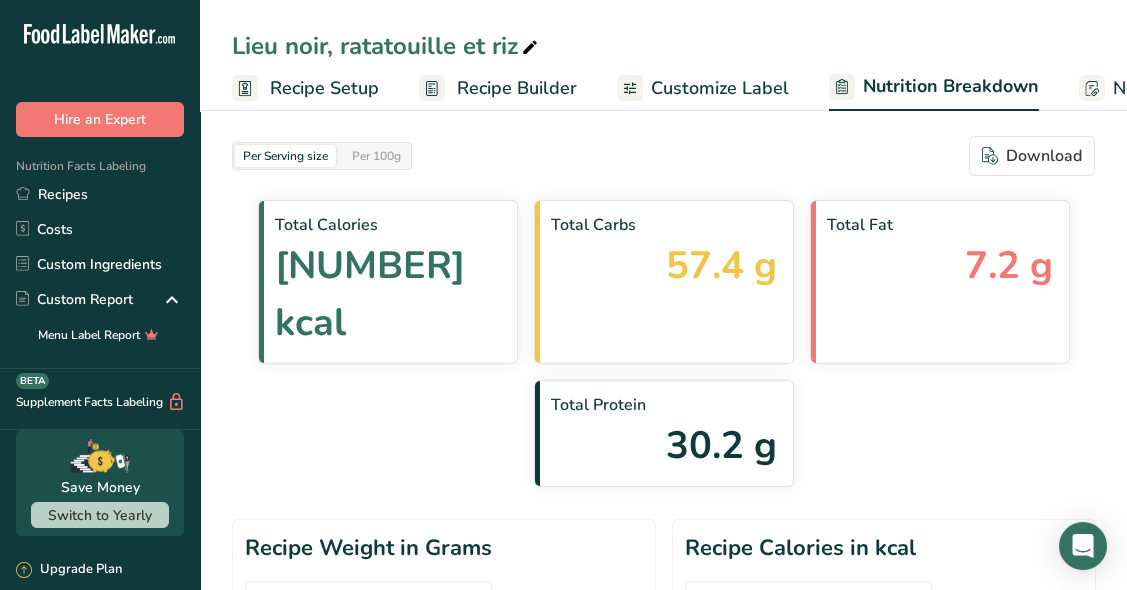 click on "Recipe Builder" at bounding box center (517, 88) 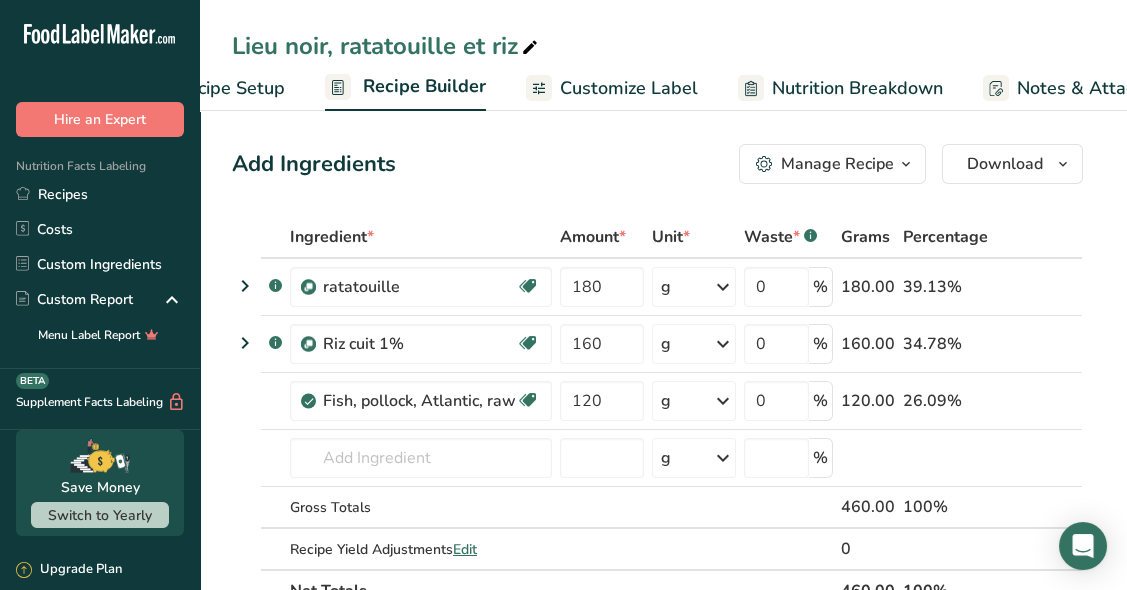 scroll, scrollTop: 0, scrollLeft: 192, axis: horizontal 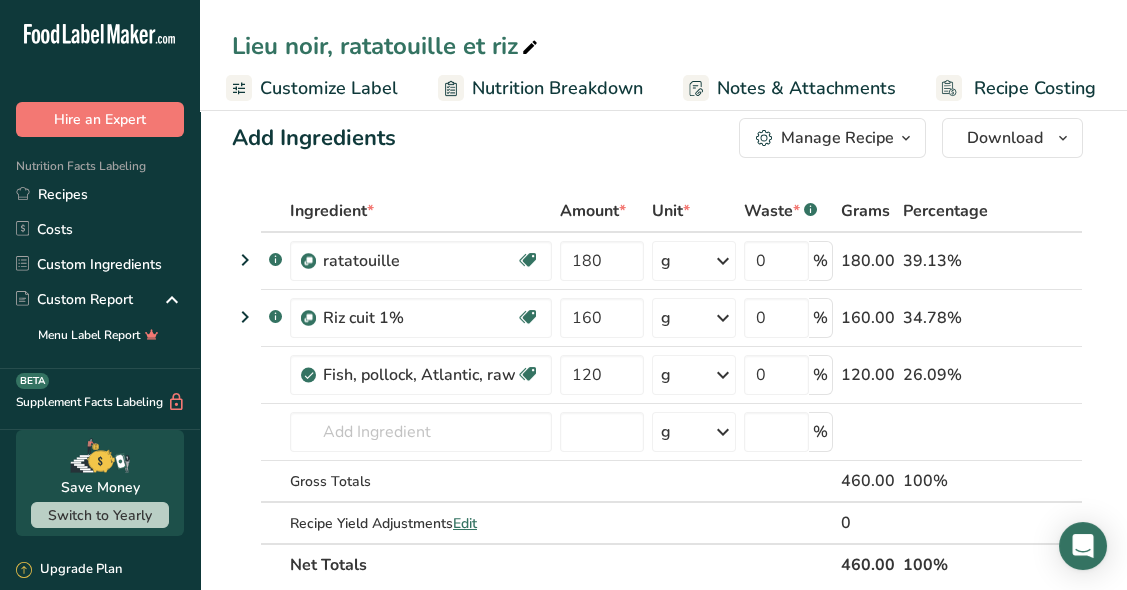 click on "Notes & Attachments" at bounding box center [806, 88] 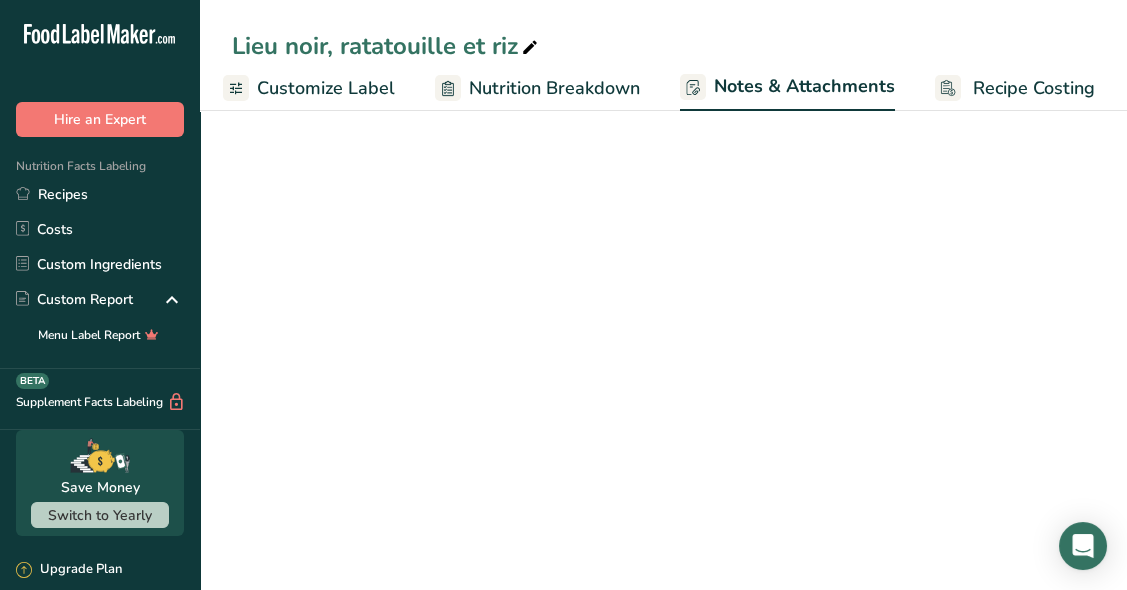 scroll, scrollTop: 0, scrollLeft: 395, axis: horizontal 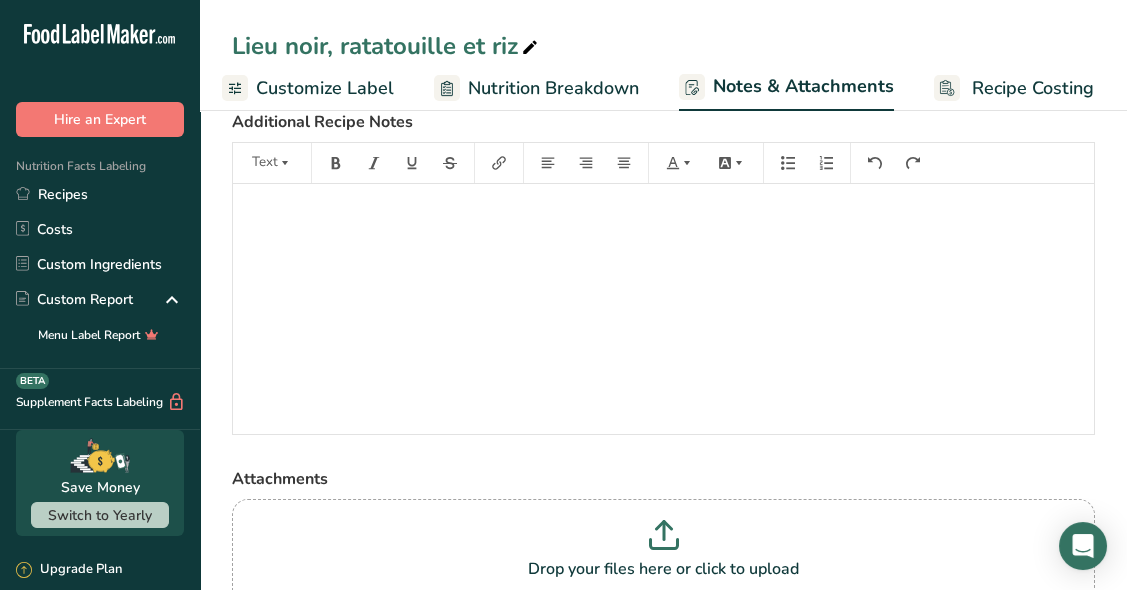 click on "Nutrition Breakdown" at bounding box center [553, 88] 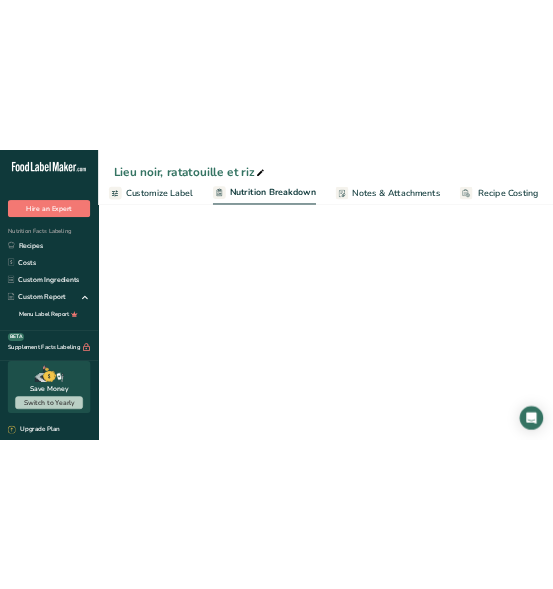 scroll, scrollTop: 0, scrollLeft: 396, axis: horizontal 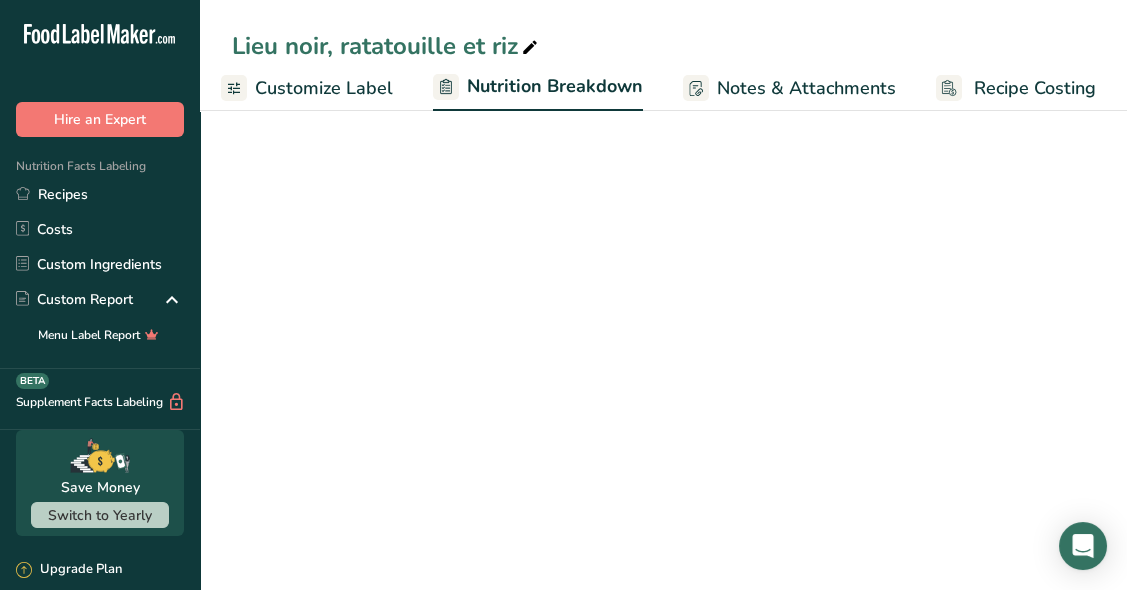 select on "Calories" 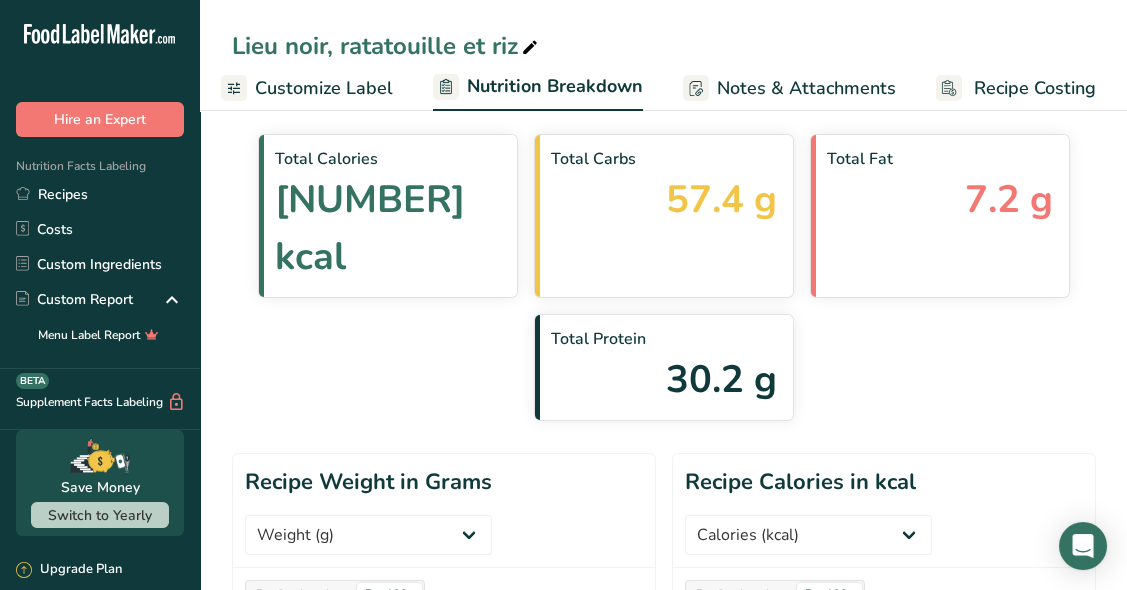 select on "Calories" 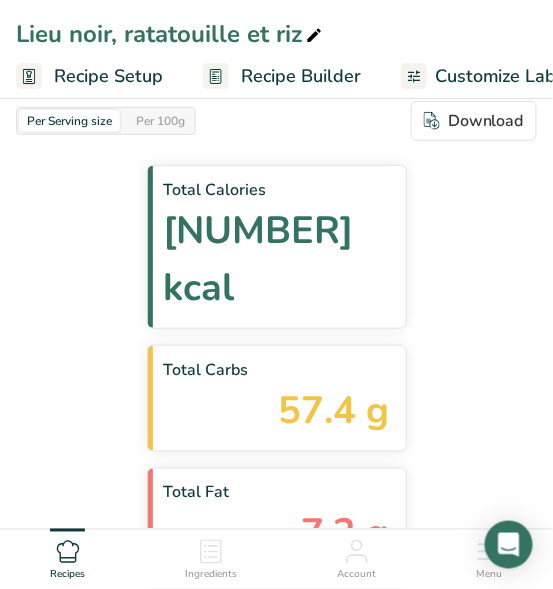 scroll, scrollTop: 5, scrollLeft: 0, axis: vertical 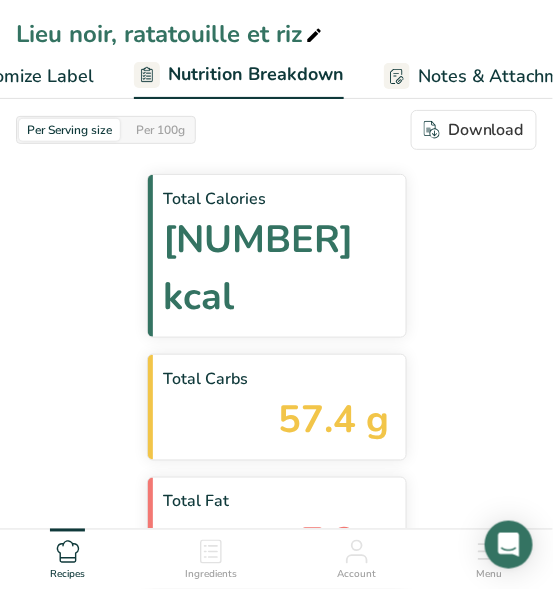 click on "Nutrition Breakdown" at bounding box center (256, 74) 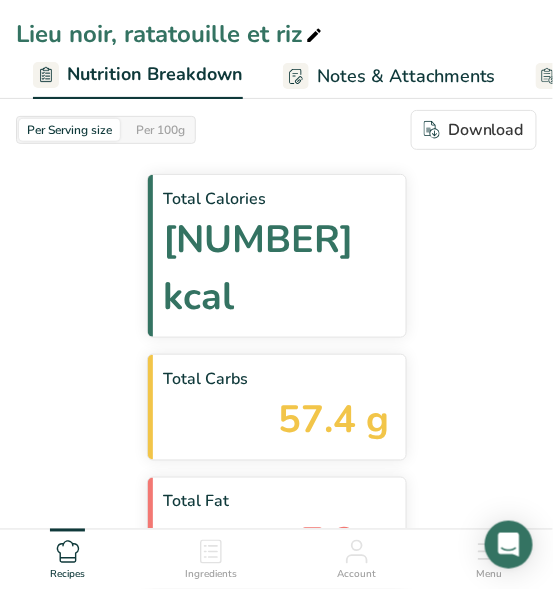 scroll, scrollTop: 0, scrollLeft: 582, axis: horizontal 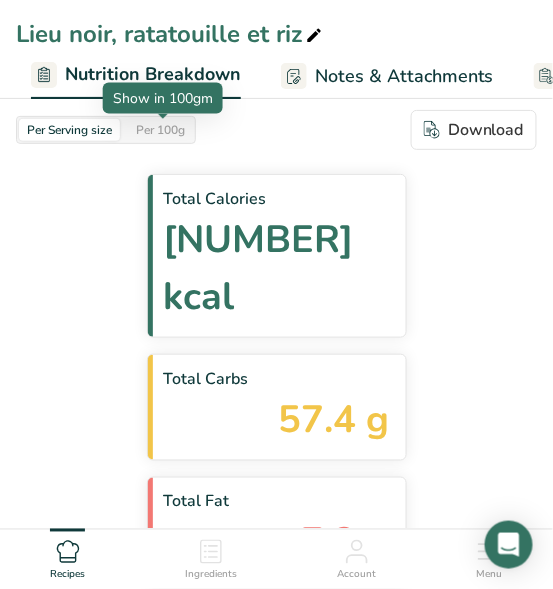 click on "Per 100g" at bounding box center (160, 130) 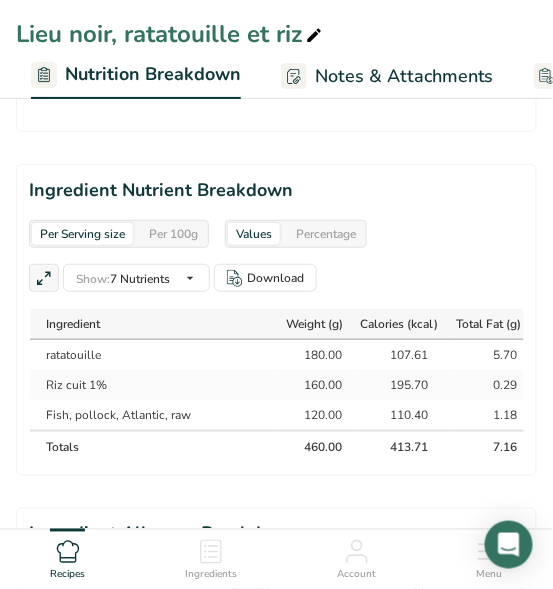 scroll, scrollTop: 1932, scrollLeft: 0, axis: vertical 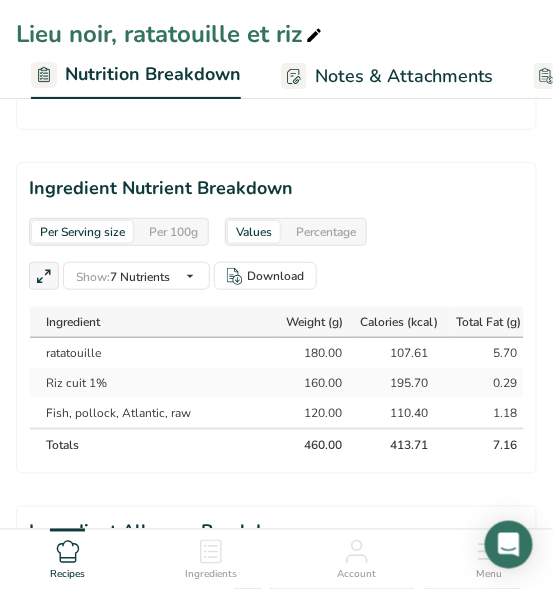 click on "Saturated Fat" at bounding box center (0, 0) 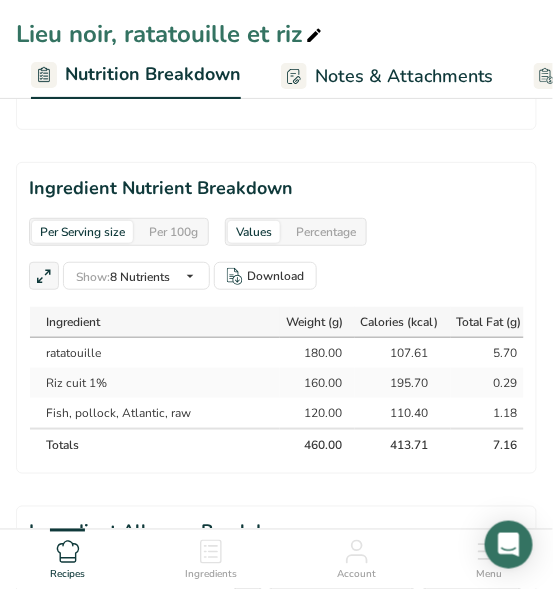 click at bounding box center [0, 0] 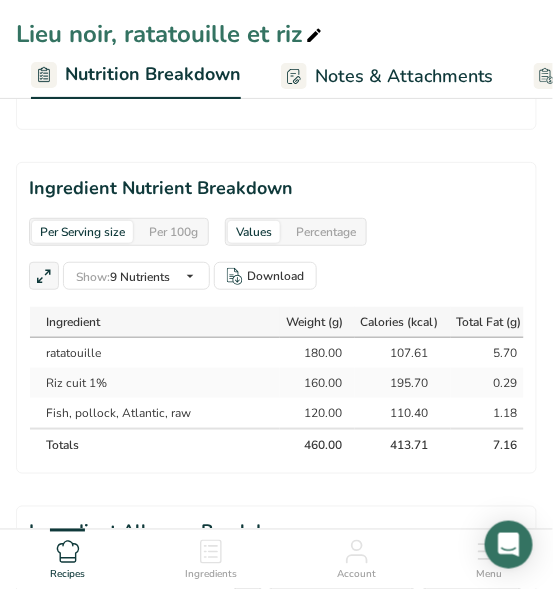 click on "All Nutrients
Standard Components
Weight
Calories
Energy KJ
Total Fat
Saturated Fat
Trans Fat
Cholesterol
Sodium
Total Carbohydrates
Dietary Fiber
Total Sugars
Added Sugars
Protein
Vitamins
Vitamin D
Vitamin A, RAE
Vitamin C
Vitamin E
Vitamin K
Thiamin (B1)
Riboflavin (B2)
Niacin (B3)
Minerals   Other Nutrients" at bounding box center [0, 0] 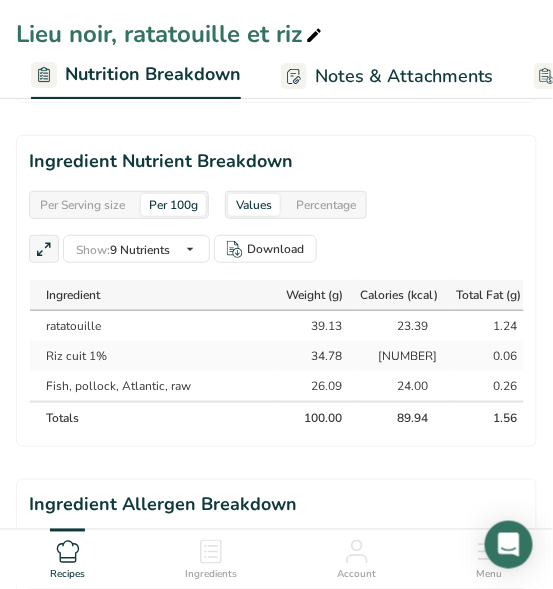 scroll, scrollTop: 1964, scrollLeft: 0, axis: vertical 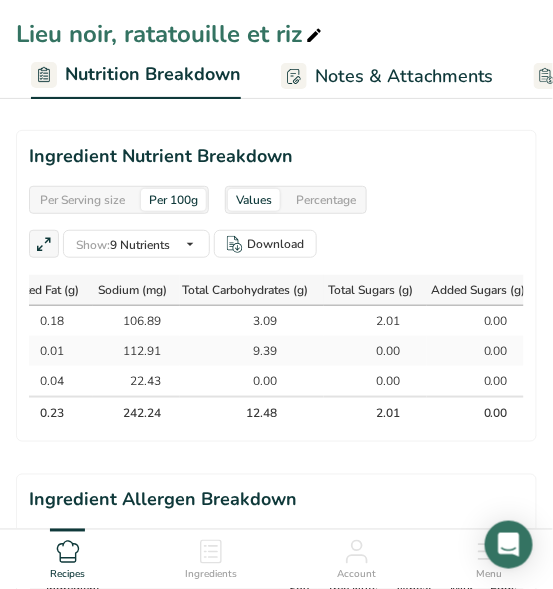 click on "0.00" at bounding box center (483, 321) 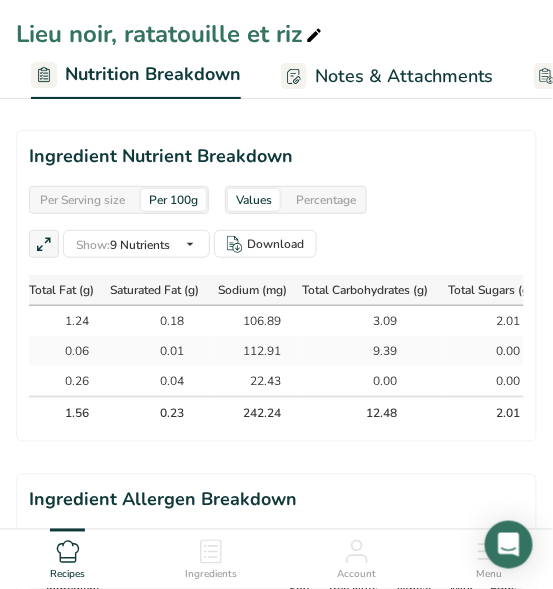 scroll, scrollTop: 0, scrollLeft: 434, axis: horizontal 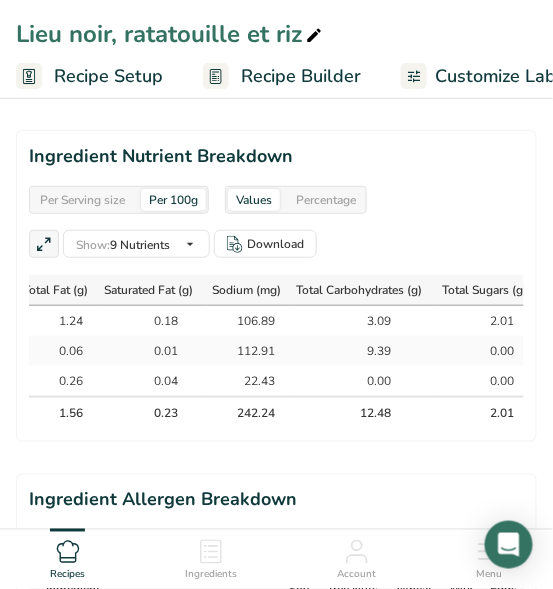 click on "Recipe Builder" at bounding box center [301, 76] 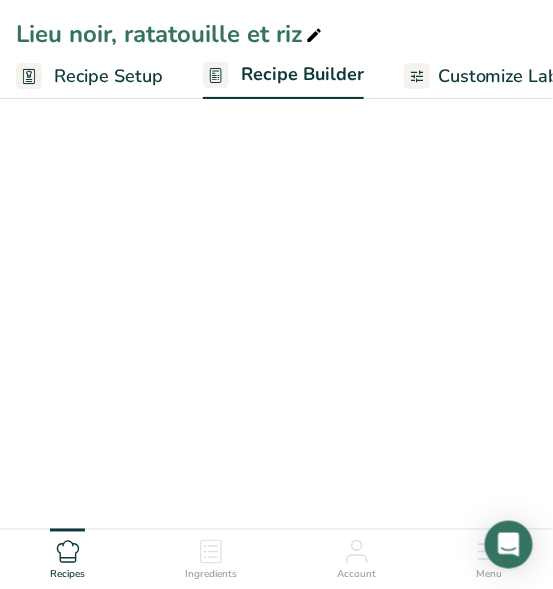 scroll, scrollTop: 1194, scrollLeft: 0, axis: vertical 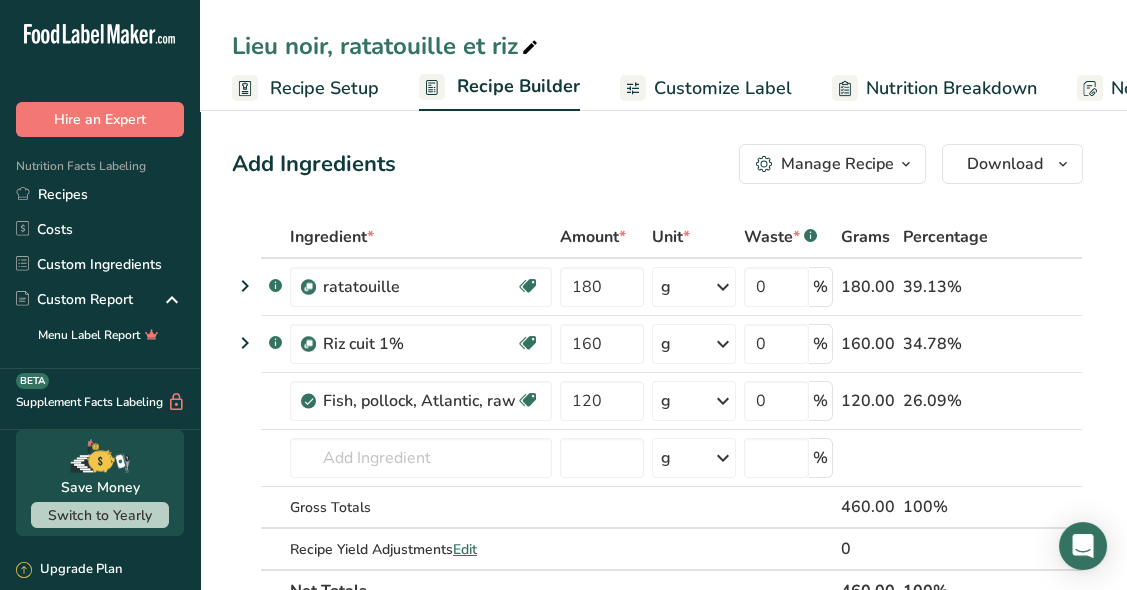 click on "Recipes" at bounding box center [100, 194] 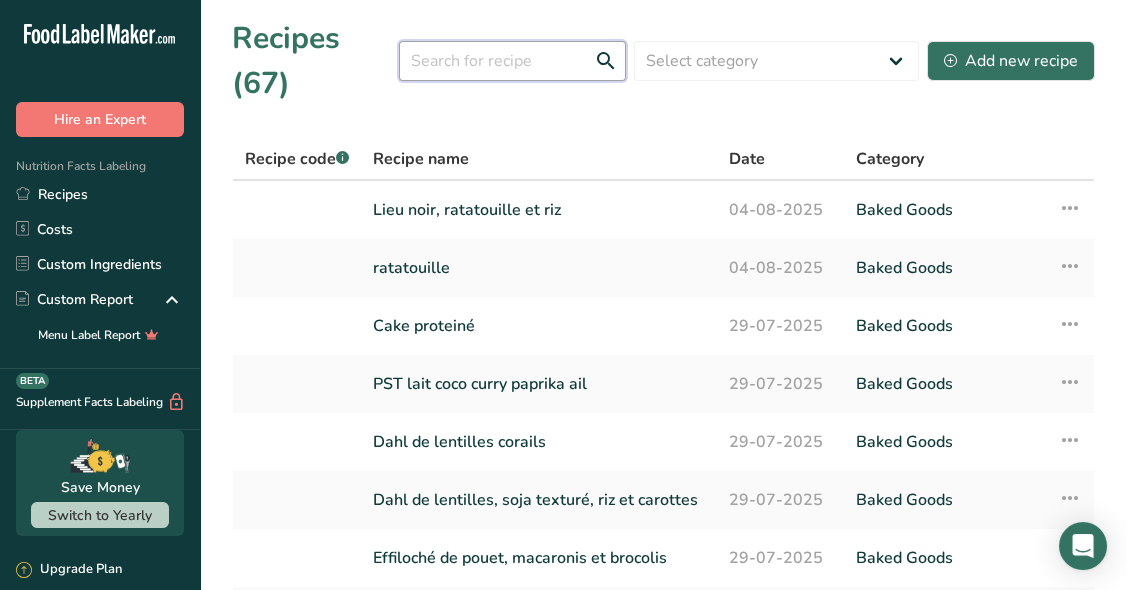 click at bounding box center (512, 61) 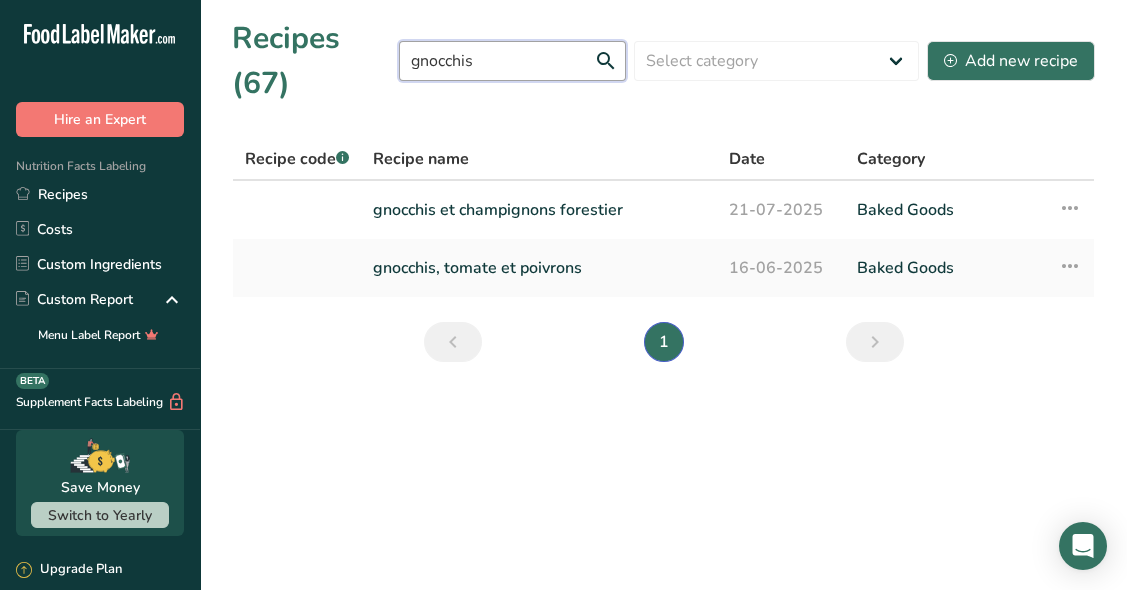 type on "gnocchis" 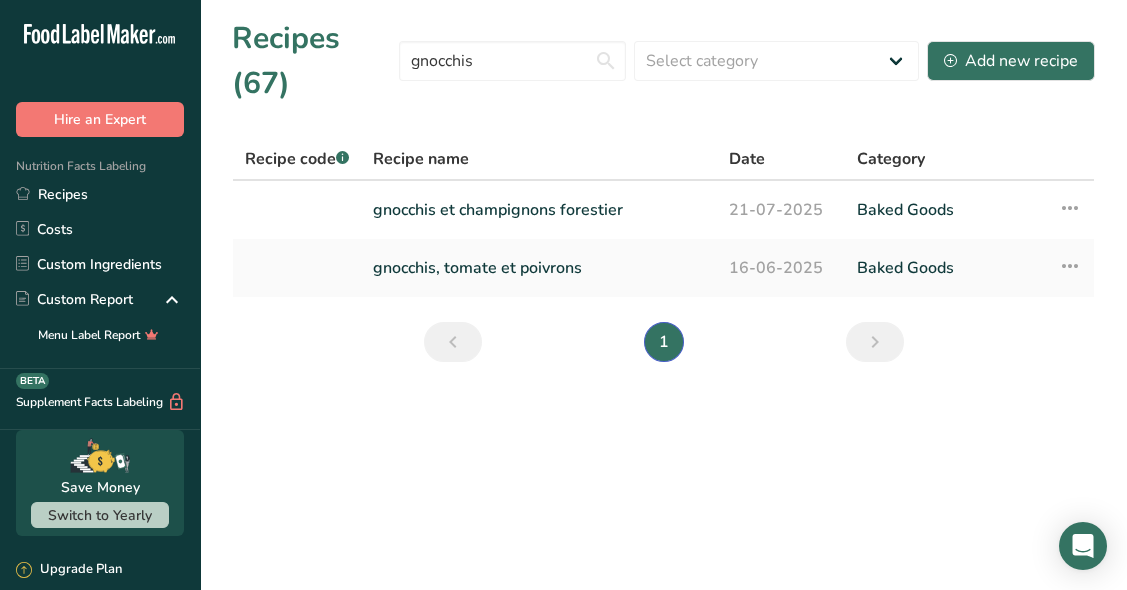 click on "gnocchis, tomate et poivrons" at bounding box center [539, 268] 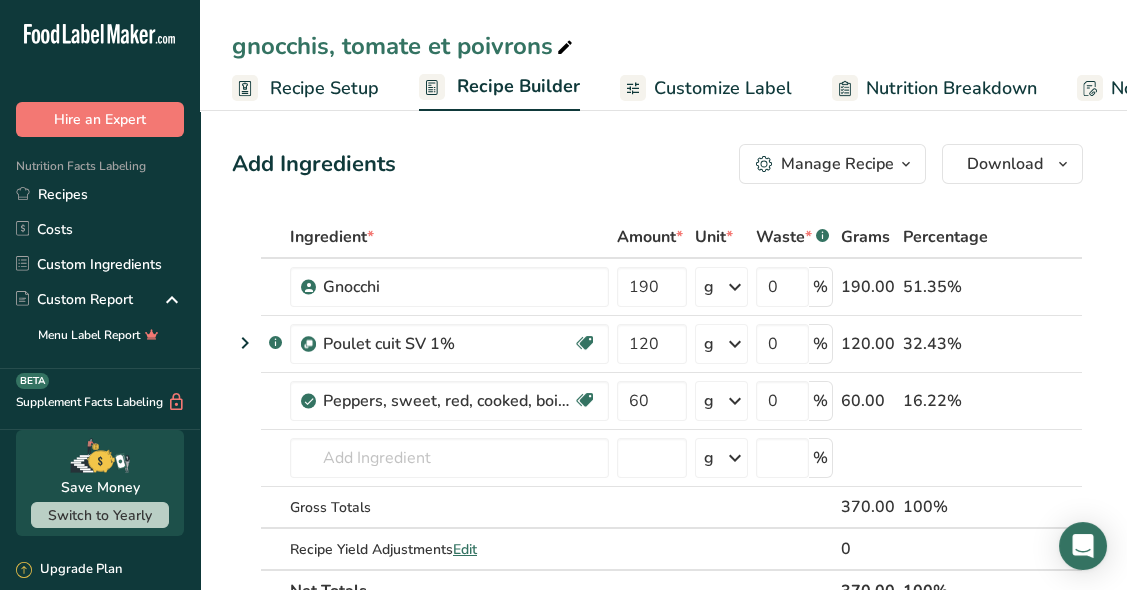 scroll, scrollTop: 47, scrollLeft: 0, axis: vertical 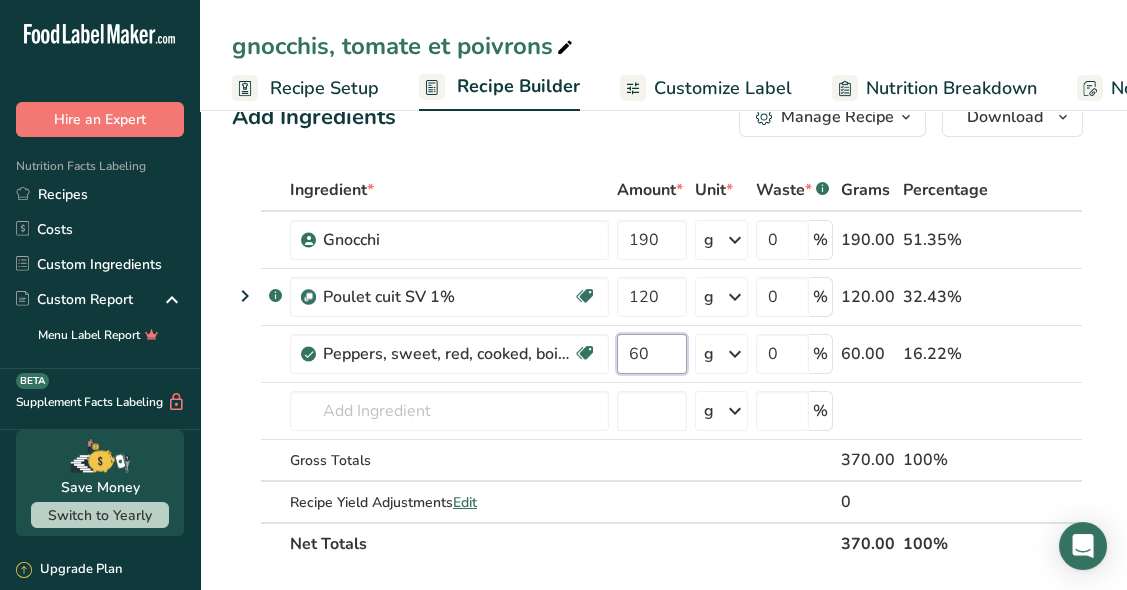 click on "60" at bounding box center (652, 354) 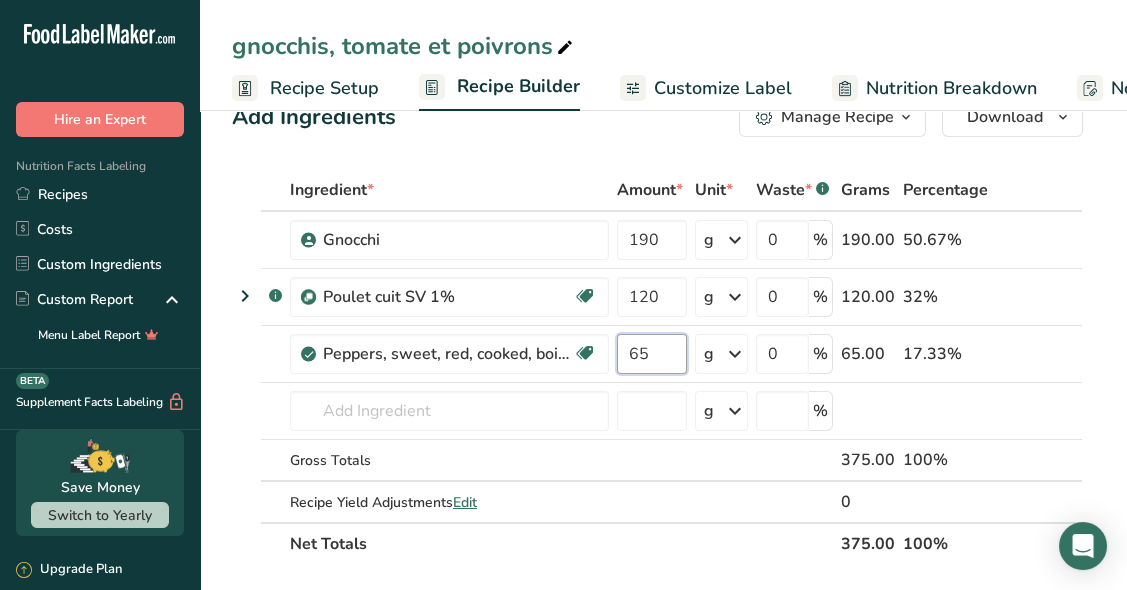 type on "65" 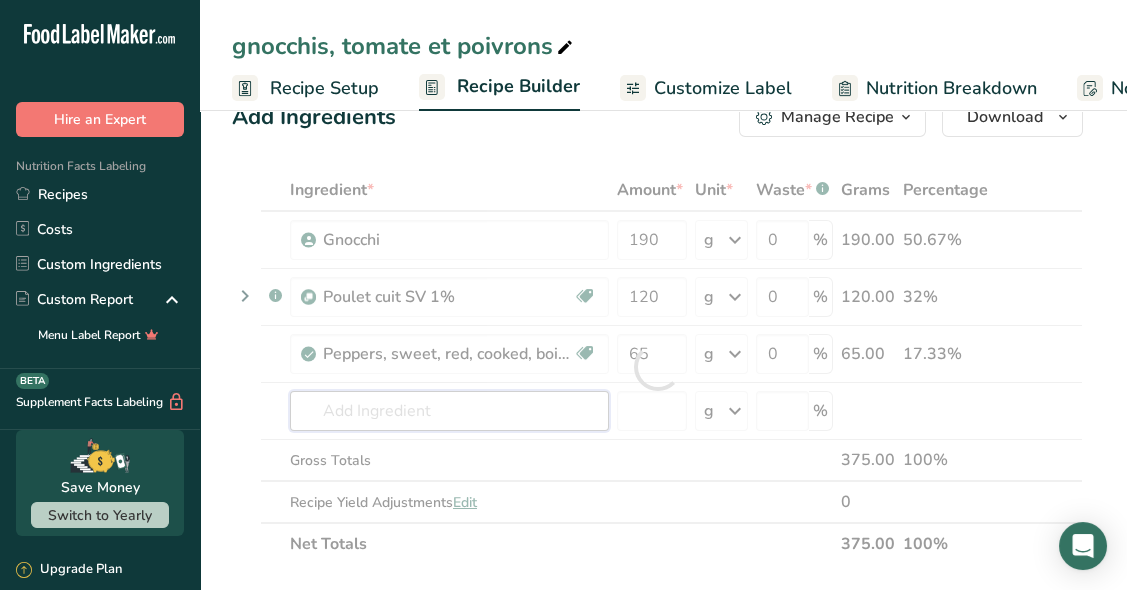 click on "Ingredient *
Amount *
Unit *
Waste *   .a-a{fill:#347362;}.b-a{fill:#fff;}          Grams
Percentage
.a-a{fill:#347362;}.b-a{fill:#fff;}
Gnocchi
[NUMBER]
g
Weight Units
g
kg
mg
See more
Volume Units
l
mL
fl oz
See more
[NUMBER]
[PERCENTAGE]
.a-a{fill:#347362;}.b-a{fill:#fff;}
Poulet cuit SV [PERCENTAGE]
Dairy free
Gluten free
Vegan
Vegetarian
Soy free
[NUMBER]
g
Weight Units
g
kg
mg
See more
Volume Units
l
mL
fl oz
See more
0" at bounding box center [657, 367] 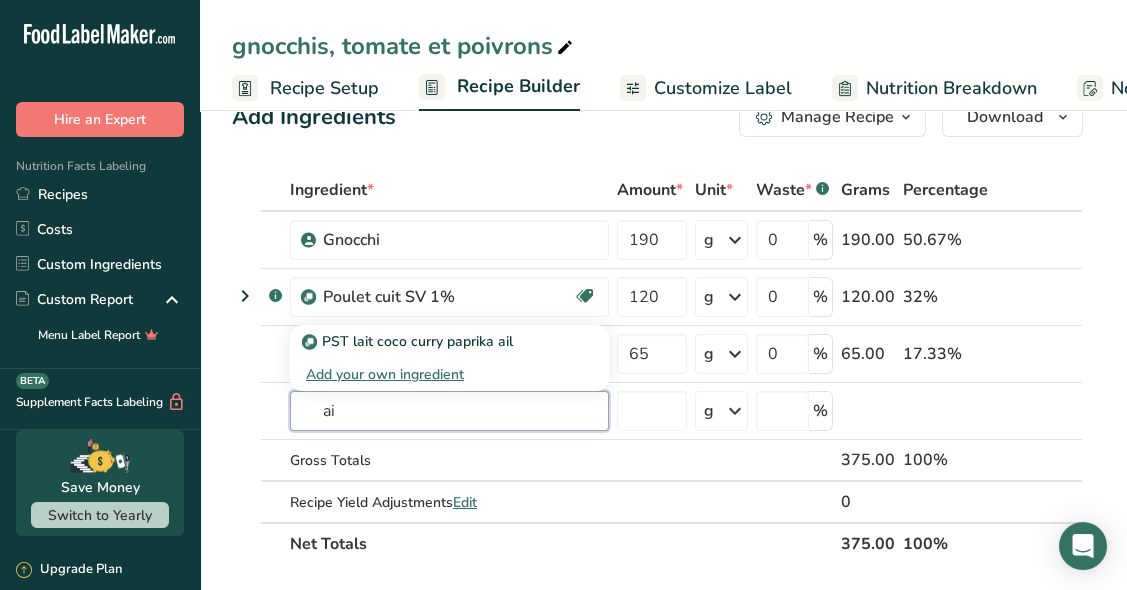 type on "a" 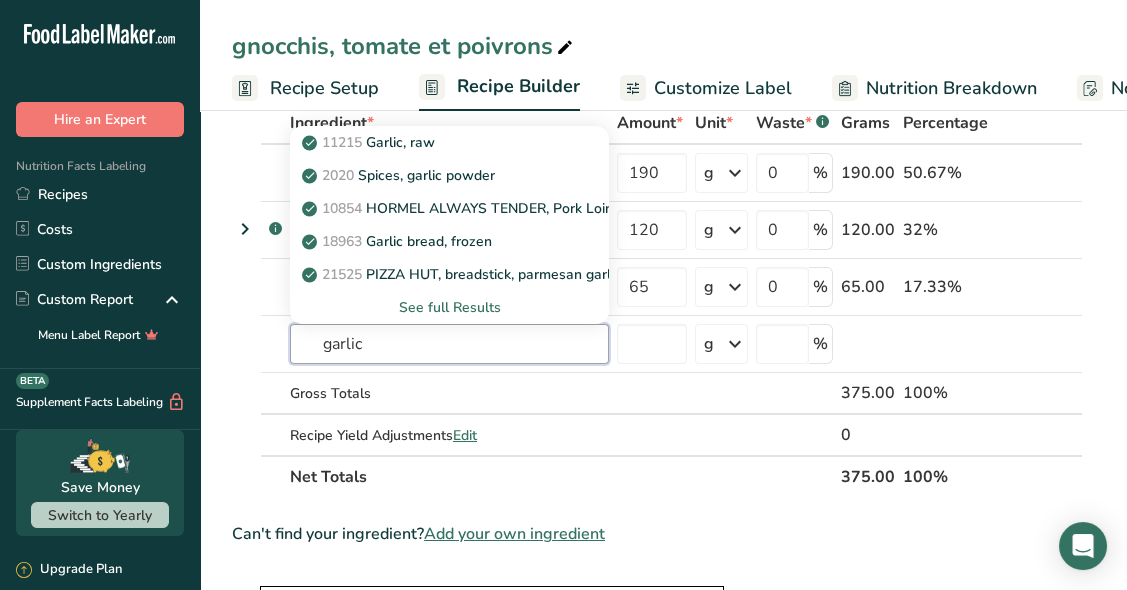 scroll, scrollTop: 104, scrollLeft: 0, axis: vertical 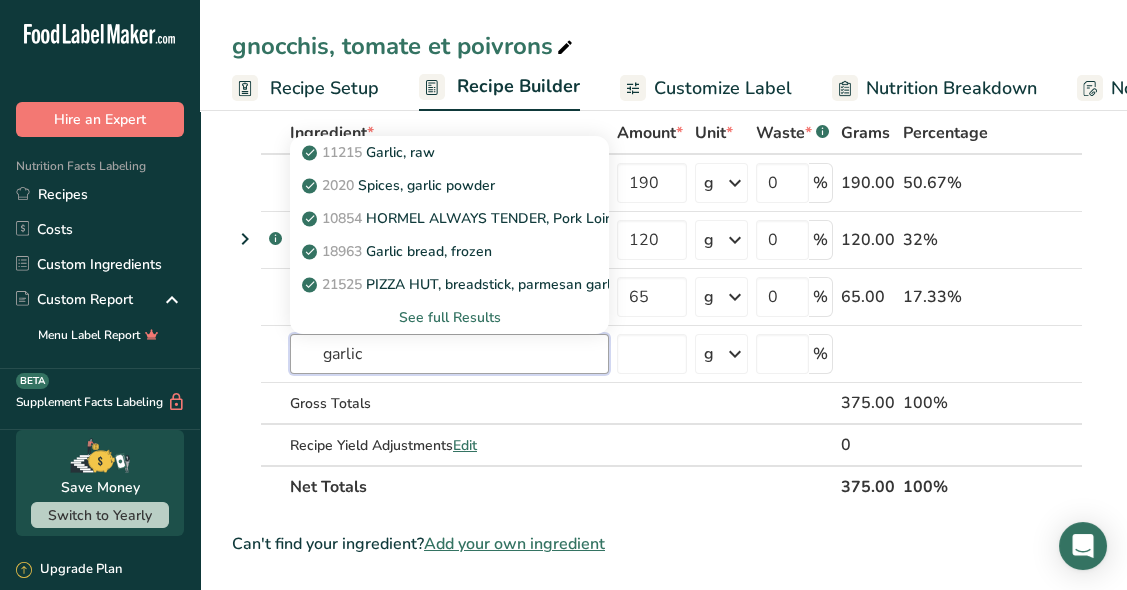 type on "garlic" 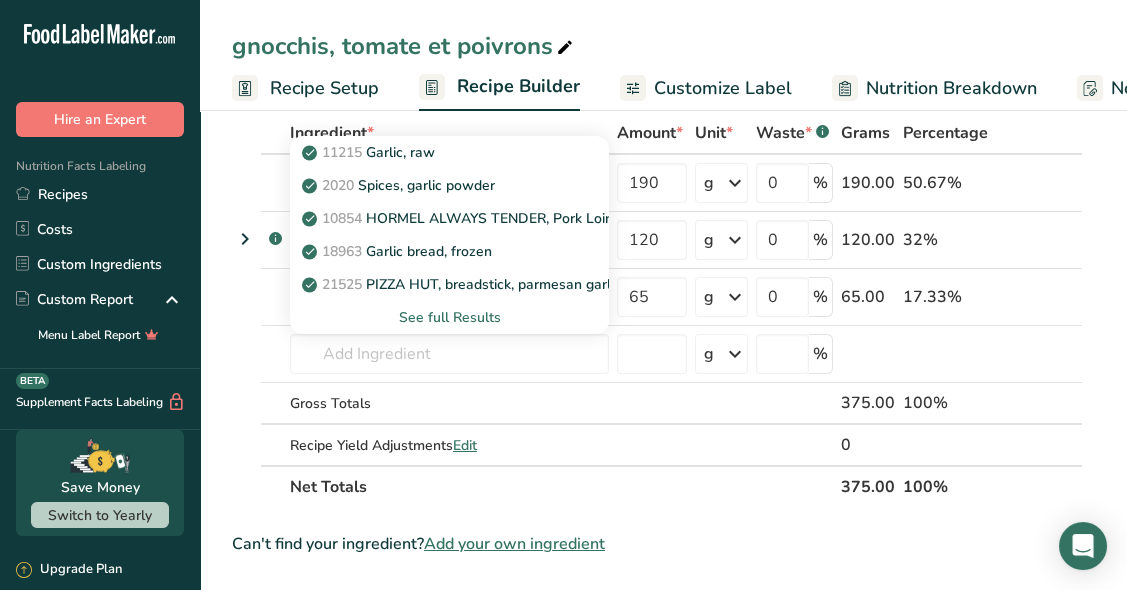 click on "11215
Garlic, raw" at bounding box center [433, 152] 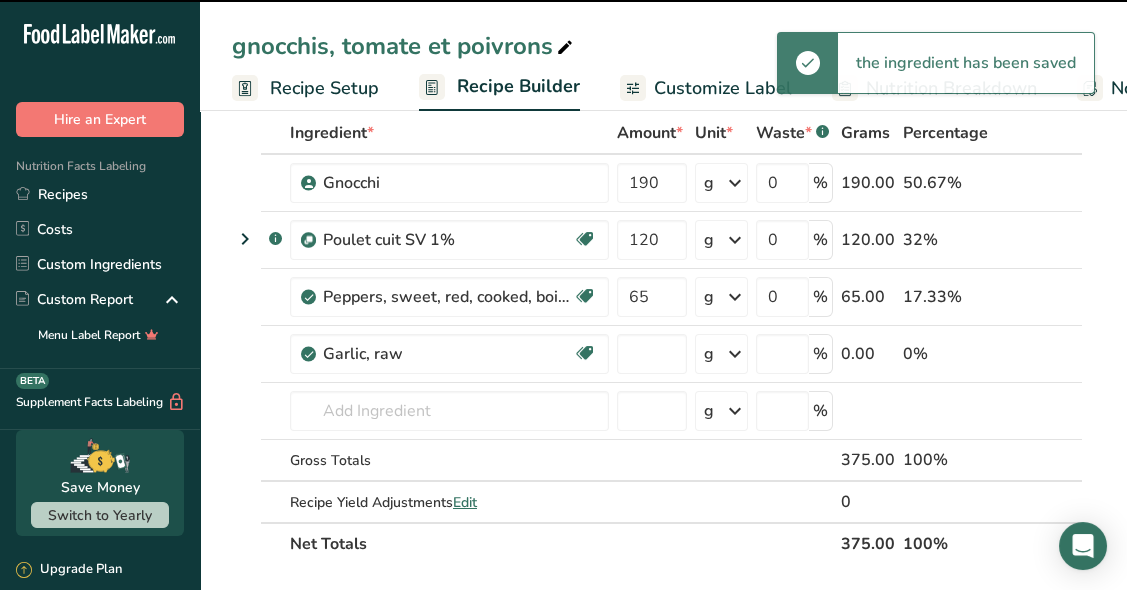 type on "0" 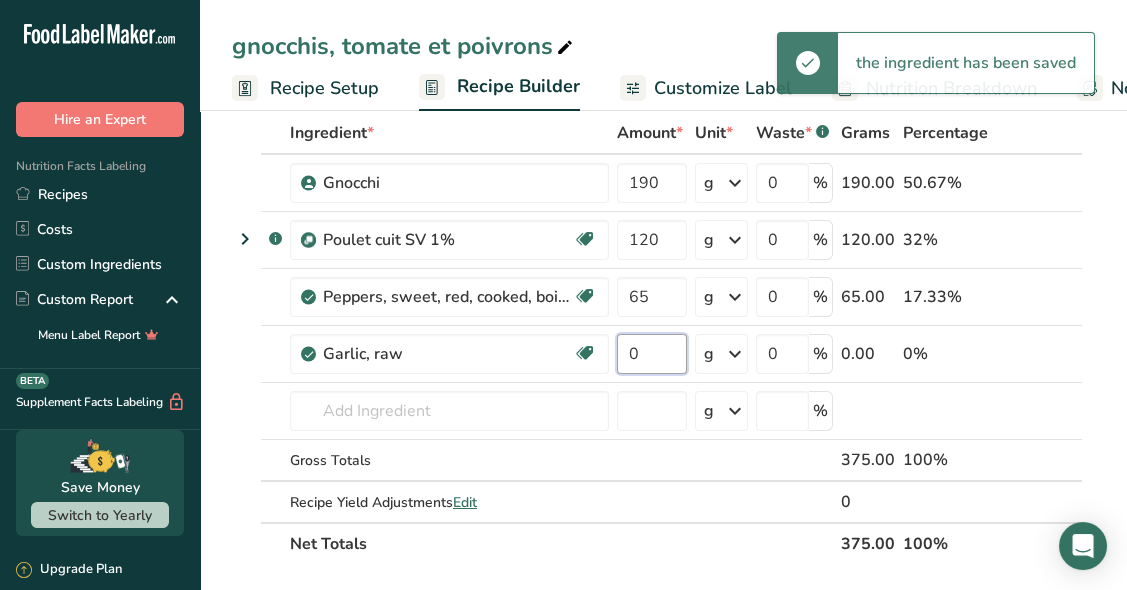 click on "0" at bounding box center (652, 354) 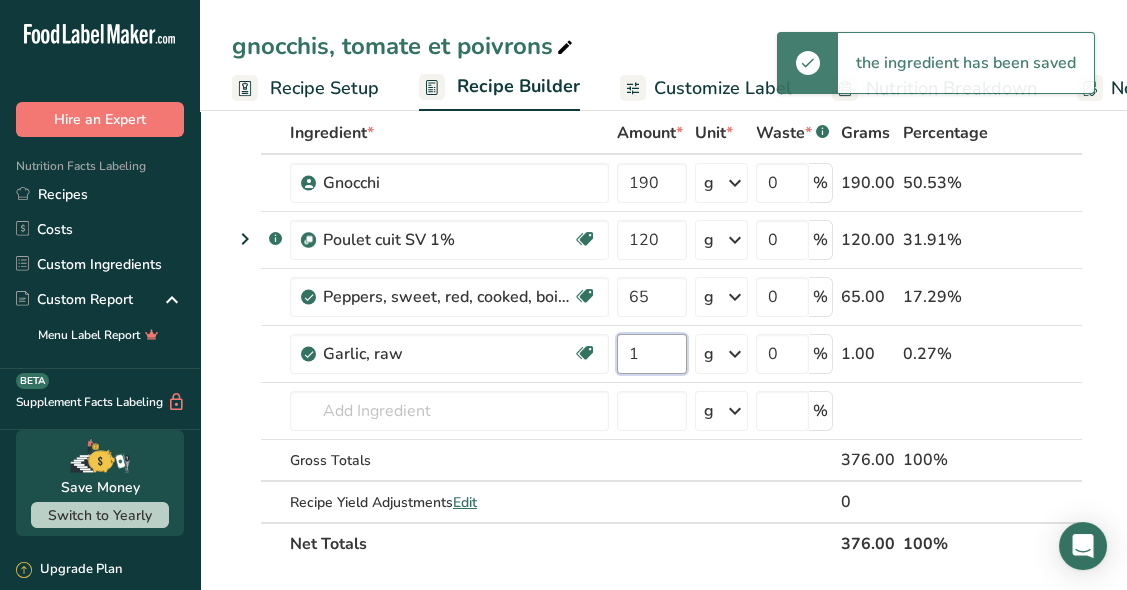 type on "1" 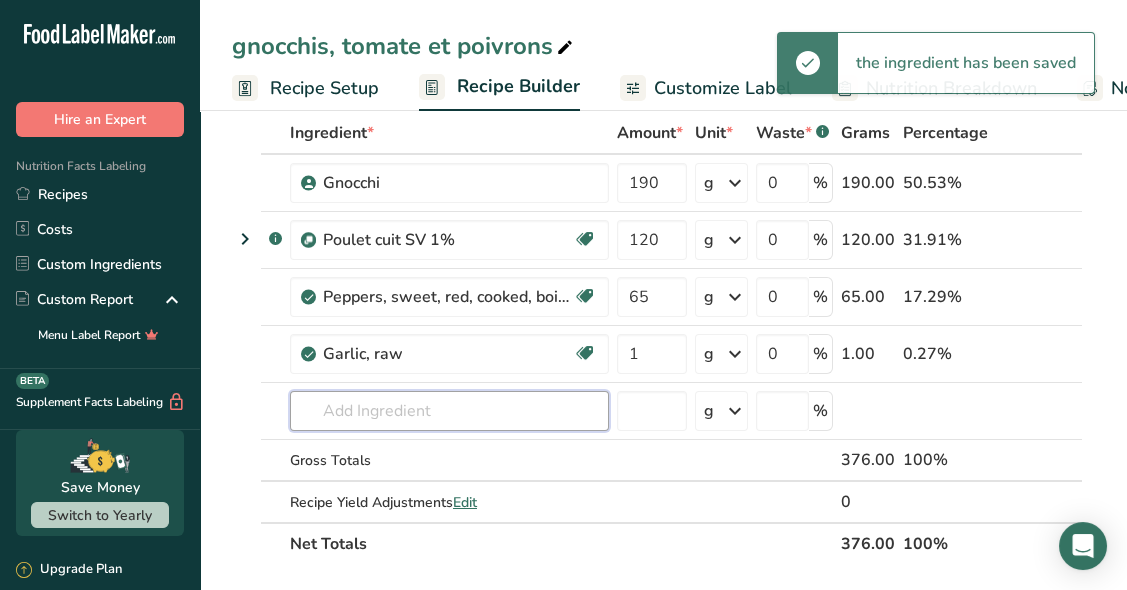 click on "Ingredient *
Amount *
Unit *
Waste *   .a-a{fill:#347362;}.b-a{fill:#fff;}          Grams
Percentage
Gnocchi
[NUMBER]
g
Weight Units
g
kg
mg
See more
Volume Units
l
mL
fl oz
See more
0
%
[NUMBER]
[PERCENT]%
.a-a{fill:#347362;}.b-a{fill:#fff;}
Poulet cuit SV 1%
Dairy free
Gluten free
Vegan
Vegetarian
Soy free
[NUMBER]
g
Weight Units
g
kg
mg
See more
Volume Units
l
mL
fl oz
See more
0" at bounding box center [657, 338] 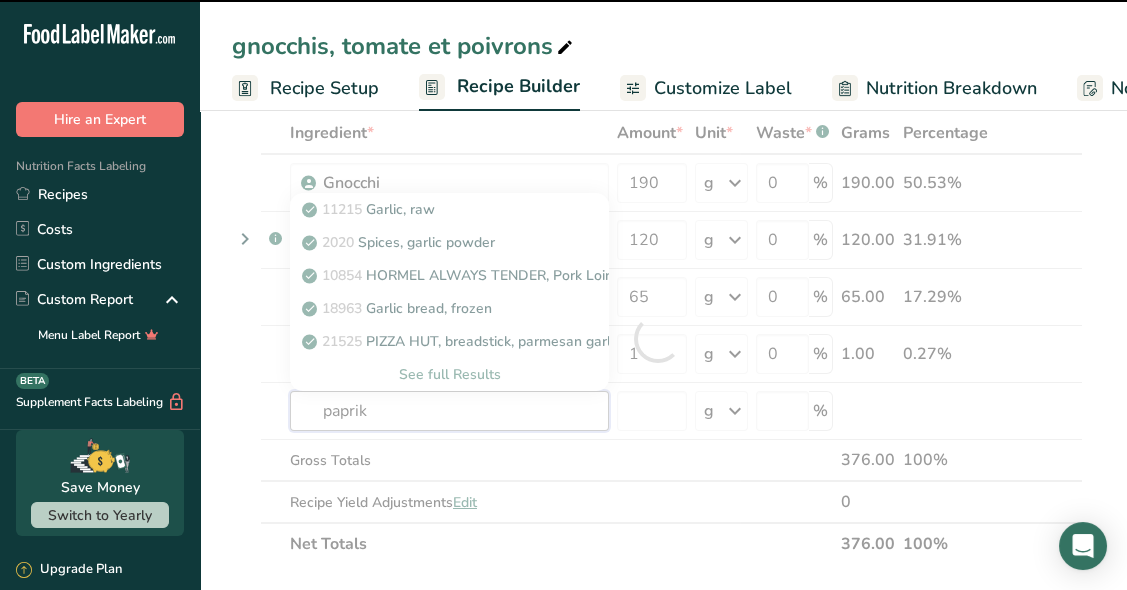 type on "paprika" 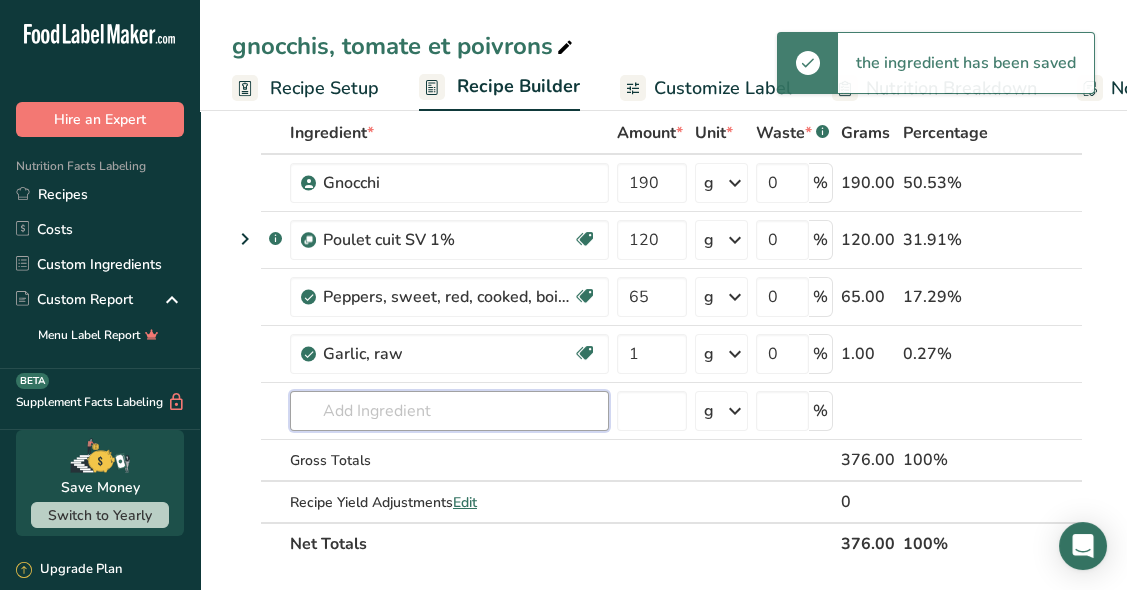 click at bounding box center [449, 411] 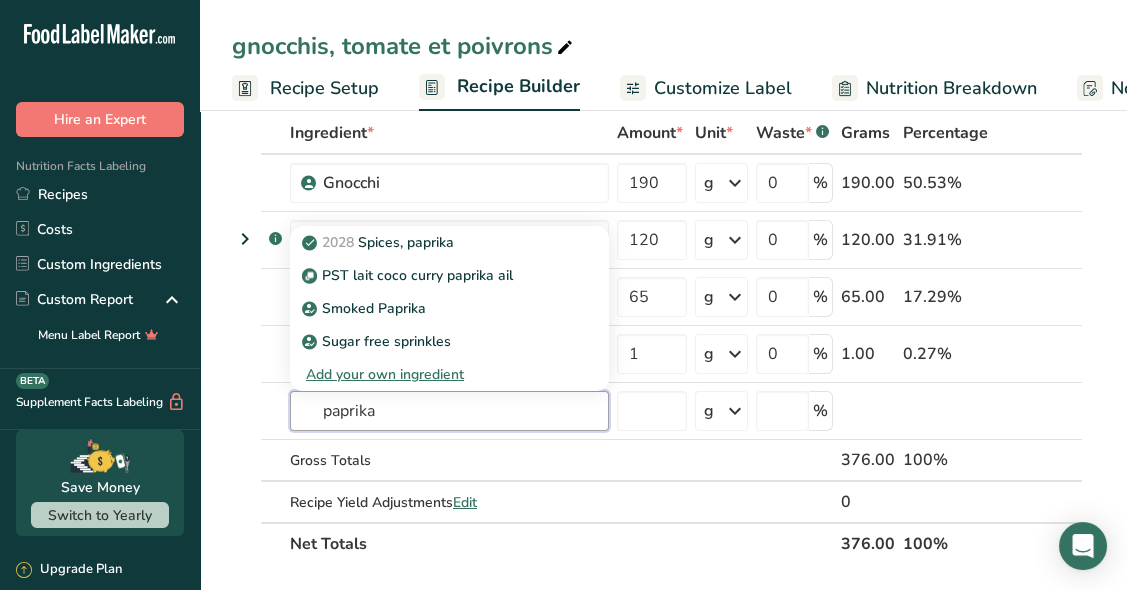 type on "paprika" 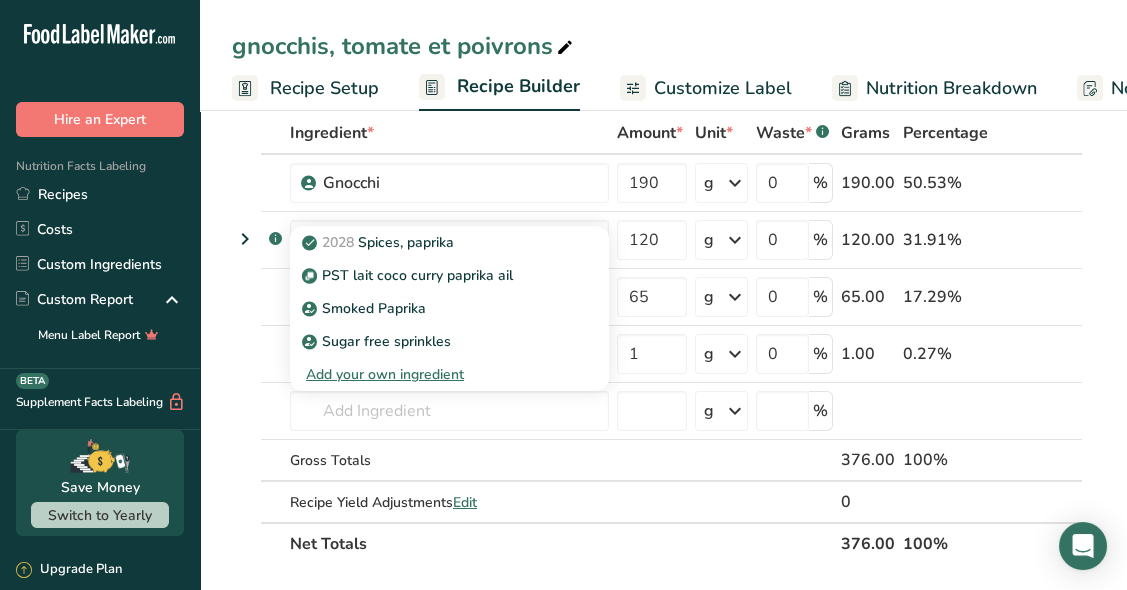 click on "2028
Spices, paprika" at bounding box center (449, 242) 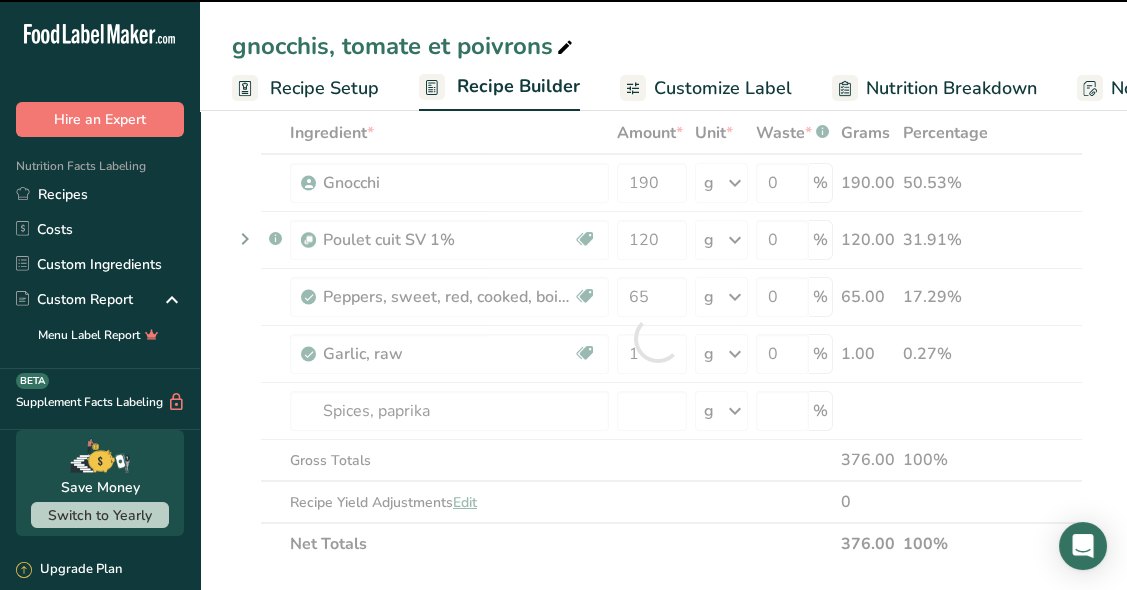 type on "0" 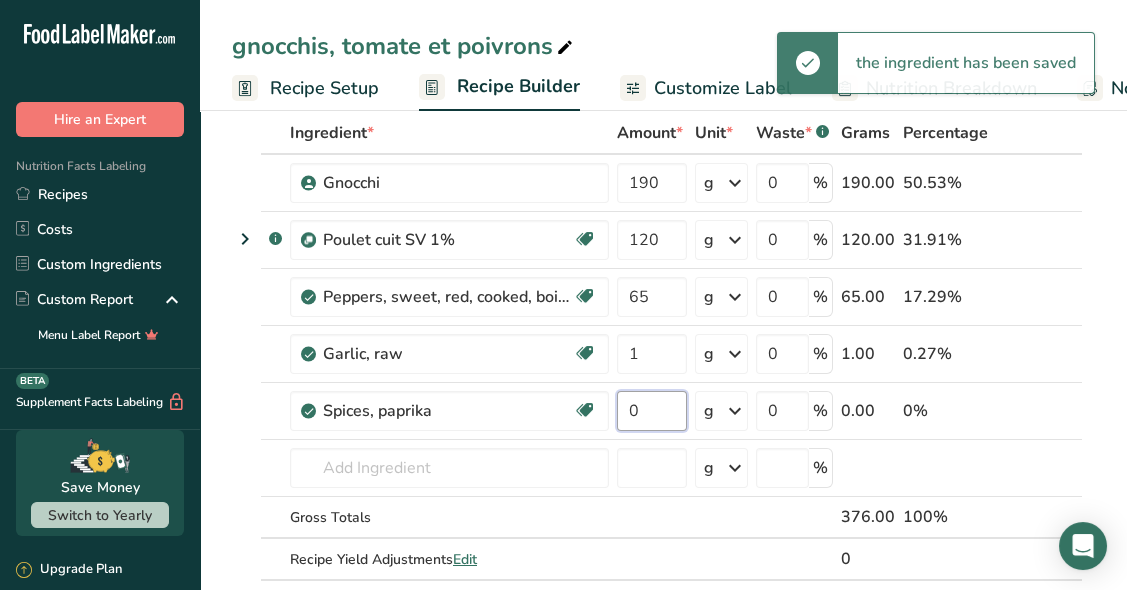 click on "0" at bounding box center (652, 411) 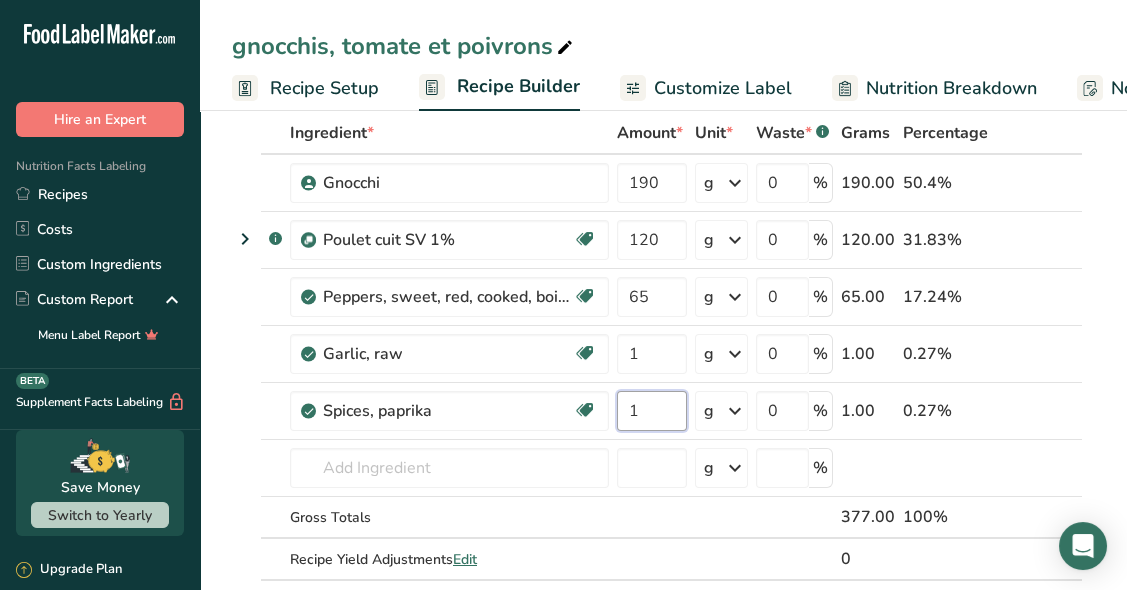 type on "1" 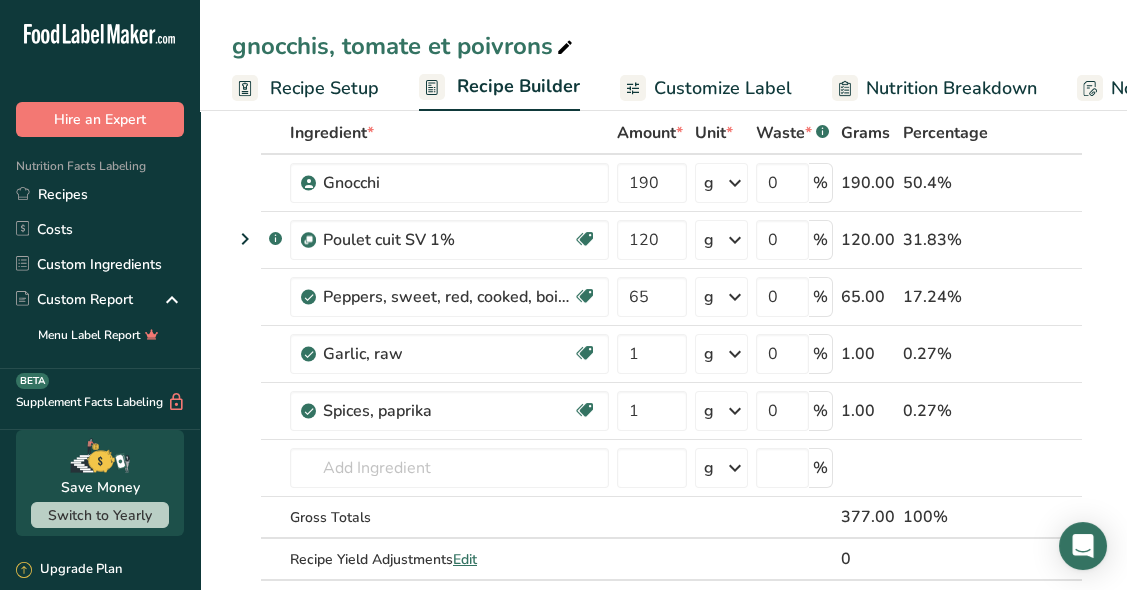 click on "Ingredient *
Amount *
Unit *
Waste *   .a-a{fill:#347362;}.b-a{fill:#fff;}          Grams
Percentage
Gnocchi
[NUMBER]
g
Weight Units
g
kg
mg
See more
Volume Units
l
mL
fl oz
See more
0
%
[NUMBER]
[PERCENT]%
.a-a{fill:#347362;}.b-a{fill:#fff;}
Poulet cuit SV 1%
Dairy free
Gluten free
Vegan
Vegetarian
Soy free
[NUMBER]
g
Weight Units
g
kg
mg
See more
Volume Units
l
mL
fl oz
See more
0" at bounding box center [657, 367] 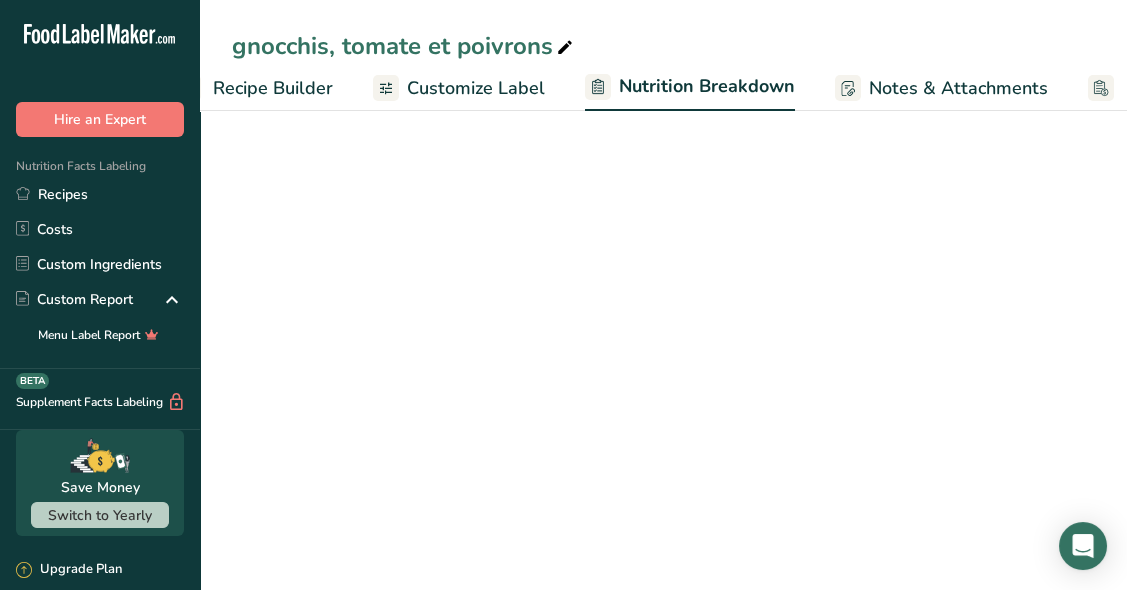 select on "Calories" 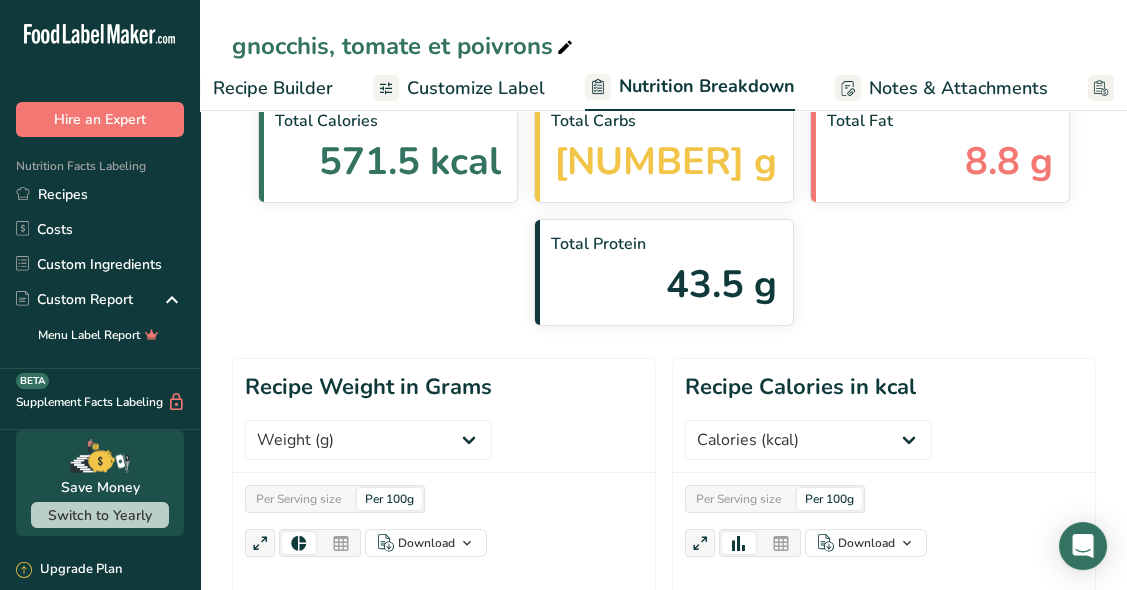 scroll, scrollTop: 0, scrollLeft: 396, axis: horizontal 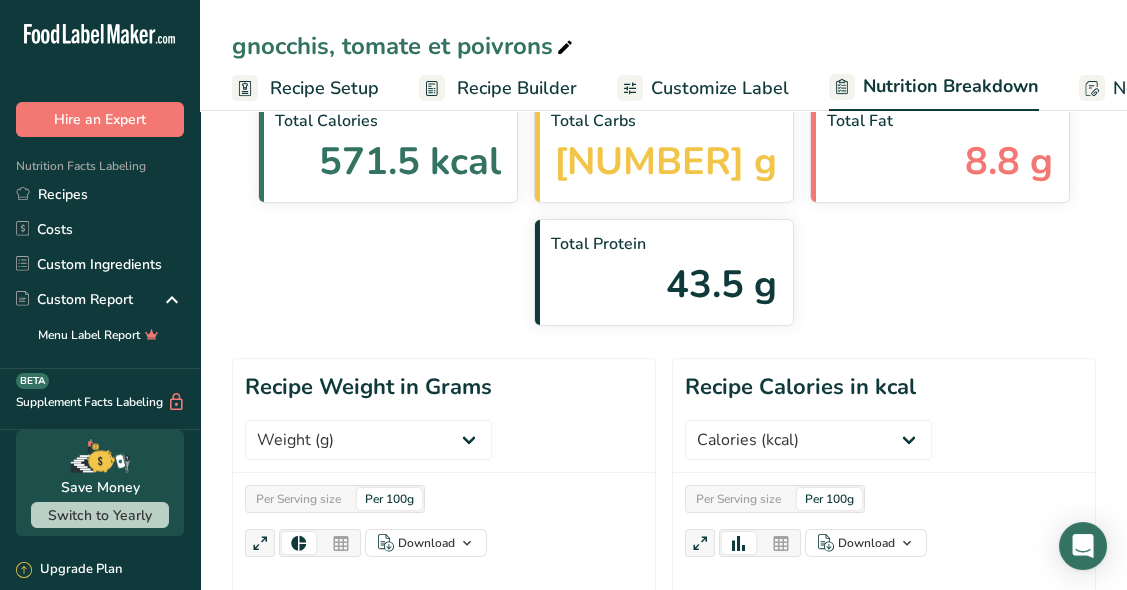 click on "Recipe Builder" at bounding box center [517, 88] 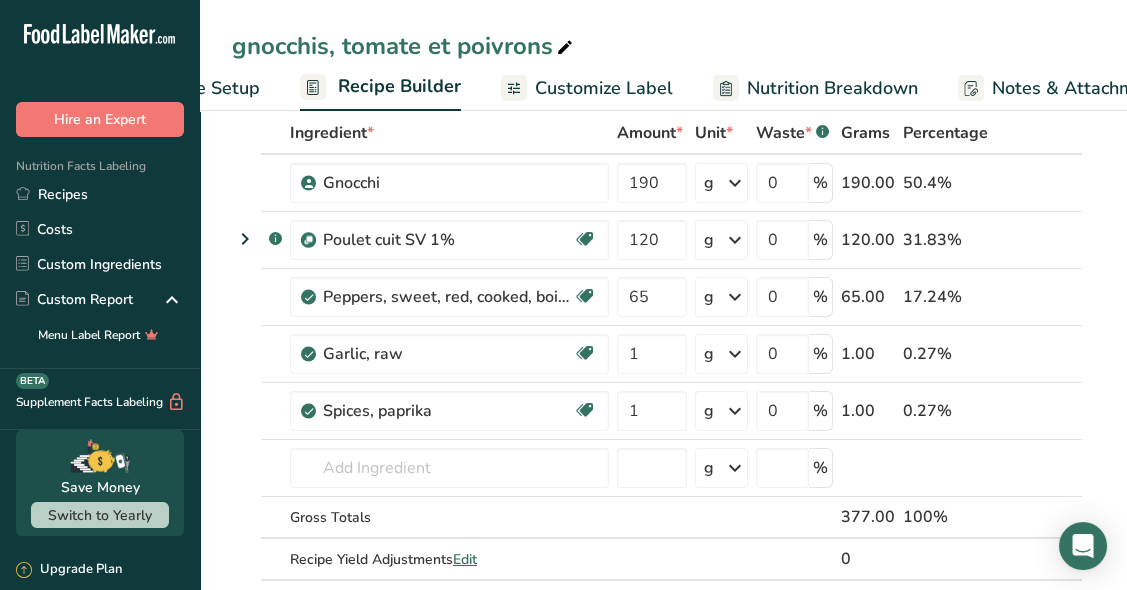 scroll, scrollTop: 0, scrollLeft: 192, axis: horizontal 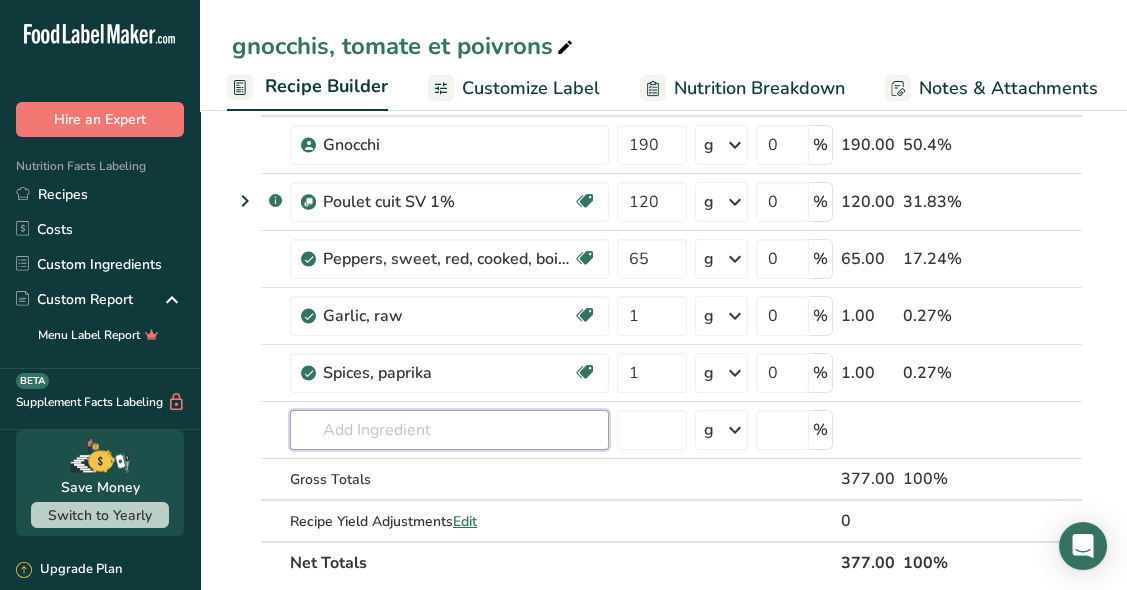 click at bounding box center (449, 430) 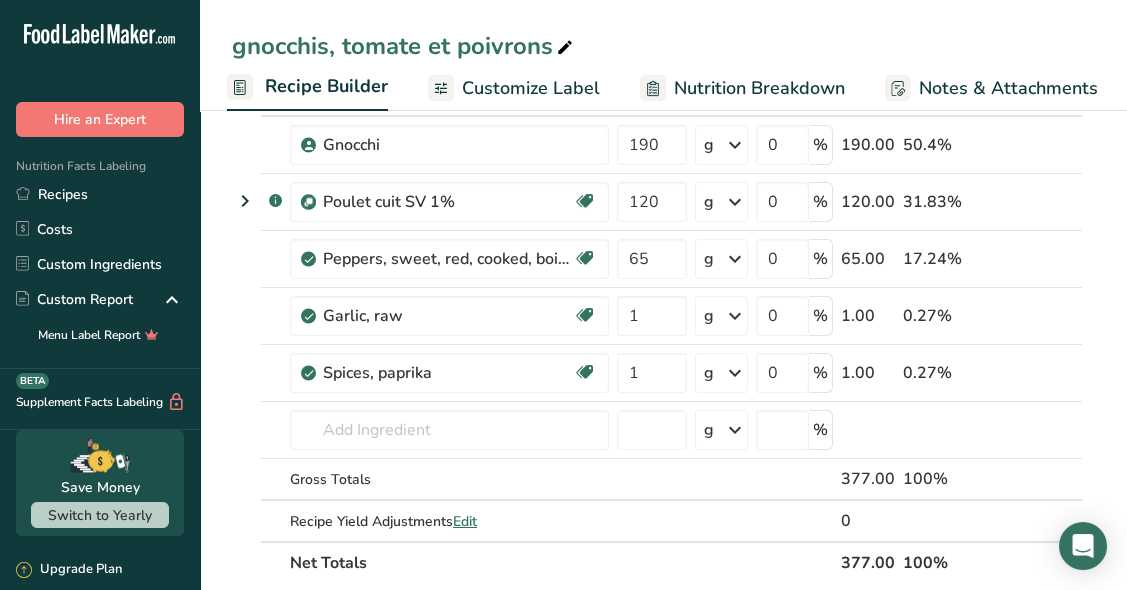 click on "Add Ingredients
Manage Recipe         Delete Recipe           Duplicate Recipe             Scale Recipe             Save as Sub-Recipe   .a-a{fill:#347362;}.b-a{fill:#fff;}                               Nutrition Breakdown                 Recipe Card
NEW
Amino Acids Pattern Report             Activity History
Download
Choose your preferred label style
Standard FDA label
Standard FDA label
The most common format for nutrition facts labels in compliance with the FDA's typeface, style and requirements
Tabular FDA label
A label format compliant with the FDA regulations presented in a tabular (horizontal) display.
Linear FDA label
A simple linear display for small sized packages.
Simplified FDA label" at bounding box center (663, 911) 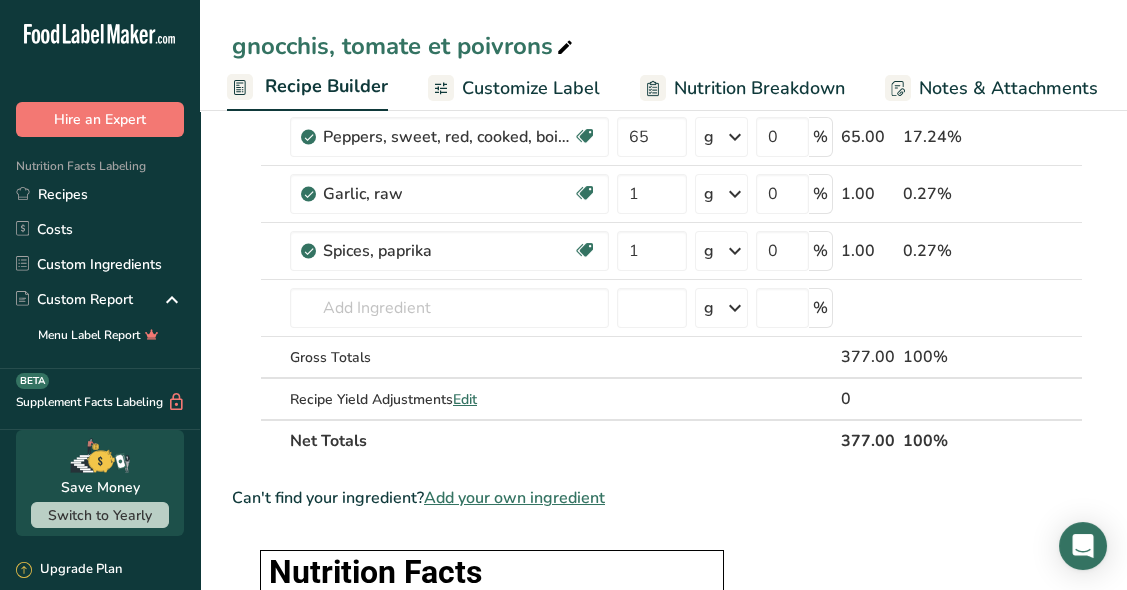 scroll, scrollTop: 0, scrollLeft: 0, axis: both 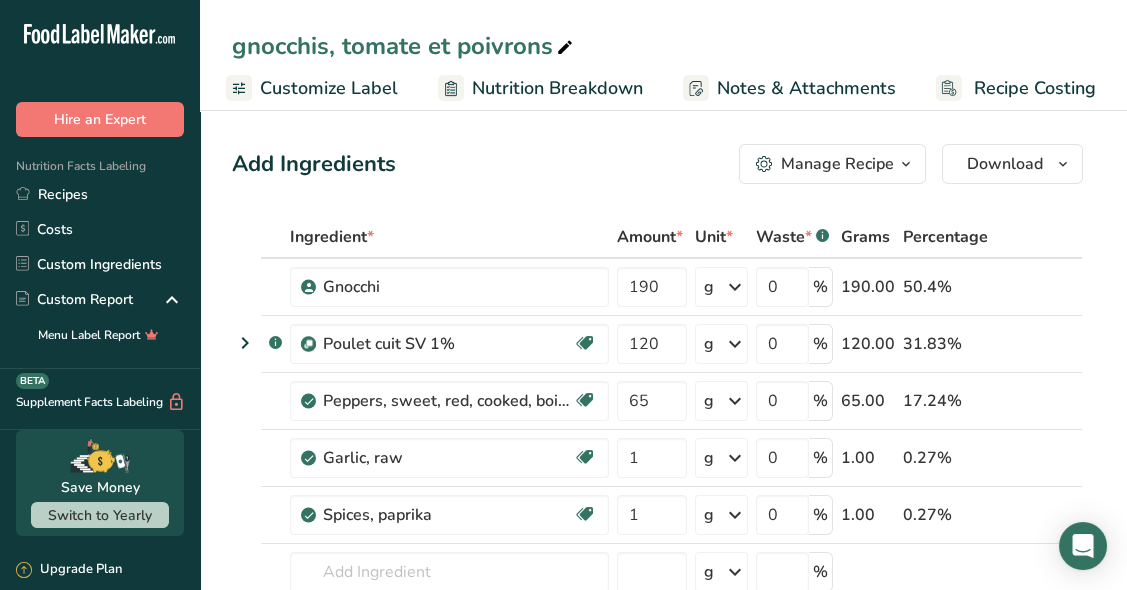 click on "Nutrition Breakdown" at bounding box center [557, 88] 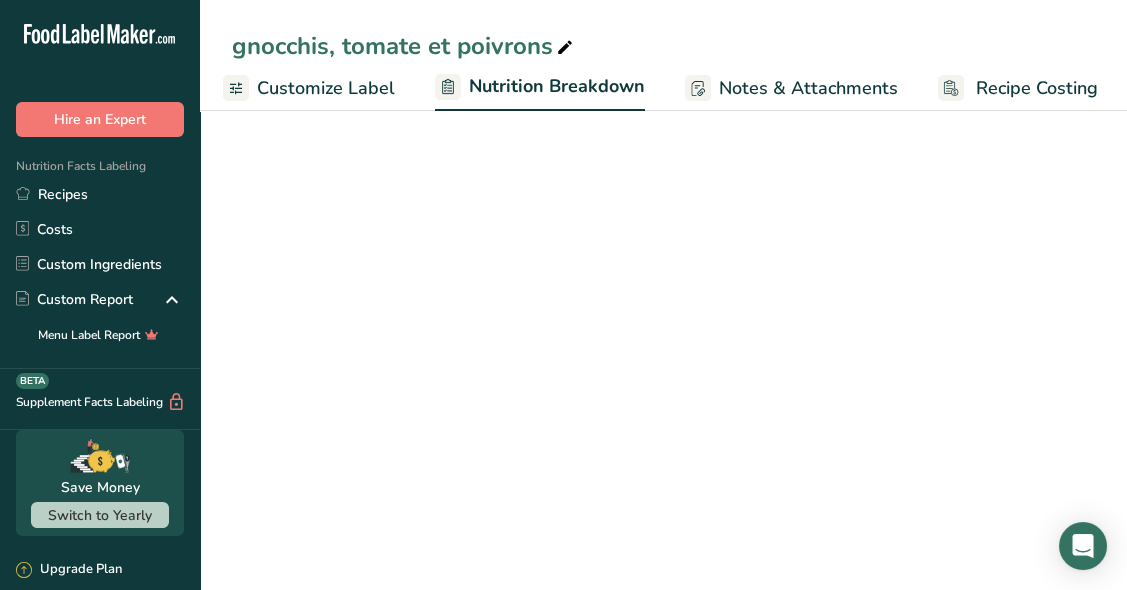 scroll, scrollTop: 0, scrollLeft: 396, axis: horizontal 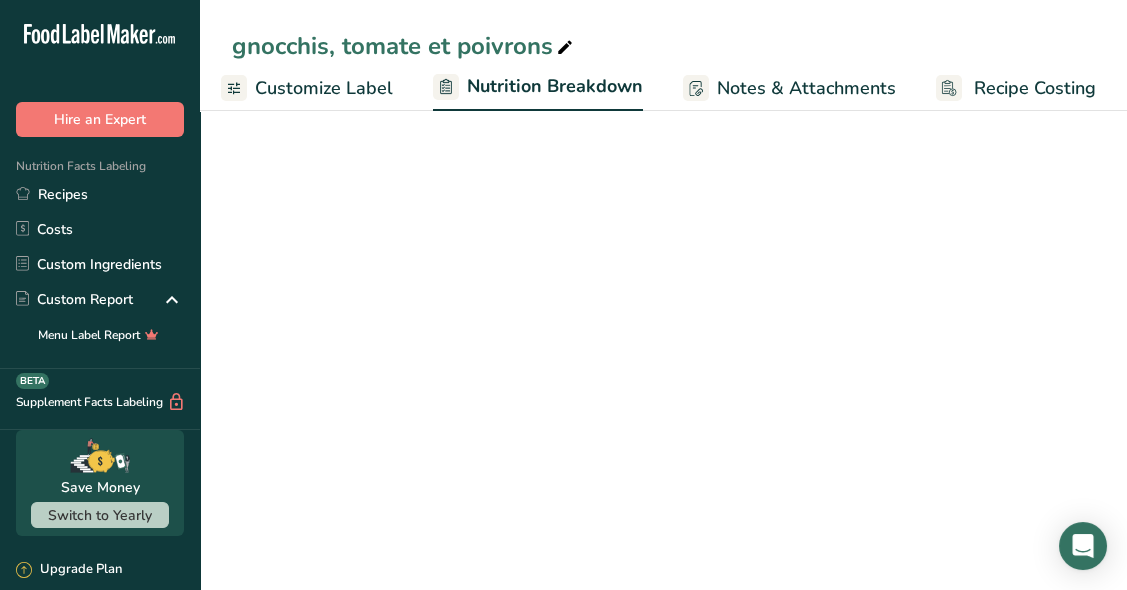 select on "Calories" 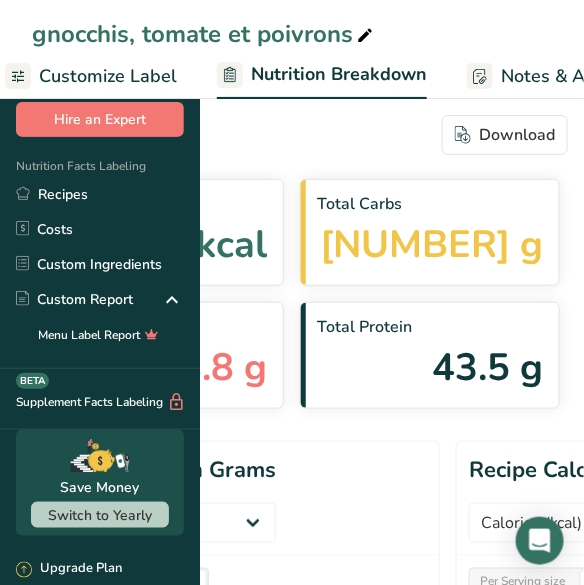 select on "Calories" 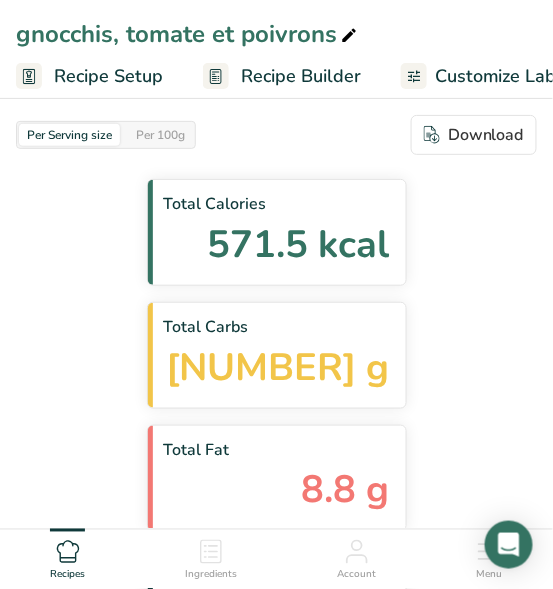 select on "Calories" 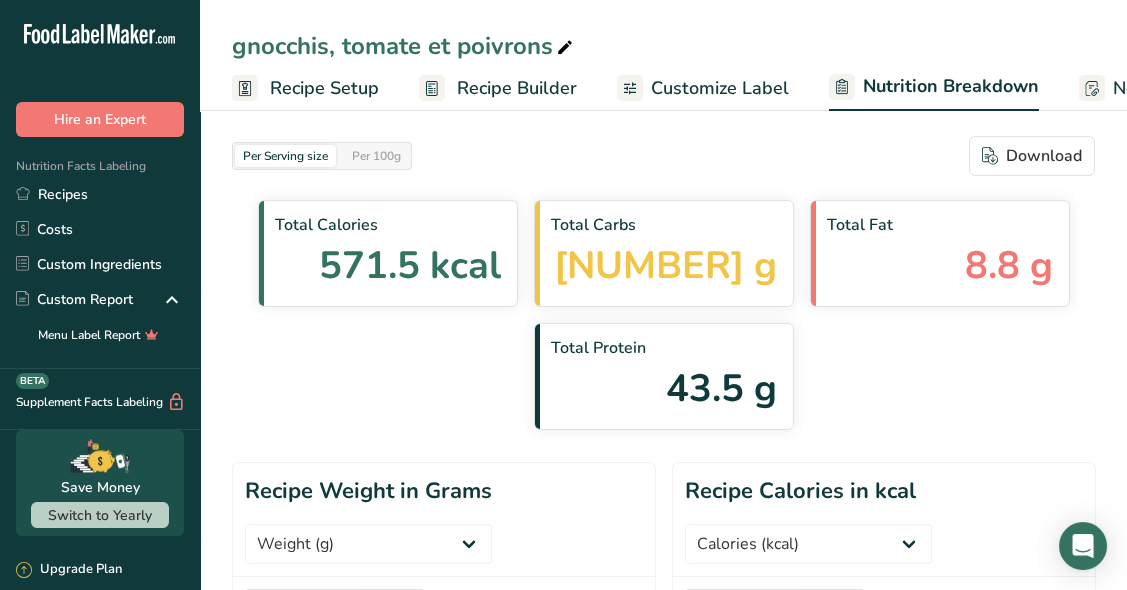 click on "Recipe Builder" at bounding box center (498, 88) 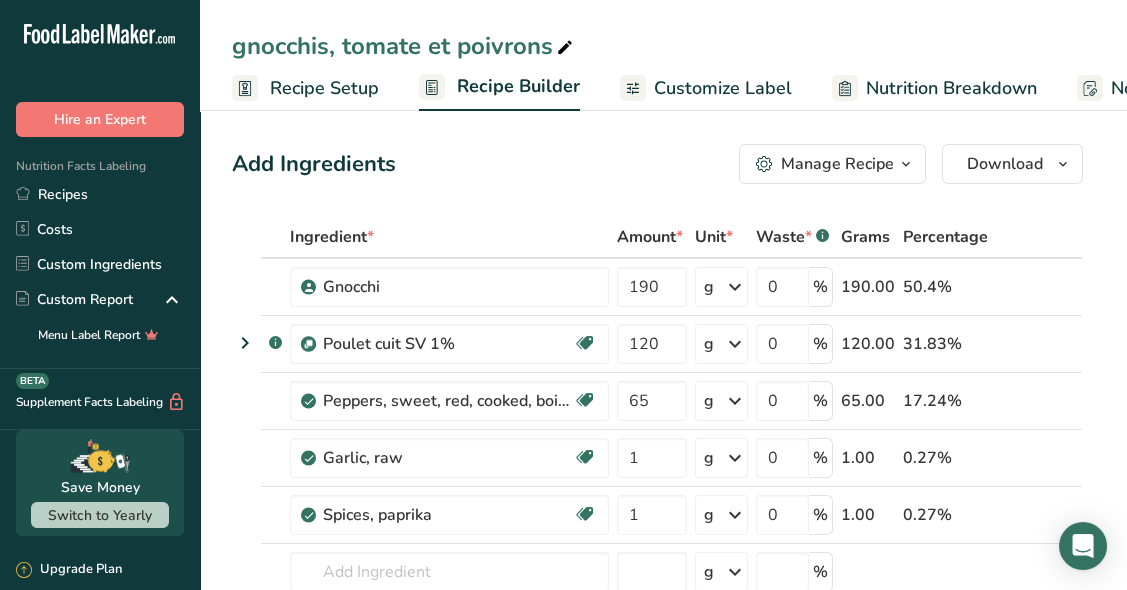 scroll, scrollTop: 0, scrollLeft: 192, axis: horizontal 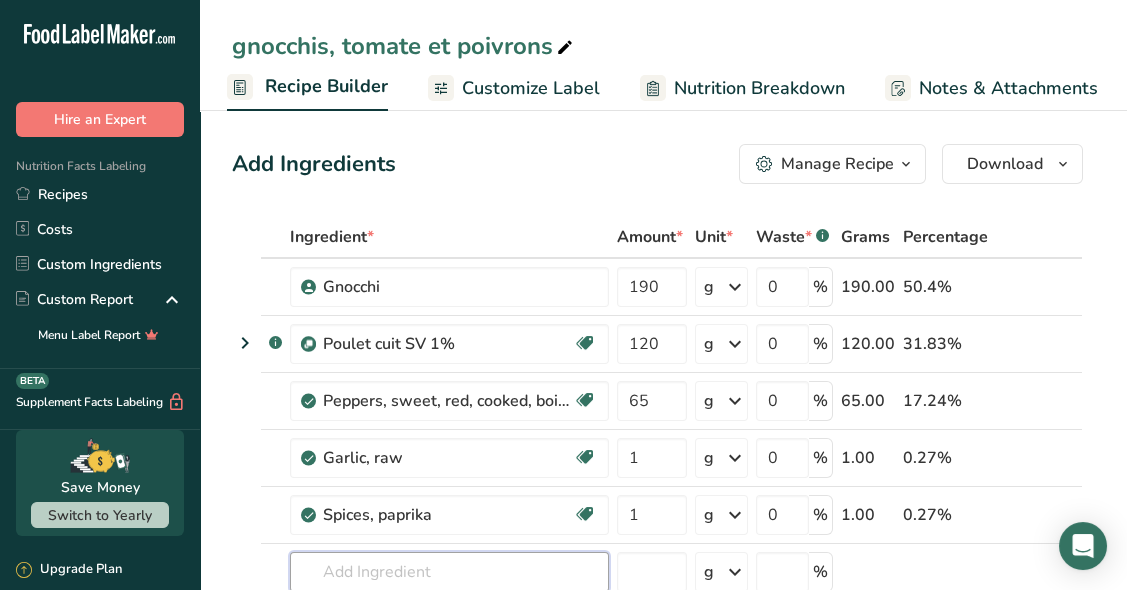 click at bounding box center (449, 572) 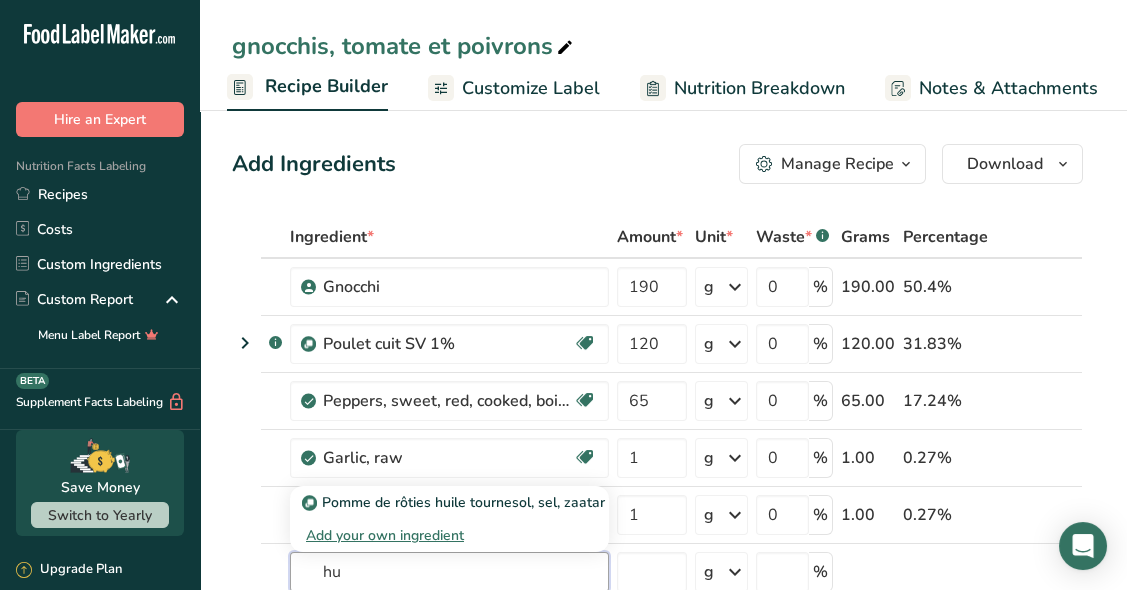 type on "h" 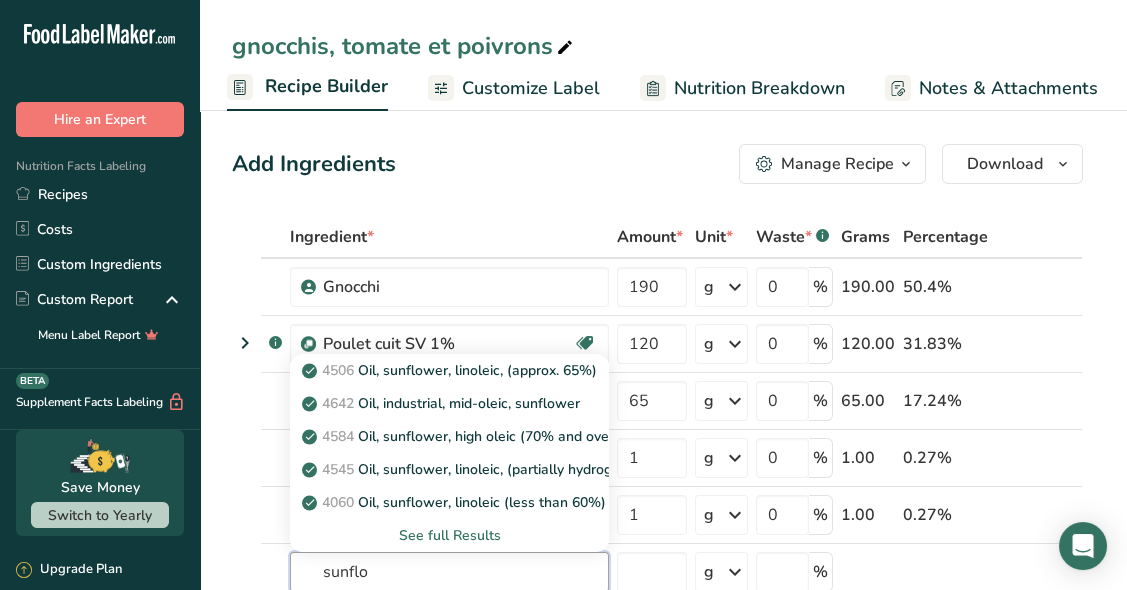 type on "sunflo" 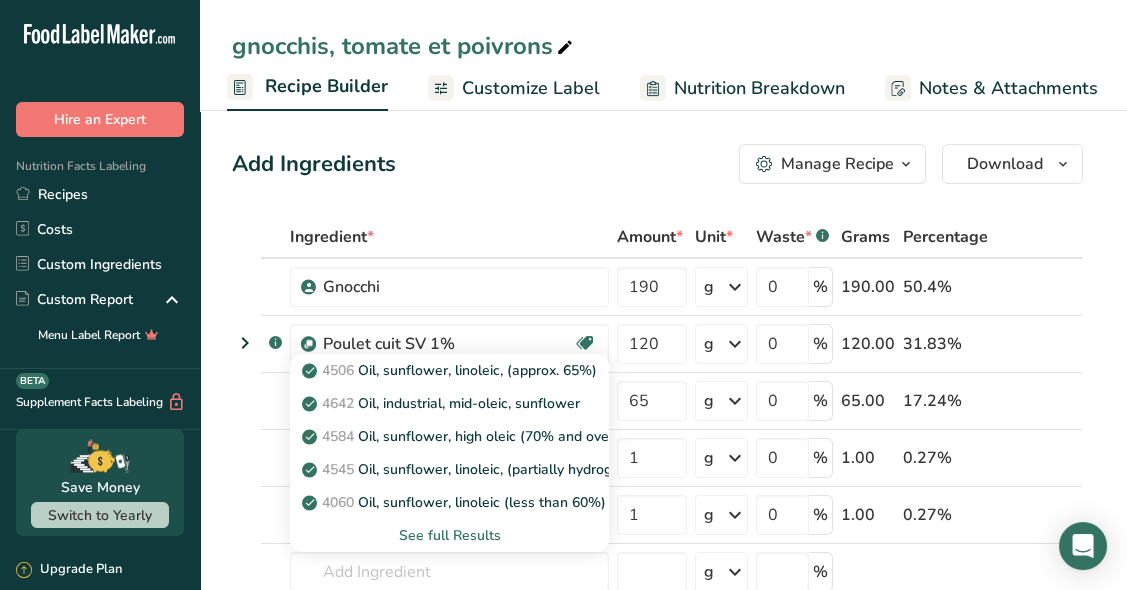 click on "[NUMBER]
Oil, industrial, mid-oleic, sunflower" at bounding box center (443, 403) 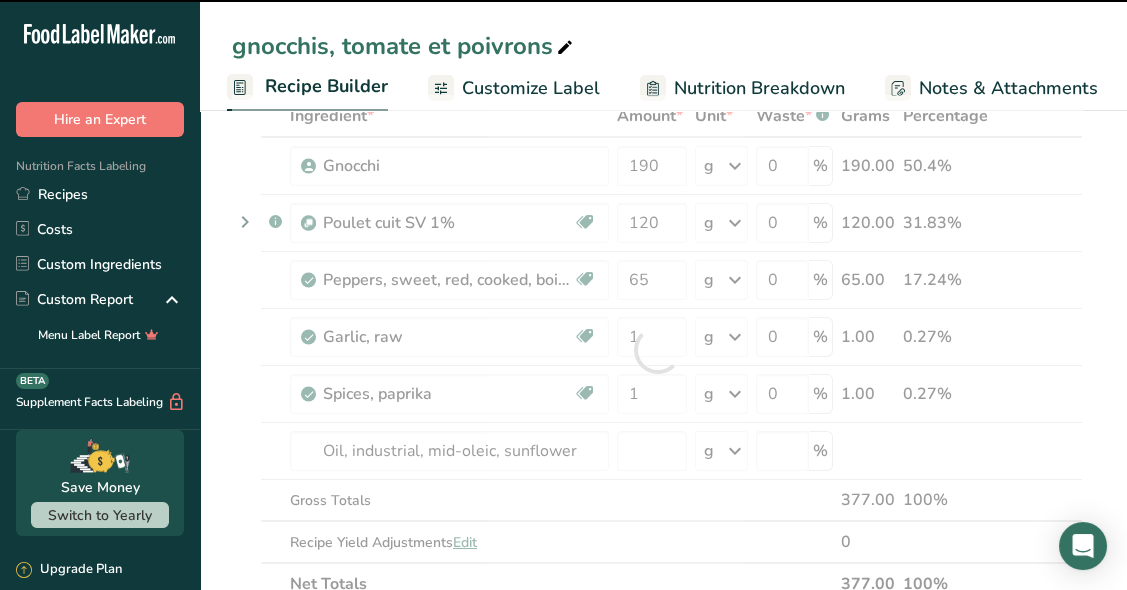 scroll, scrollTop: 122, scrollLeft: 0, axis: vertical 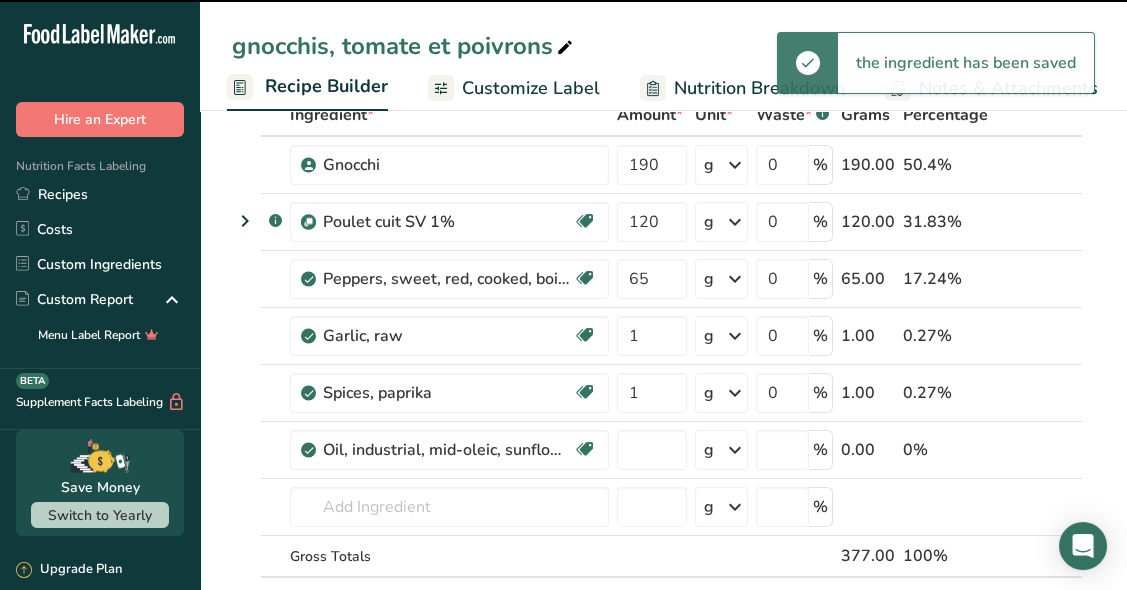 type on "0" 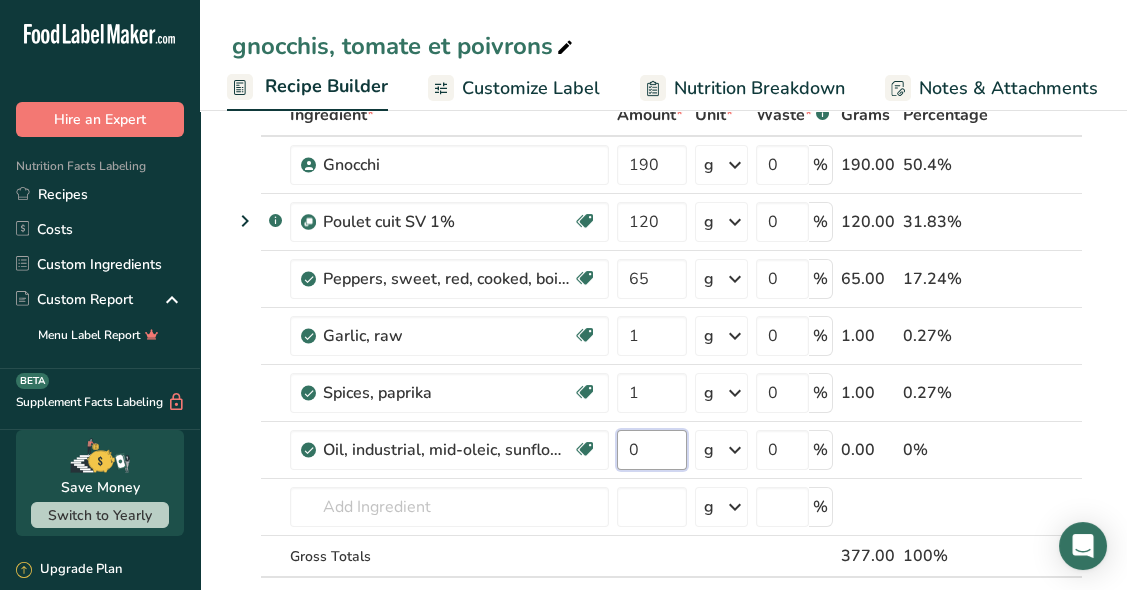 click on "0" at bounding box center (652, 450) 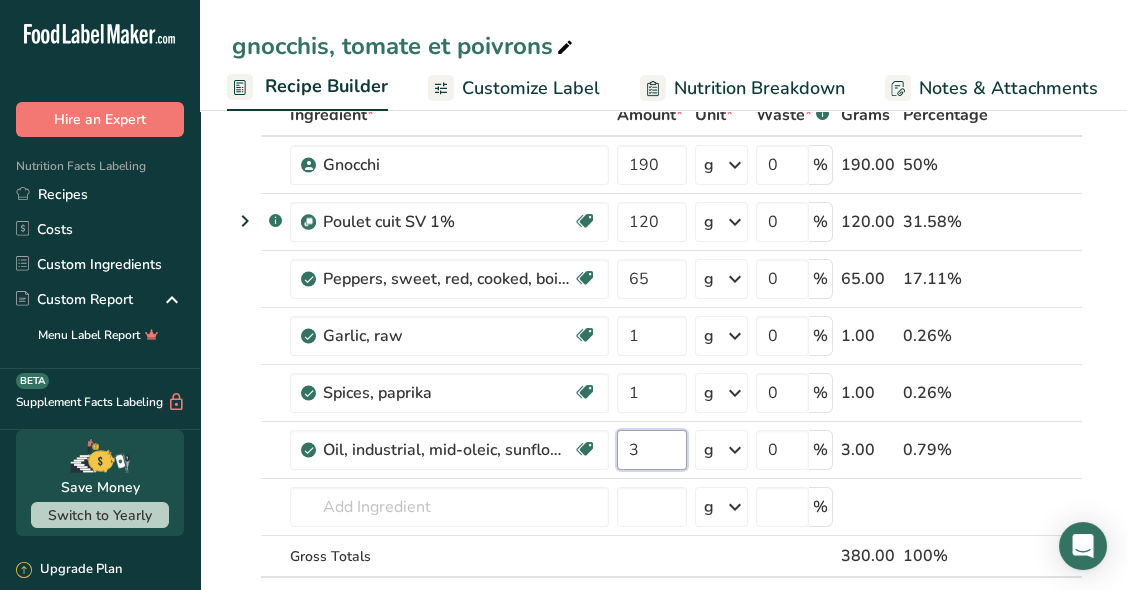 type on "3" 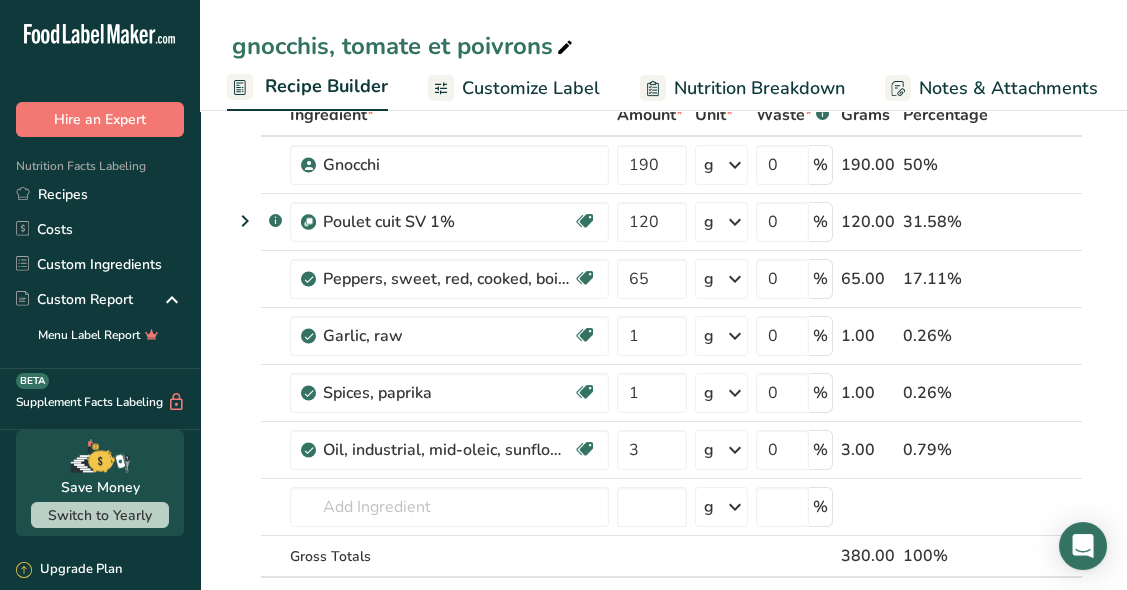 click on "Ingredient *
Amount *
Unit *
Waste *   .a-a{fill:#347362;}.b-a{fill:#fff;}          Grams
Percentage
Gnocchi
[NUMBER]
g
Weight Units
g
kg
mg
See more
Volume Units
l
mL
fl oz
See more
0
%
[NUMBER]
[PERCENT]%
.a-a{fill:#347362;}.b-a{fill:#fff;}
Poulet cuit SV 1%
Dairy free
Gluten free
Vegan
Vegetarian
Soy free
[NUMBER]
g
Weight Units
g
kg
mg
See more
Volume Units
l
mL
fl oz
See more
0" at bounding box center (657, 377) 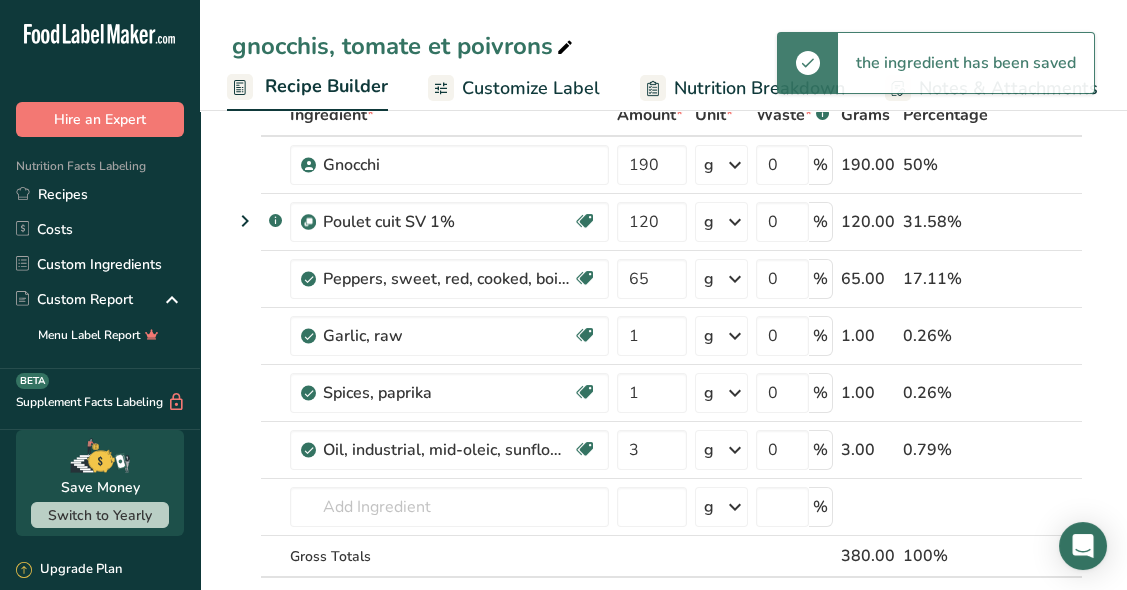 click on "Nutrition Breakdown" at bounding box center [759, 88] 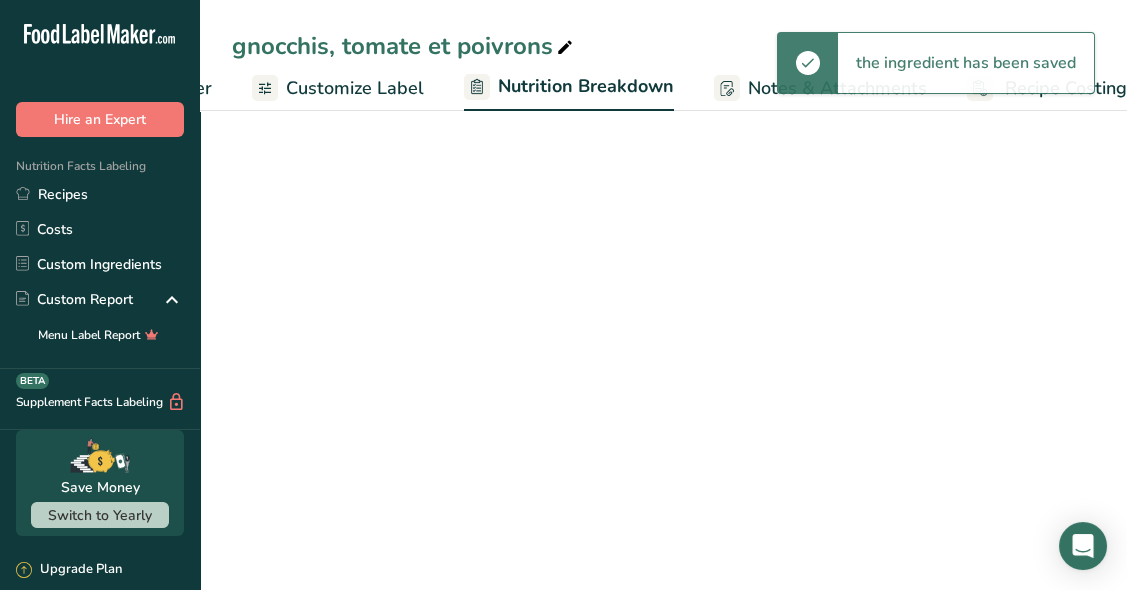 select on "Calories" 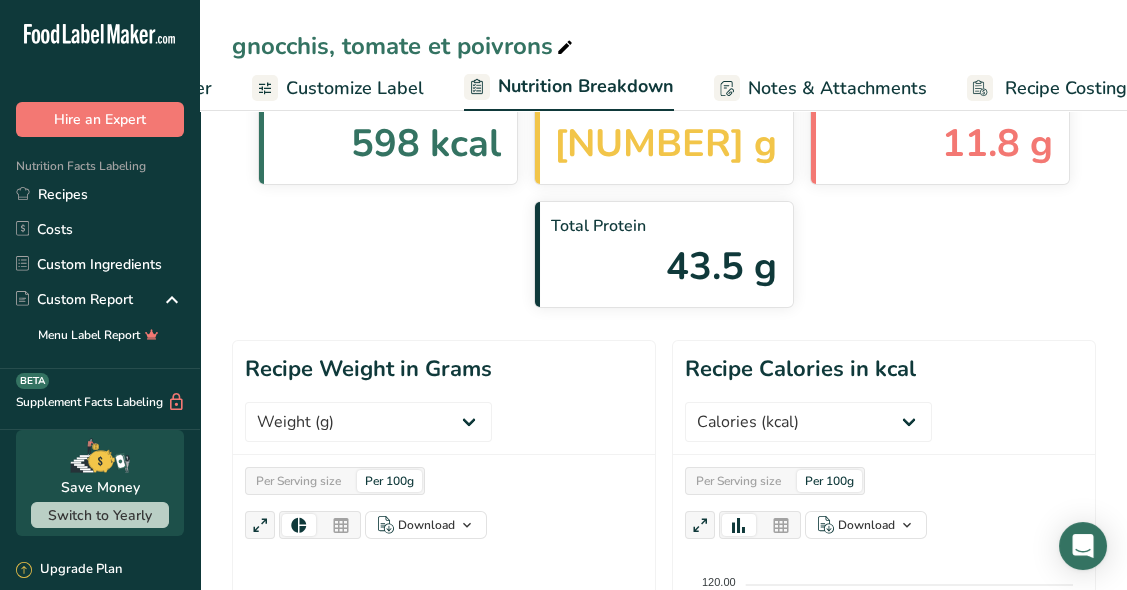 scroll, scrollTop: 0, scrollLeft: 396, axis: horizontal 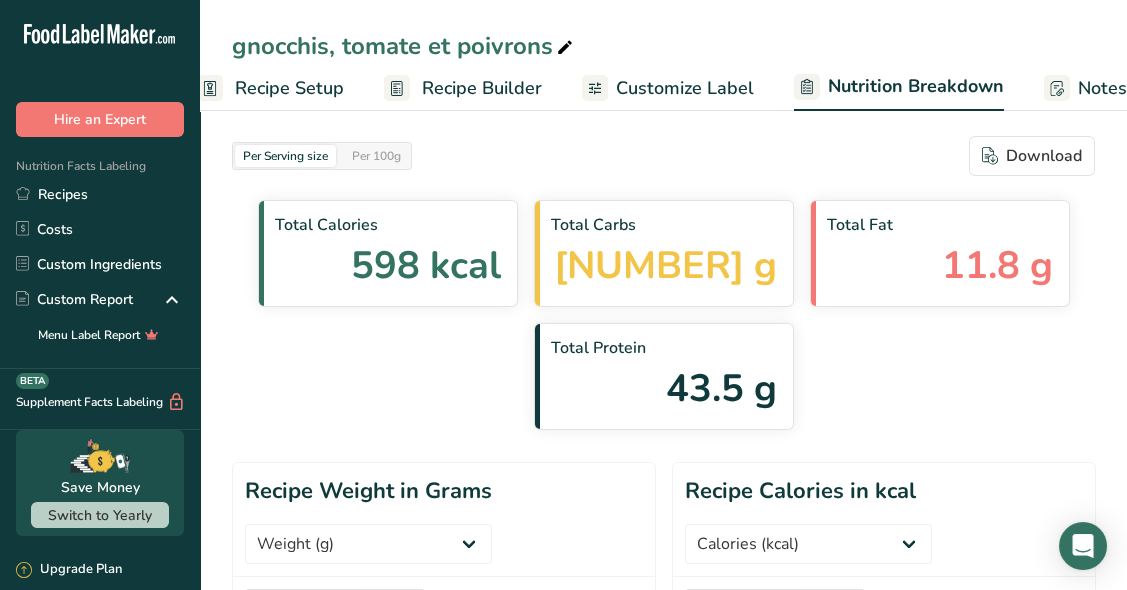 click on "Recipe Builder" at bounding box center (482, 88) 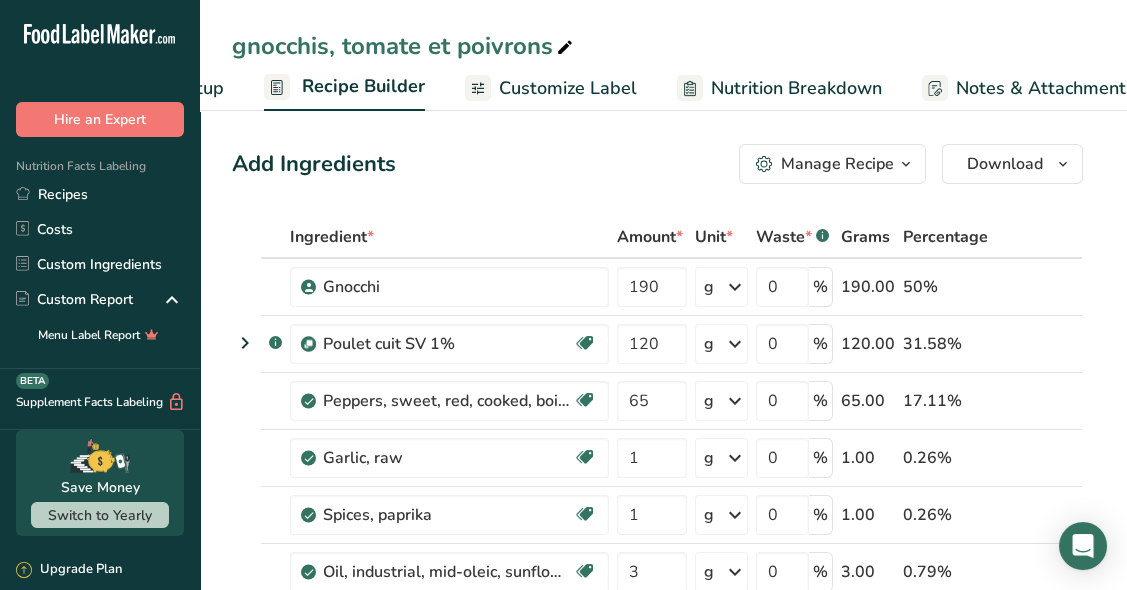 scroll, scrollTop: 0, scrollLeft: 192, axis: horizontal 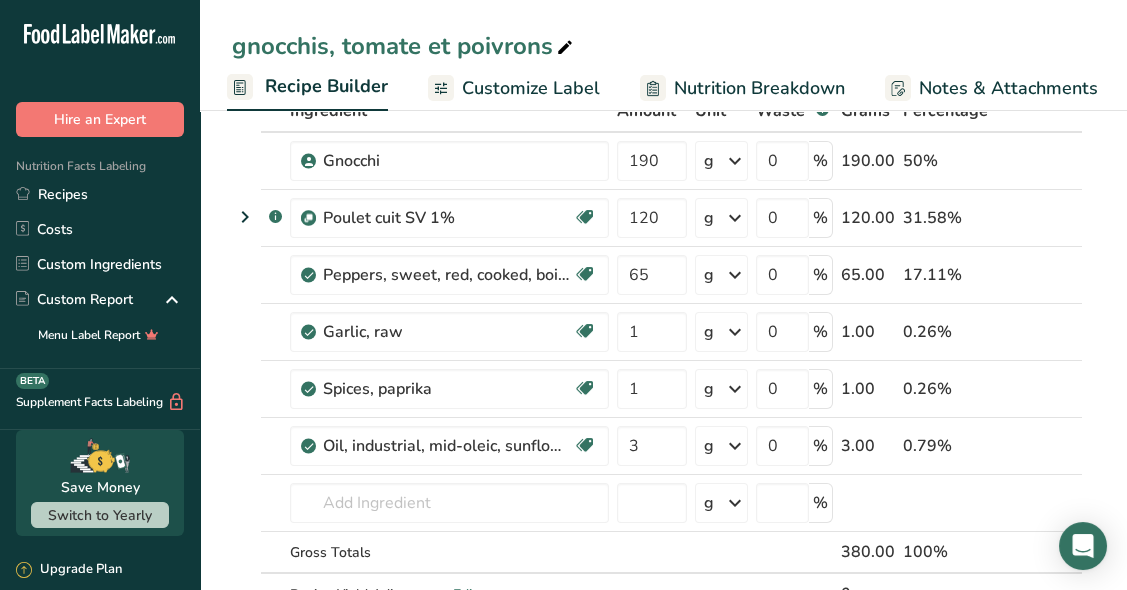click on "Source of Antioxidants
Dairy free
Gluten free
Vegan
Vegetarian
Soy free" at bounding box center [0, 0] 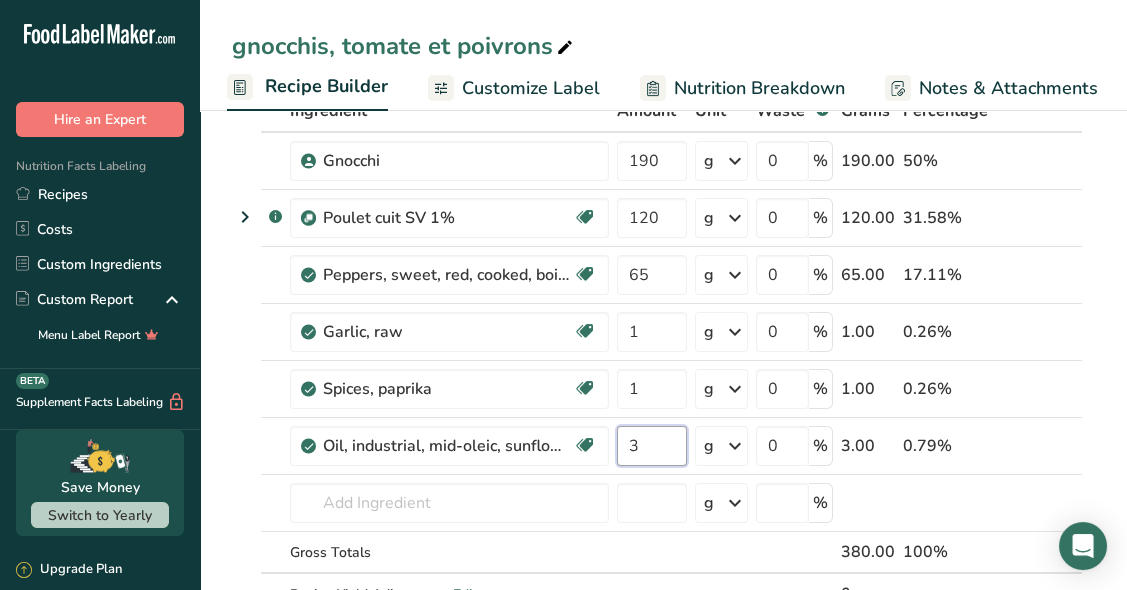 click on "3" at bounding box center [652, 446] 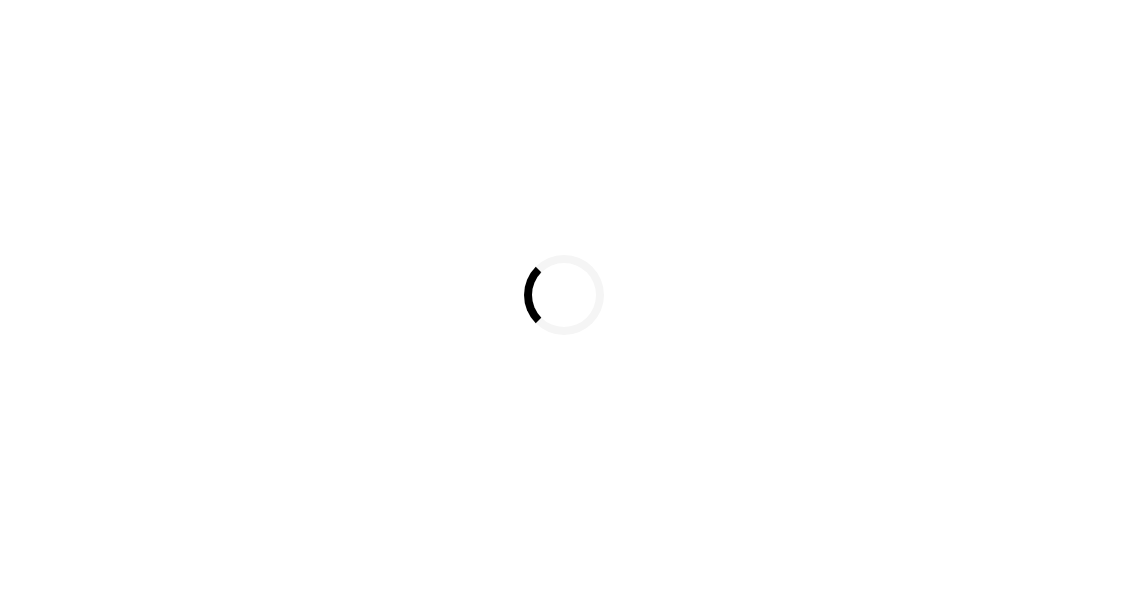 scroll, scrollTop: 0, scrollLeft: 0, axis: both 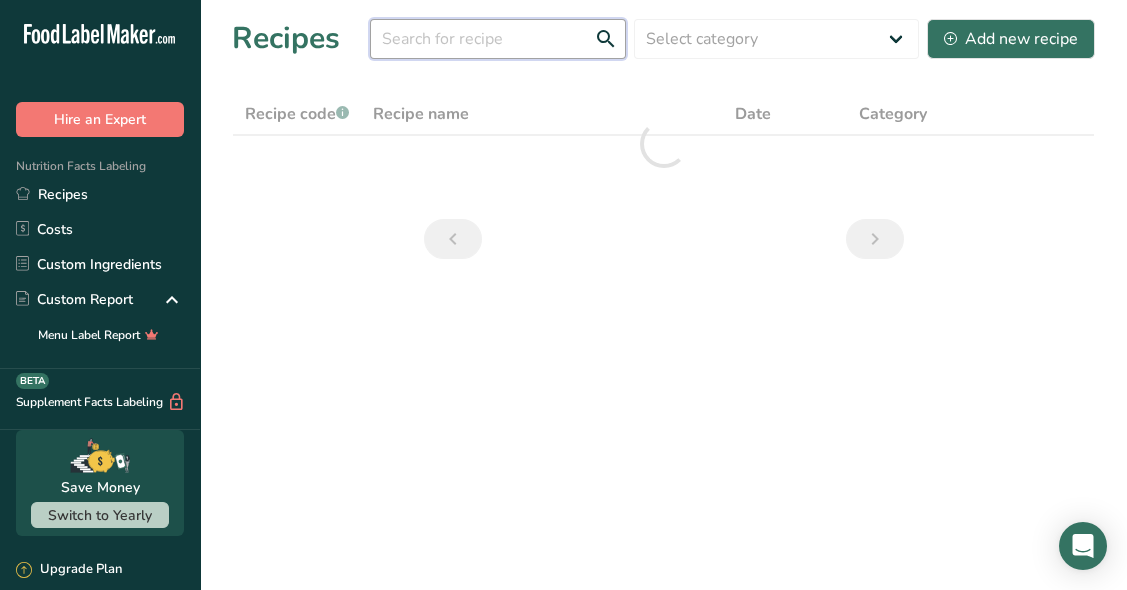 click at bounding box center [498, 39] 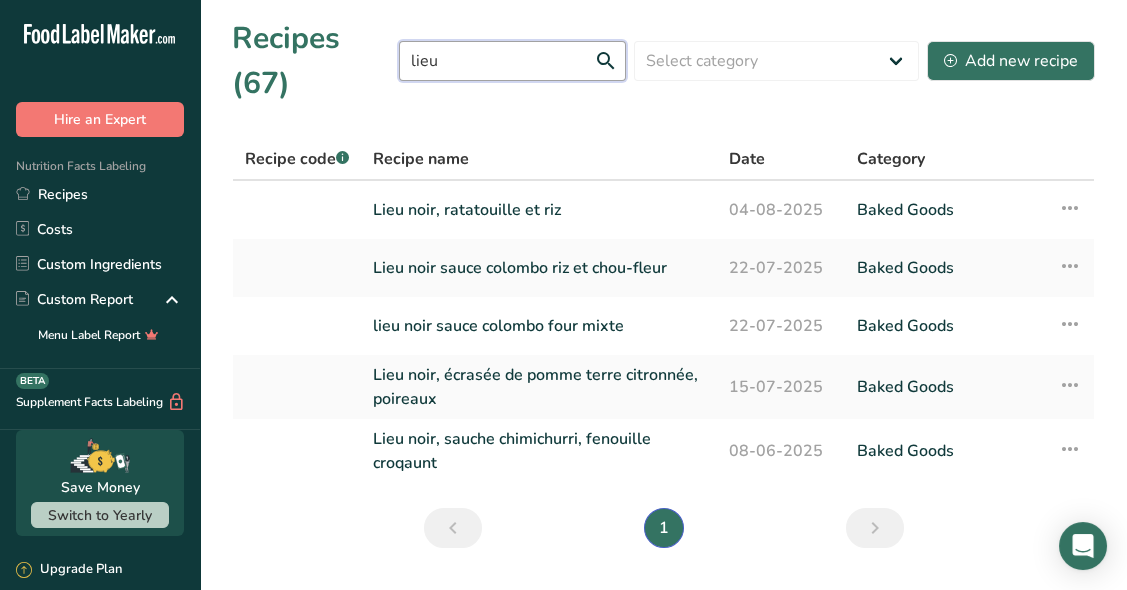 type on "lieu" 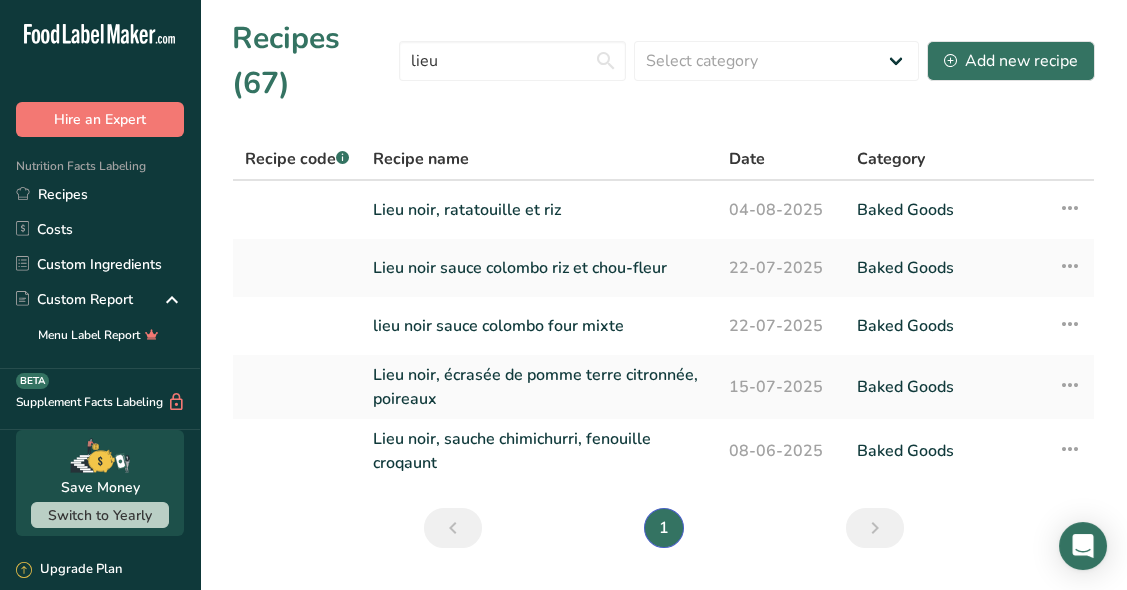 click on "Lieu noir sauce colombo riz et chou-fleur" at bounding box center [539, 268] 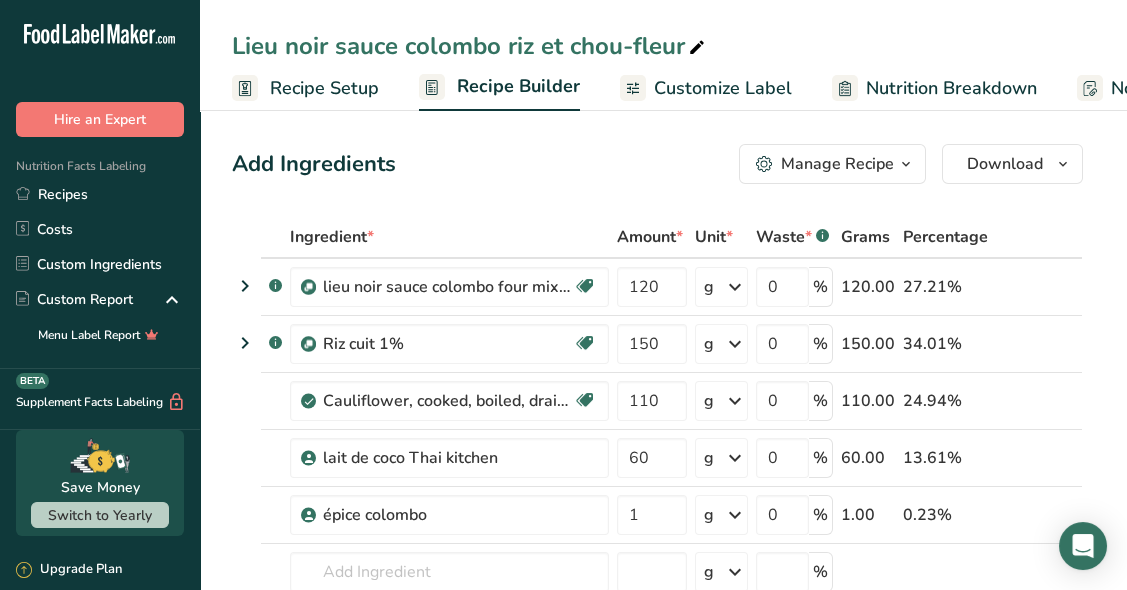 click at bounding box center (245, 286) 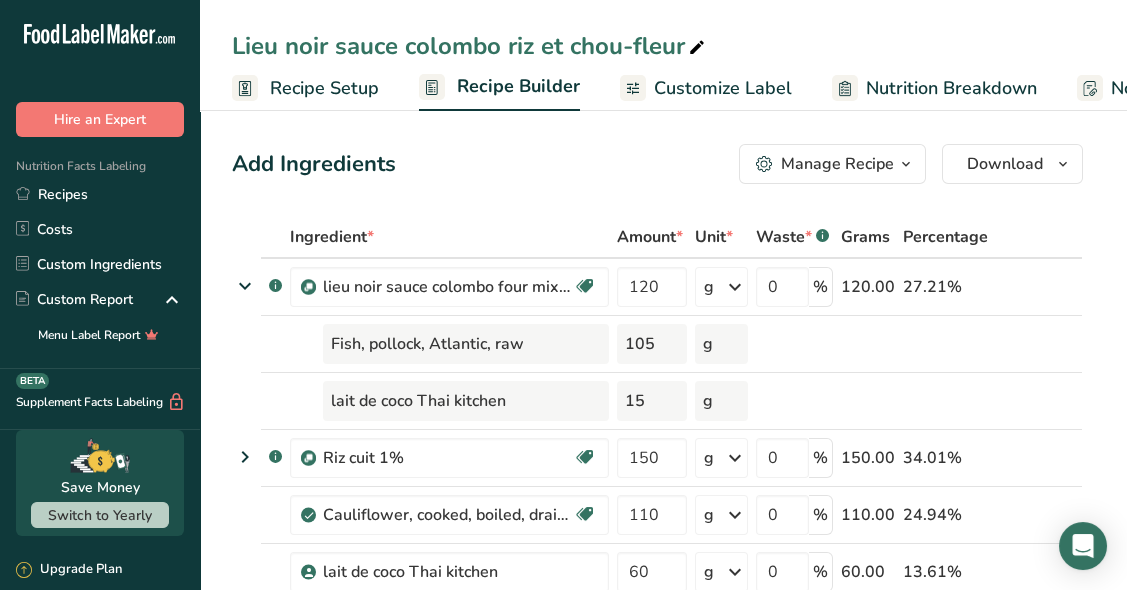 click at bounding box center [245, 286] 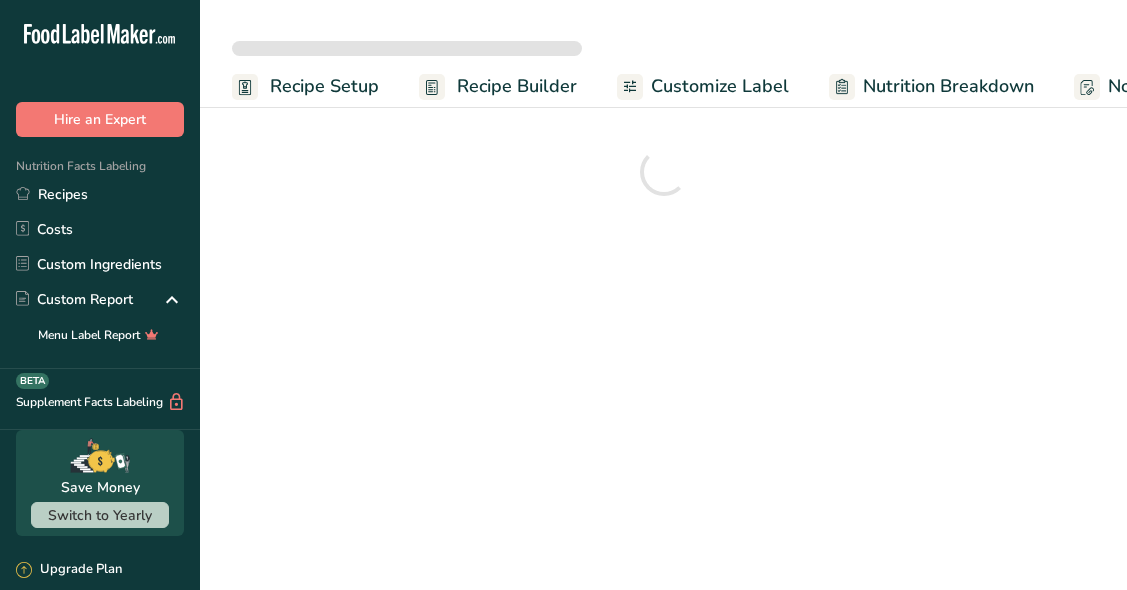 scroll, scrollTop: 0, scrollLeft: 0, axis: both 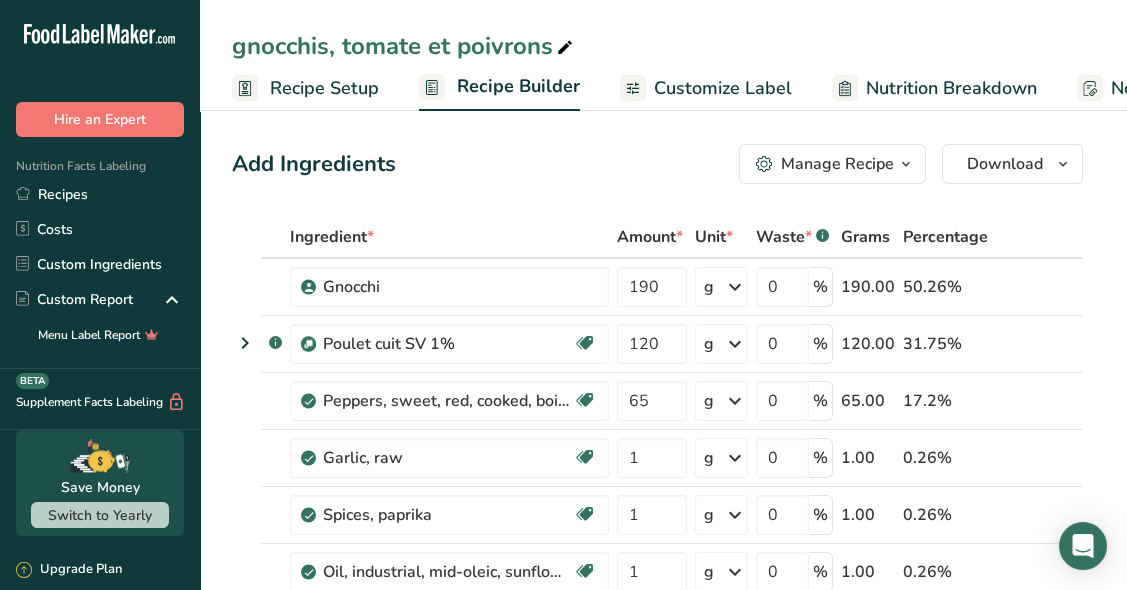 click on "Nutrition Breakdown" at bounding box center (934, 88) 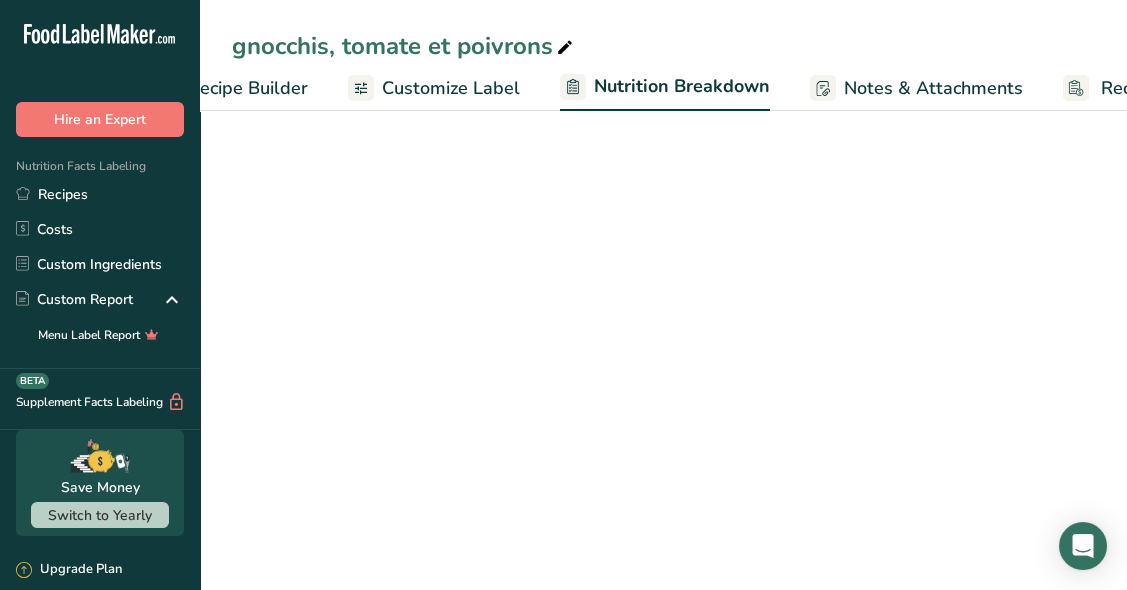select on "Calories" 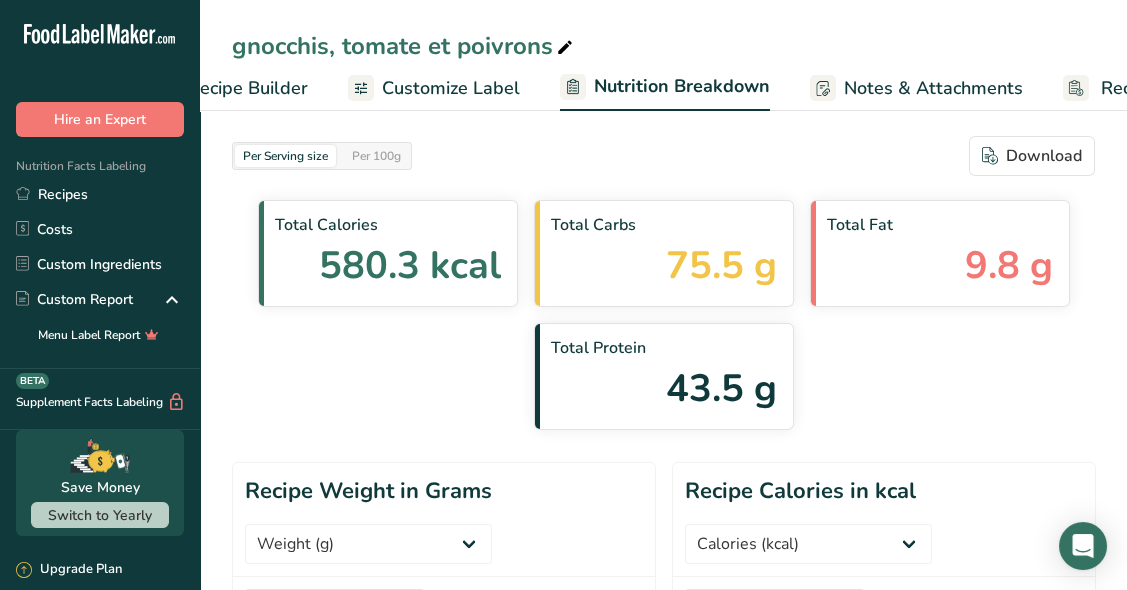 scroll, scrollTop: 0, scrollLeft: 396, axis: horizontal 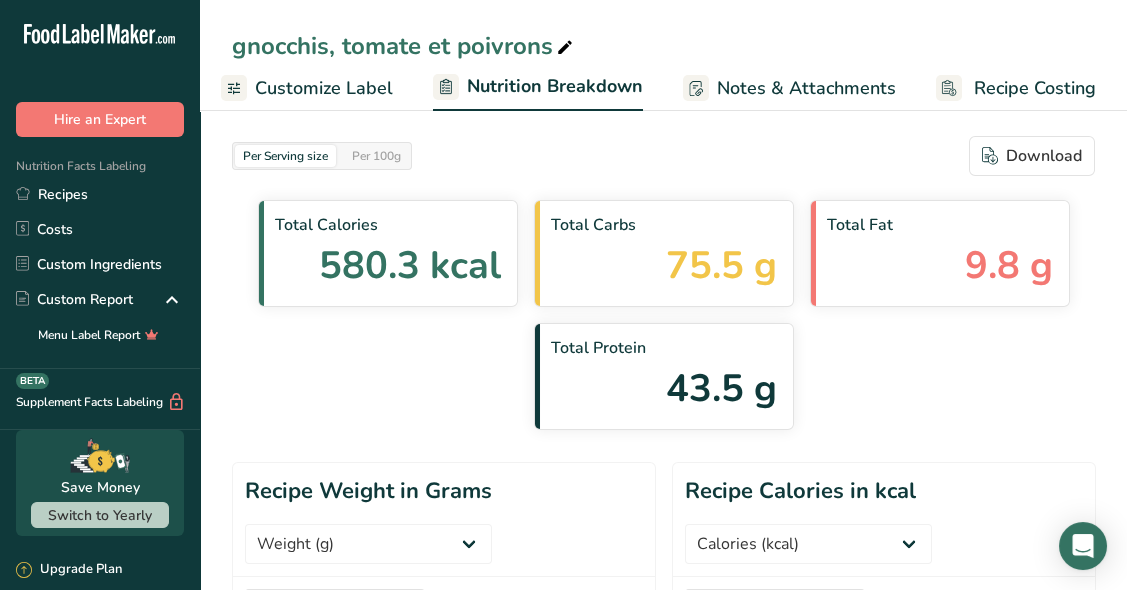 select on "Calories" 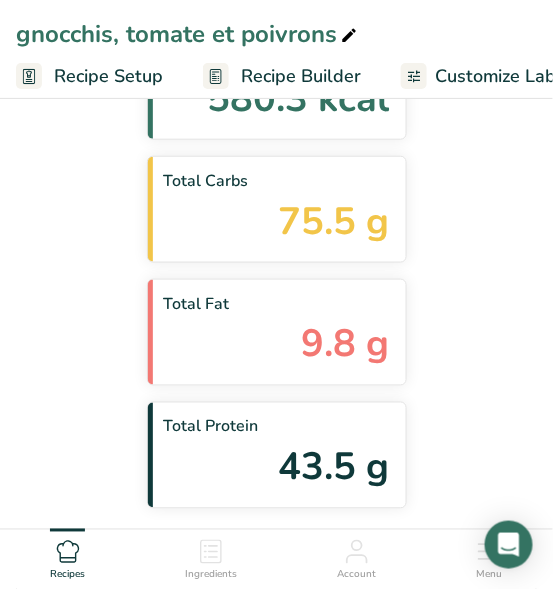 scroll, scrollTop: 151, scrollLeft: 0, axis: vertical 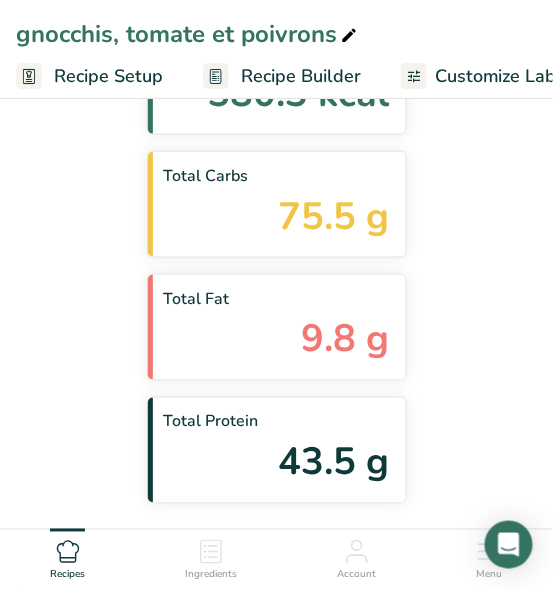 click on "Total Calories
580.3 kcal
Total Carbs
75.5 g
Total Fat
9.8 g
Total Protein
43.5 g" at bounding box center (276, 266) 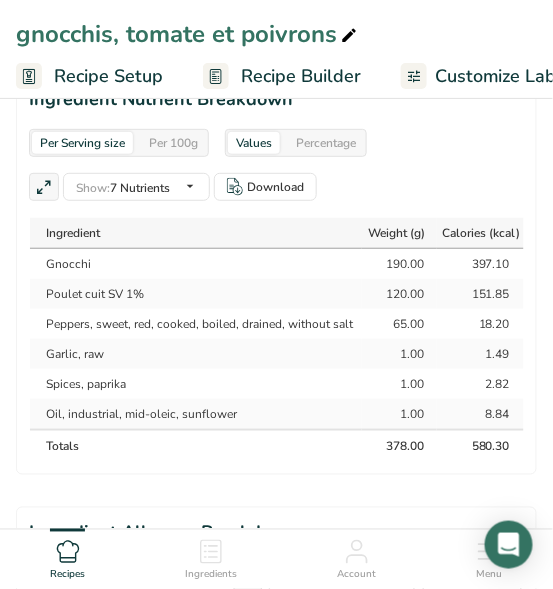 scroll, scrollTop: 1980, scrollLeft: 0, axis: vertical 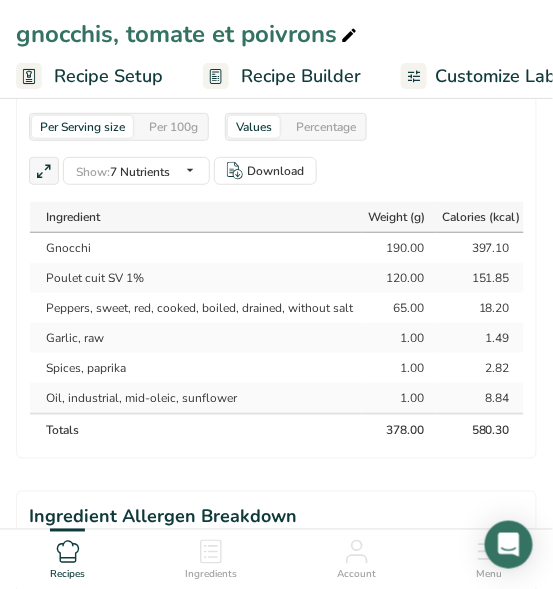 click on "Saturated Fat" at bounding box center [0, 0] 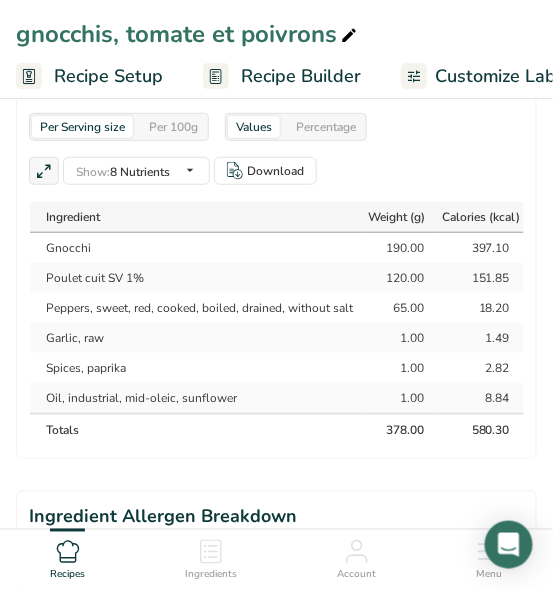 click at bounding box center [0, 0] 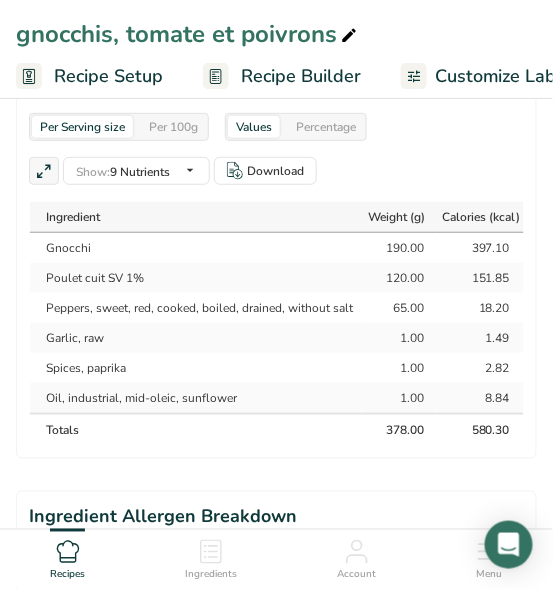 click on "All Nutrients
Standard Components
Weight
Calories
Energy KJ
Total Fat
Saturated Fat
Trans Fat
Cholesterol
Sodium
Total Carbohydrates
Dietary Fiber
Total Sugars
Added Sugars
Protein
Vitamins
Vitamin D
Vitamin A, RAE
Vitamin C
Vitamin E
Vitamin K
Thiamin (B1)
Riboflavin (B2)
Niacin (B3)
Minerals   Other Nutrients" at bounding box center (0, 0) 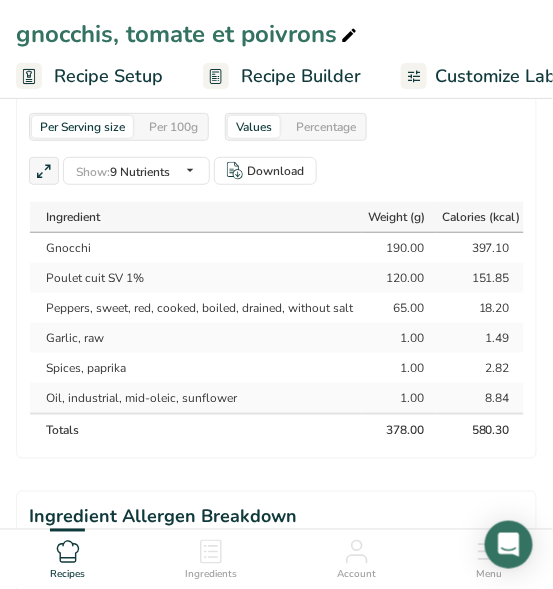 click on "Per Serving size
Per 100g" at bounding box center (119, 127) 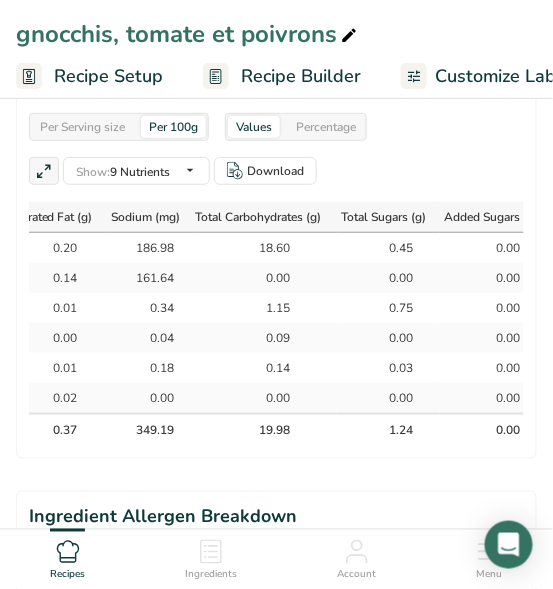 scroll, scrollTop: 0, scrollLeft: 607, axis: horizontal 